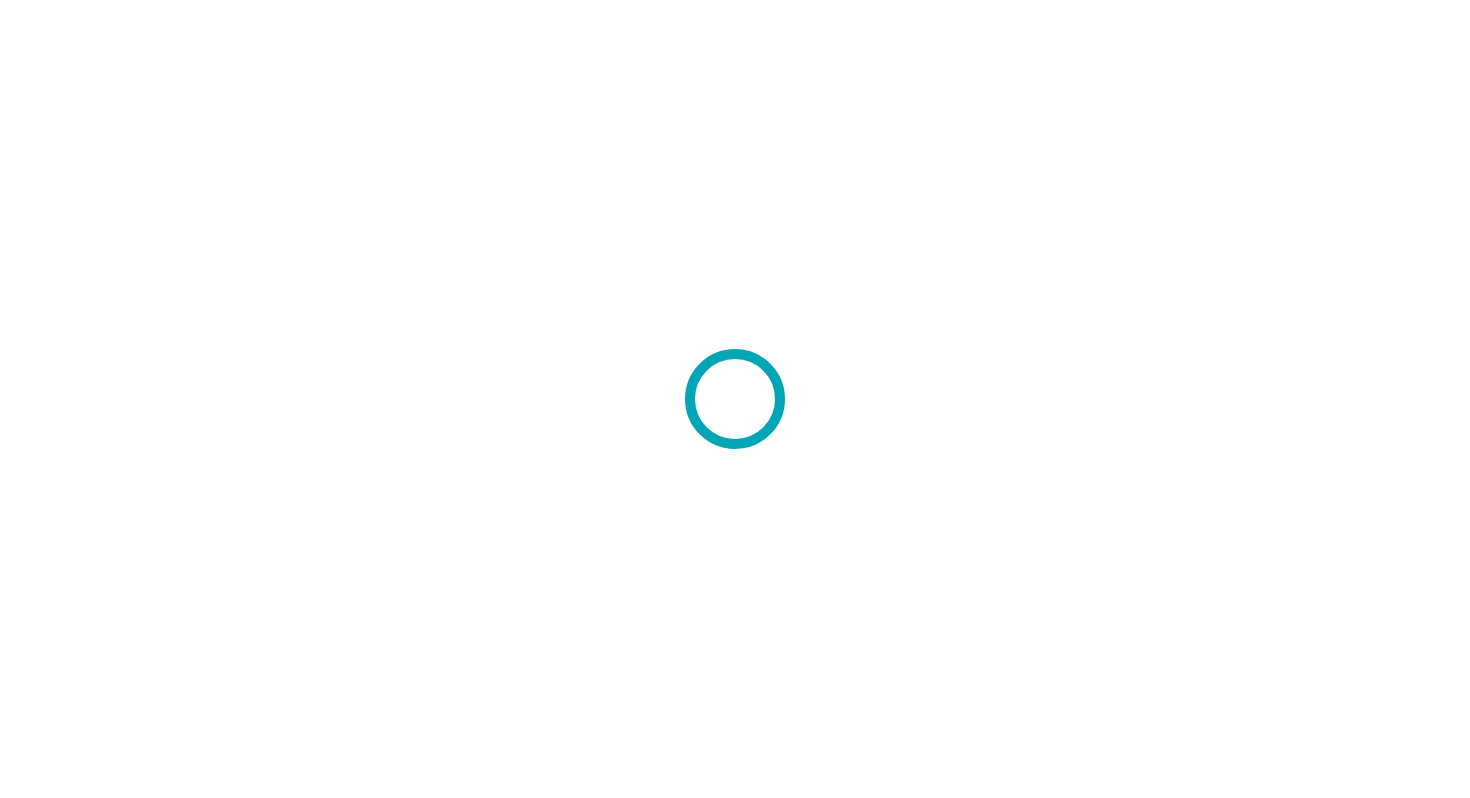 scroll, scrollTop: 0, scrollLeft: 0, axis: both 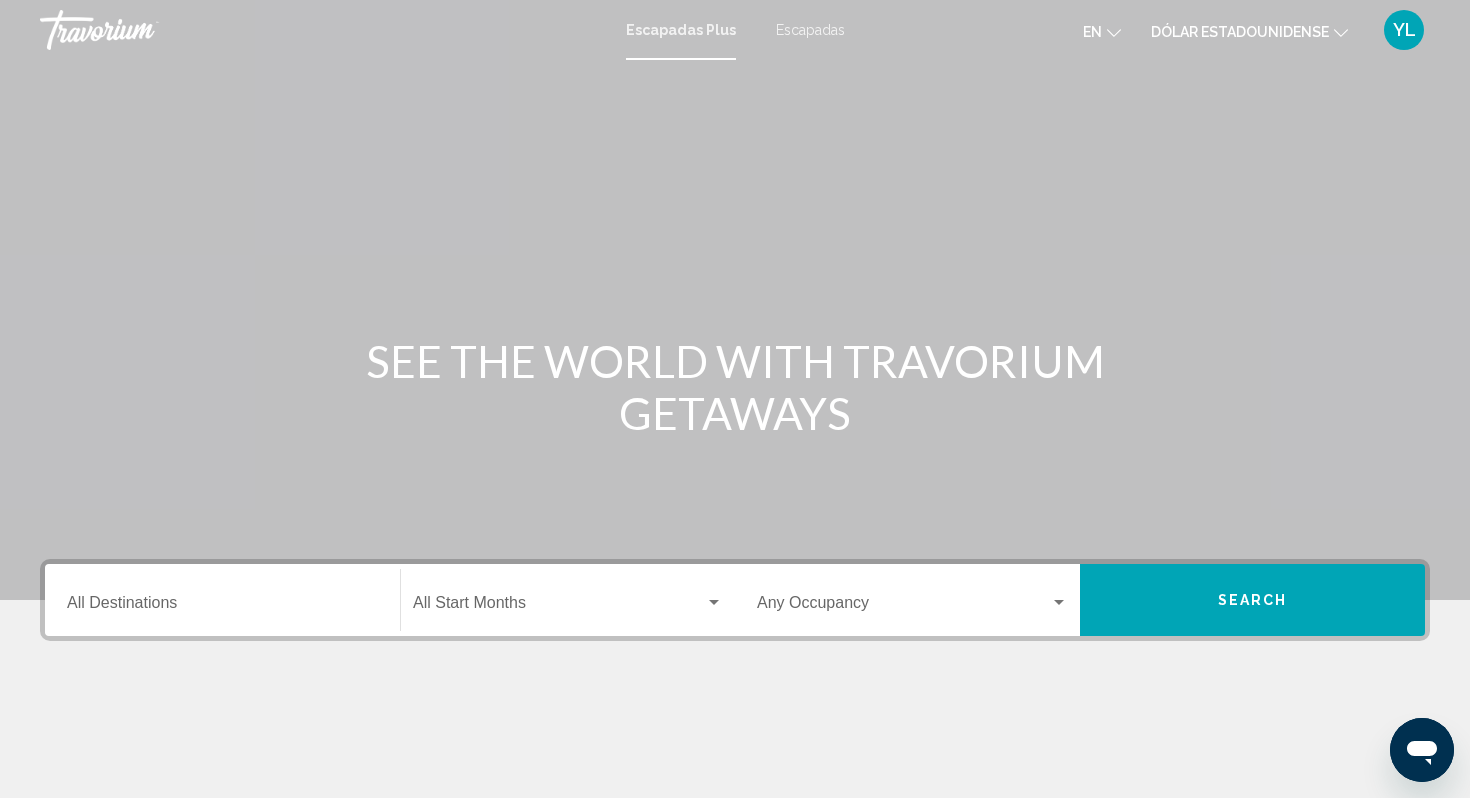 click on "Escapadas" at bounding box center [810, 30] 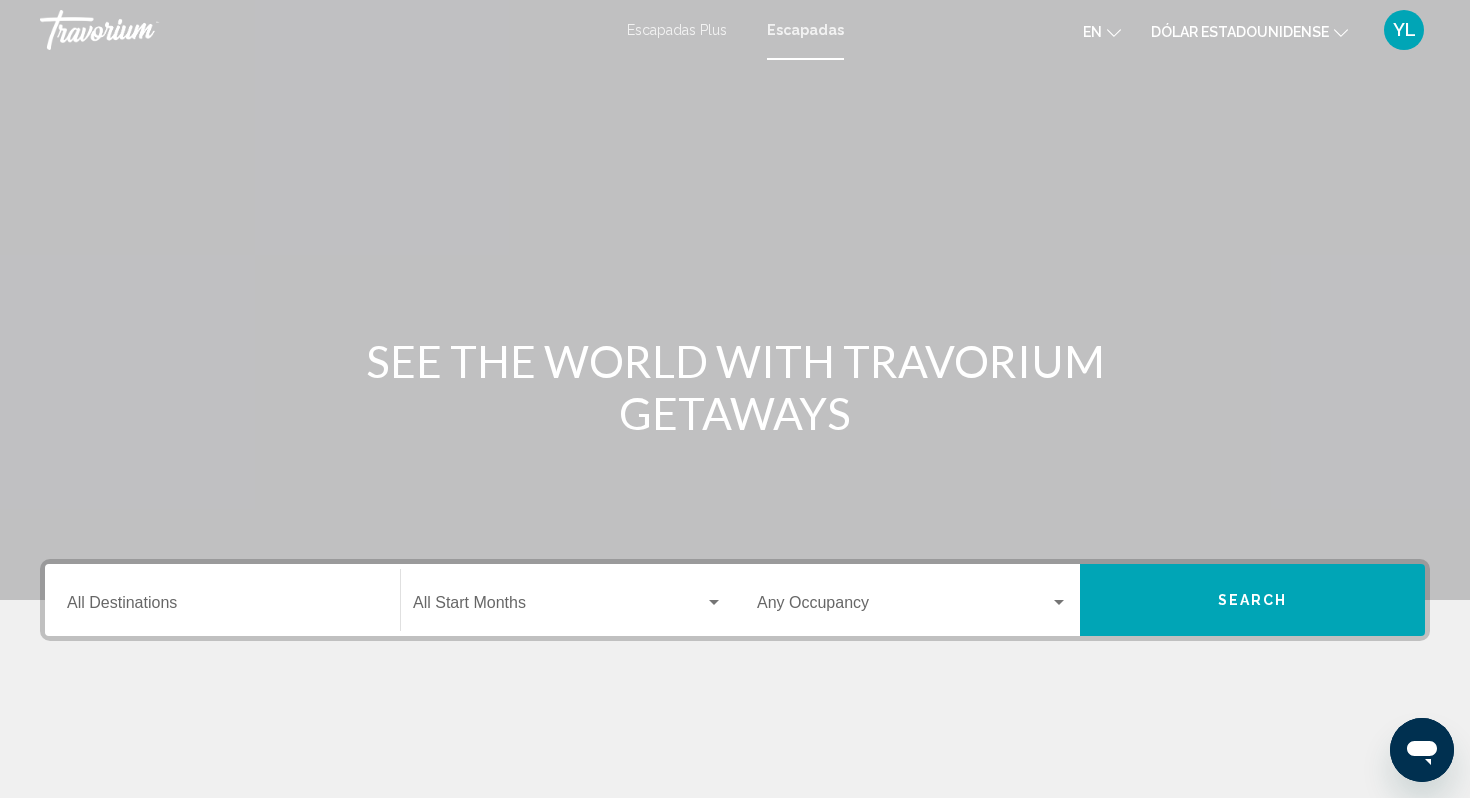 click 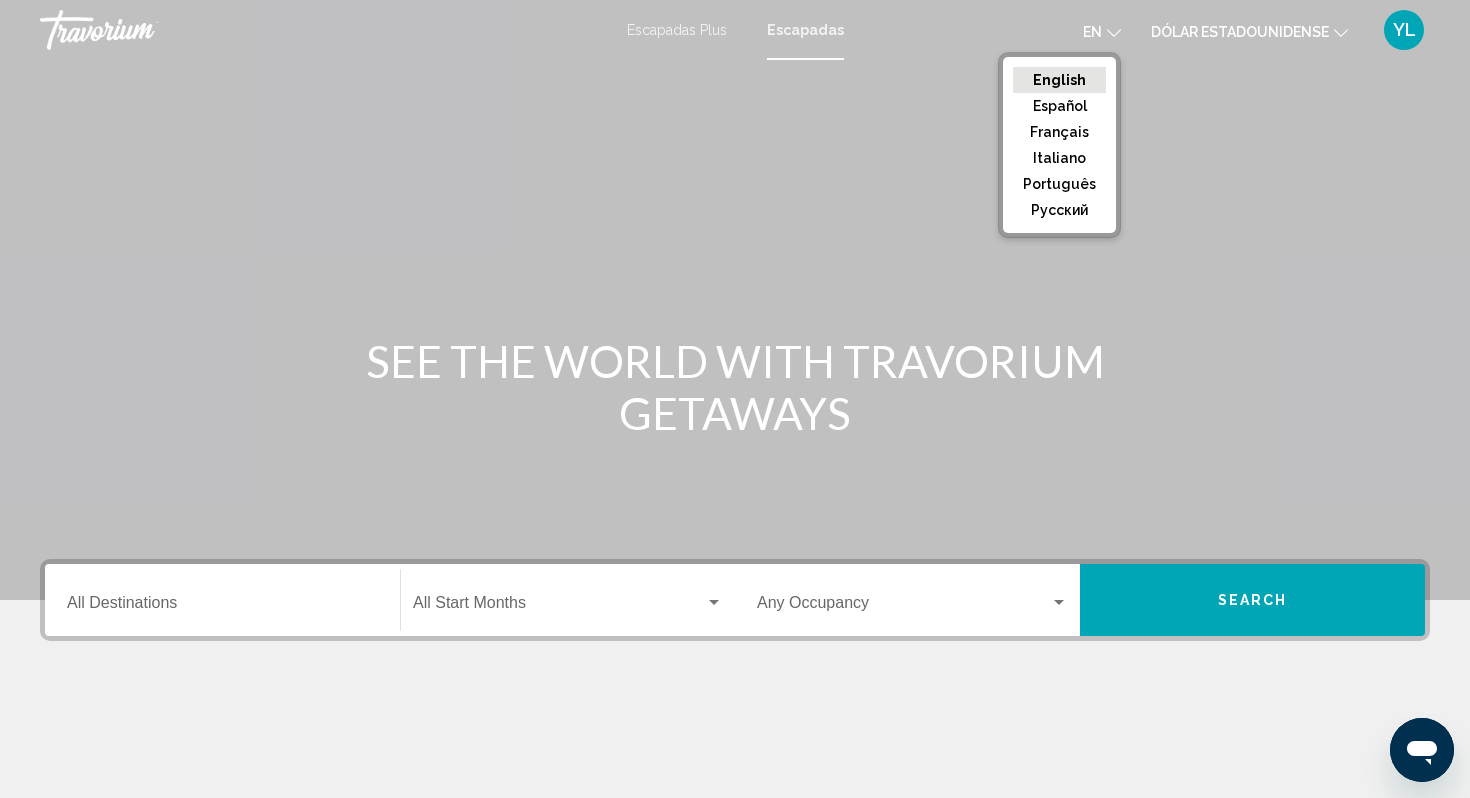 click at bounding box center (735, 300) 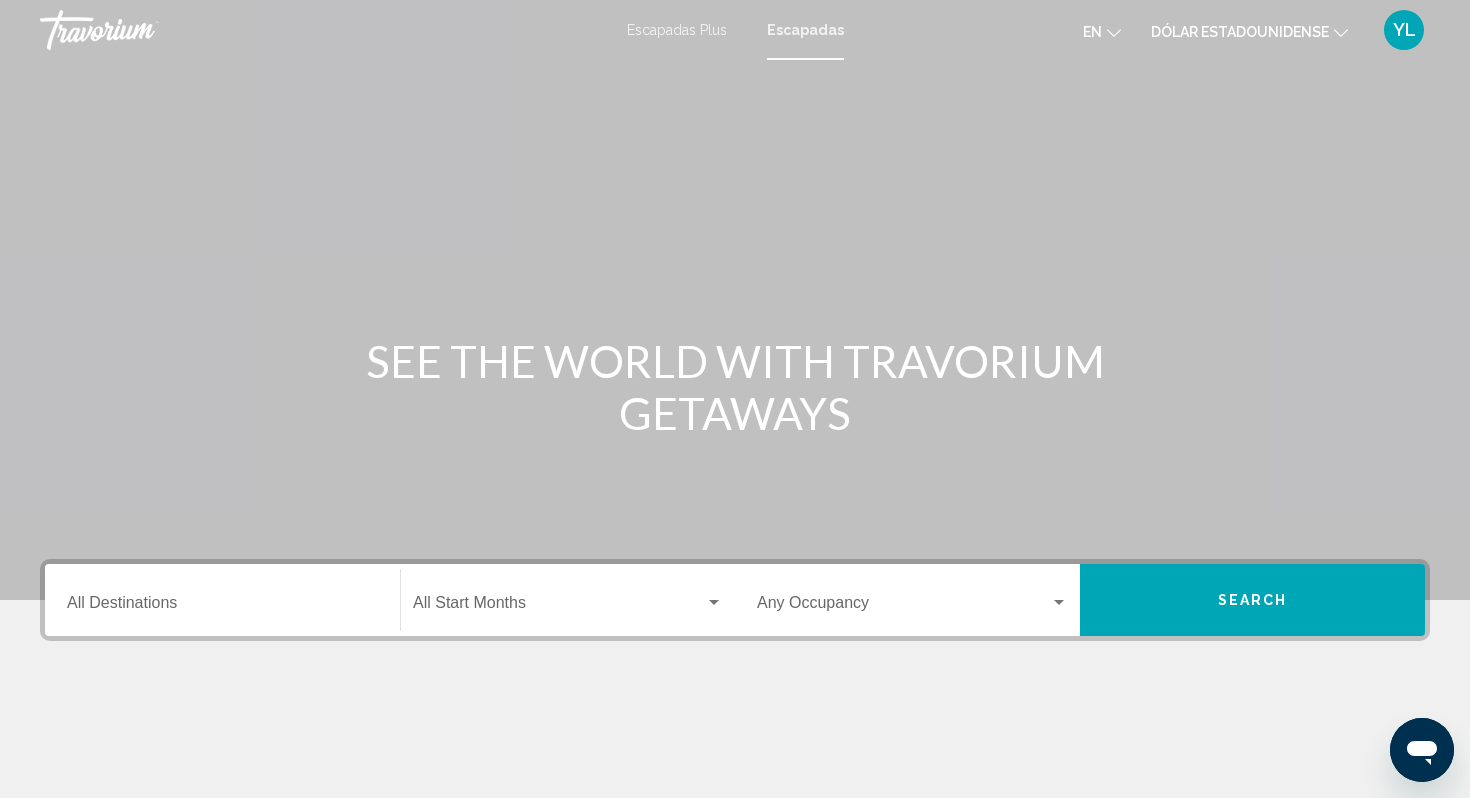 click on "Destination All Destinations" at bounding box center (222, 607) 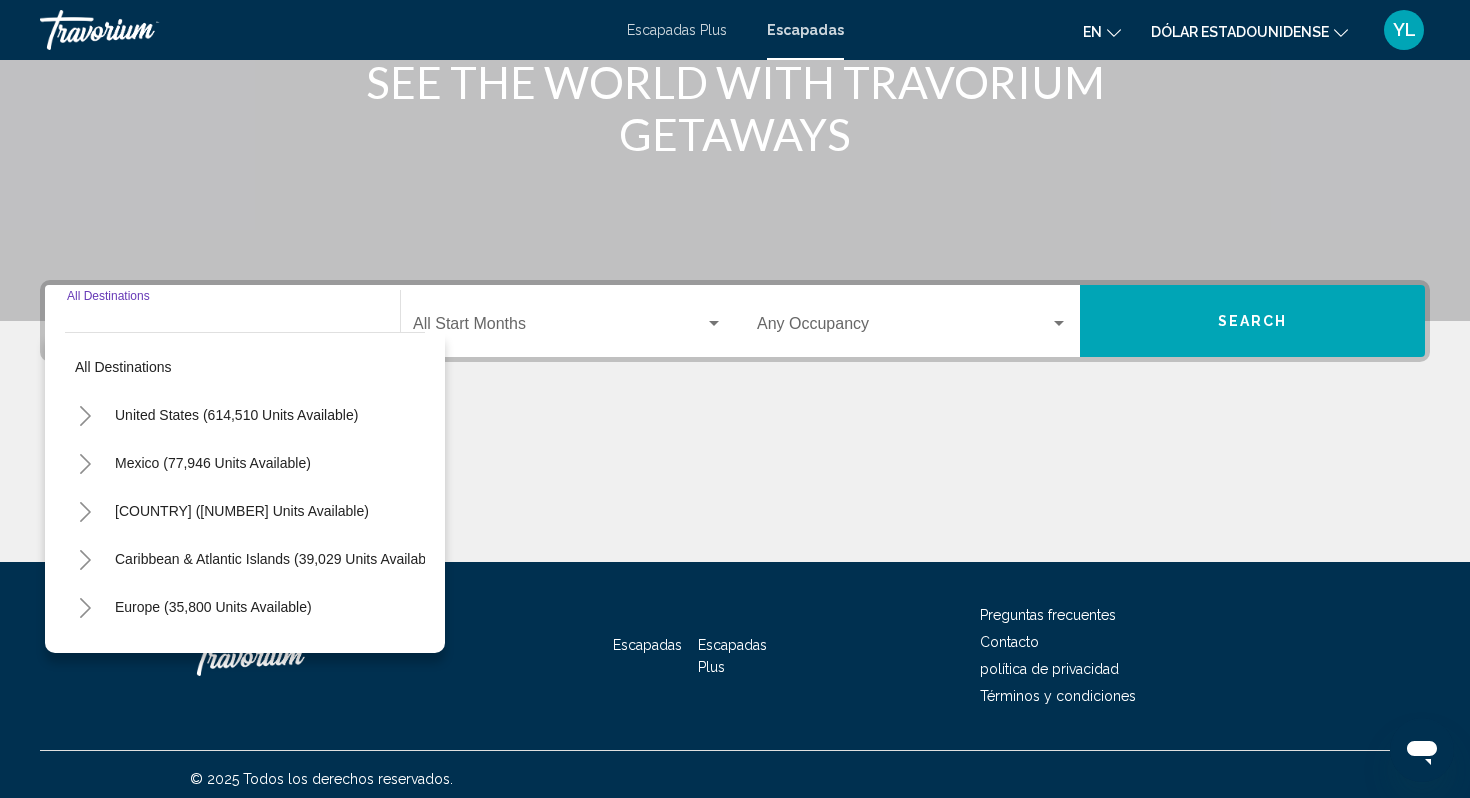 scroll, scrollTop: 288, scrollLeft: 0, axis: vertical 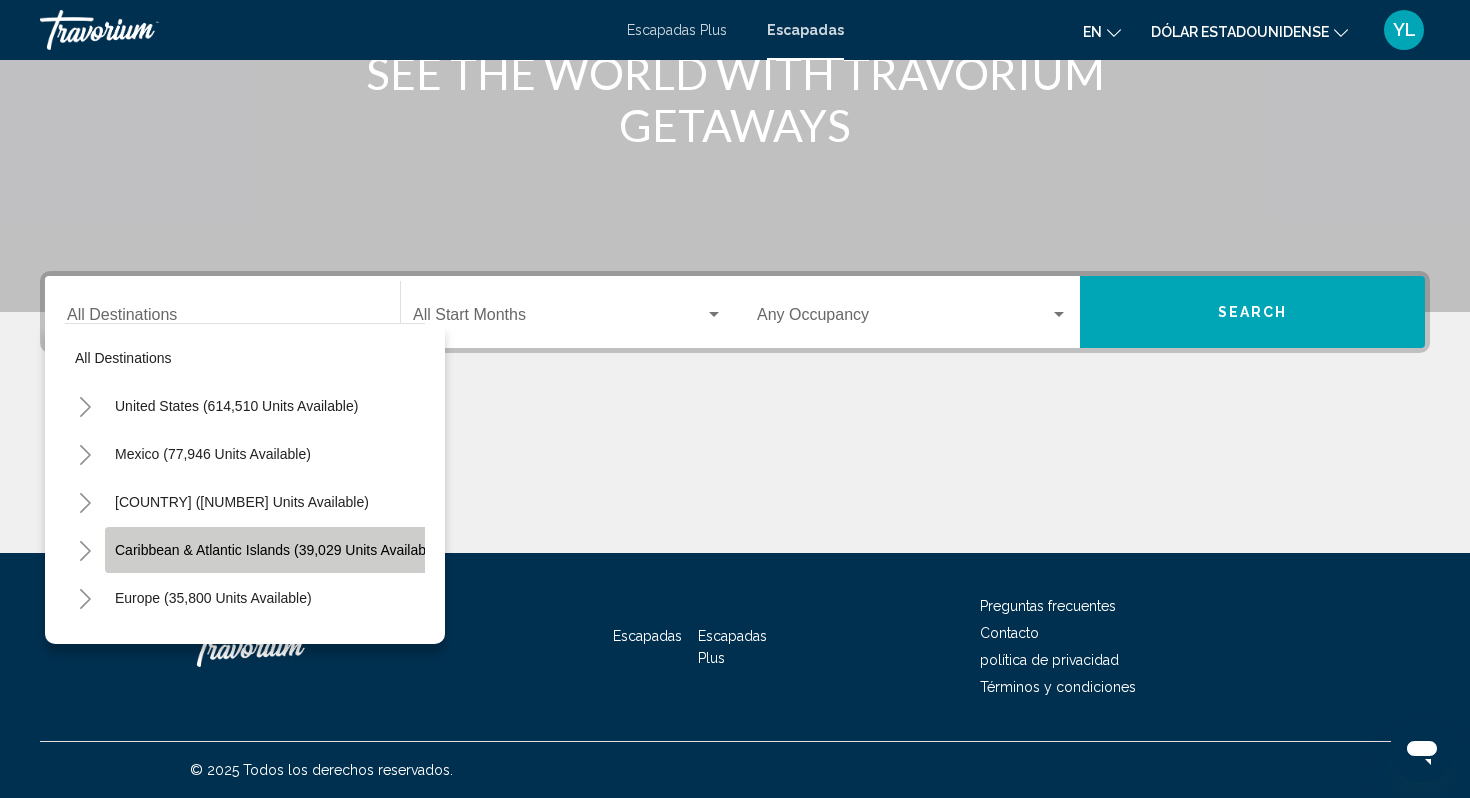 click on "Caribbean & Atlantic Islands (39,029 units available)" 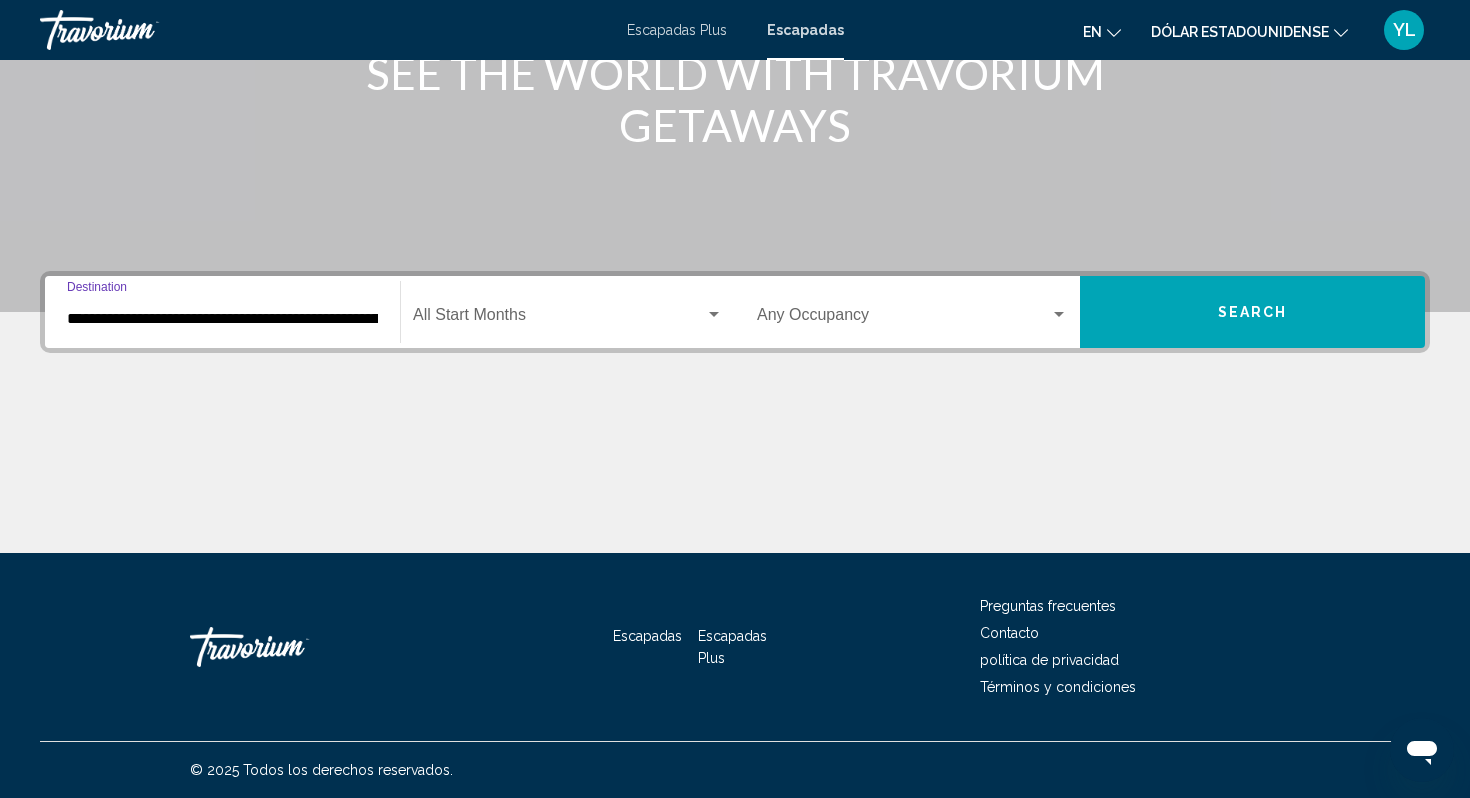 click at bounding box center [714, 314] 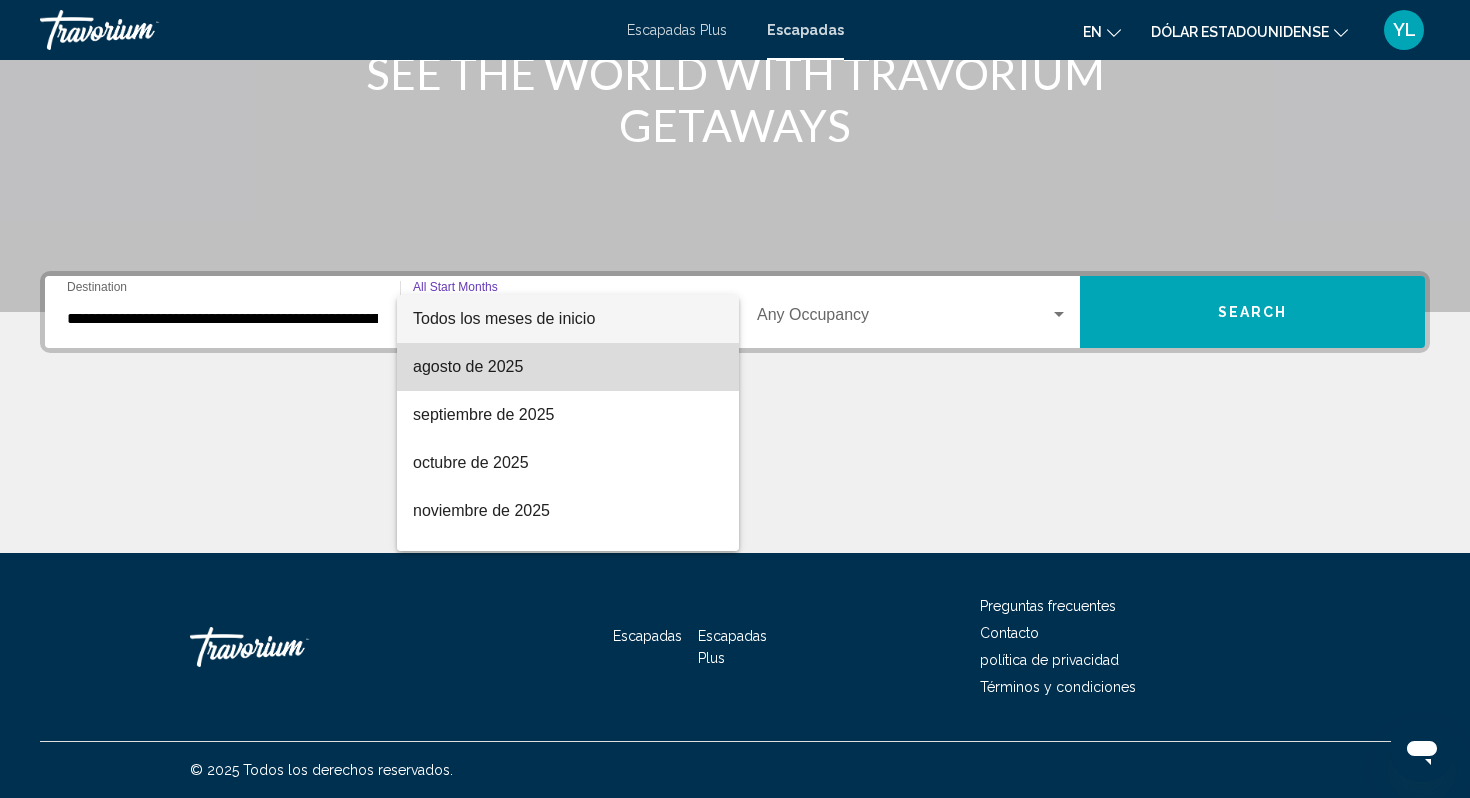 click on "agosto de 2025" at bounding box center (568, 367) 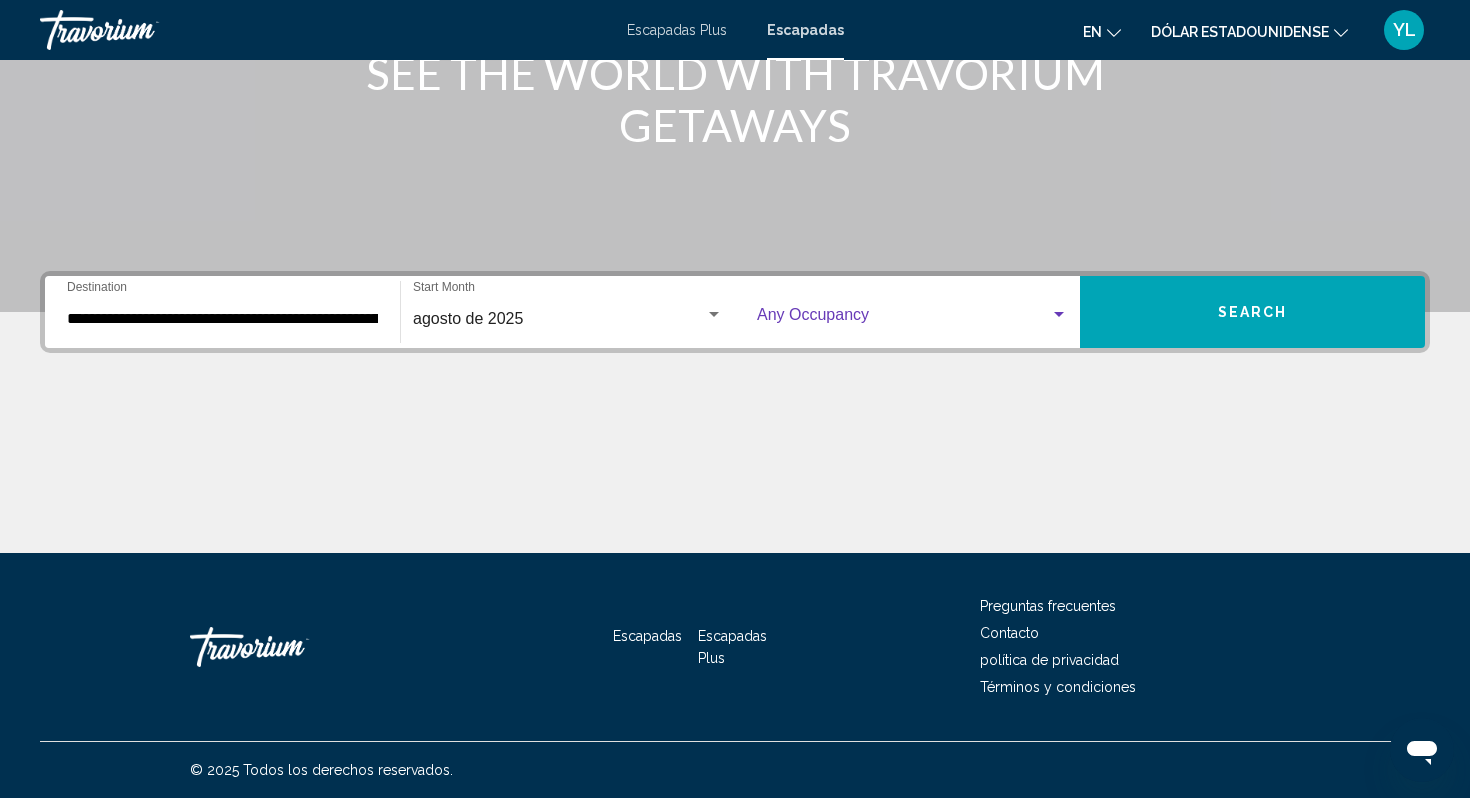 click at bounding box center (1059, 314) 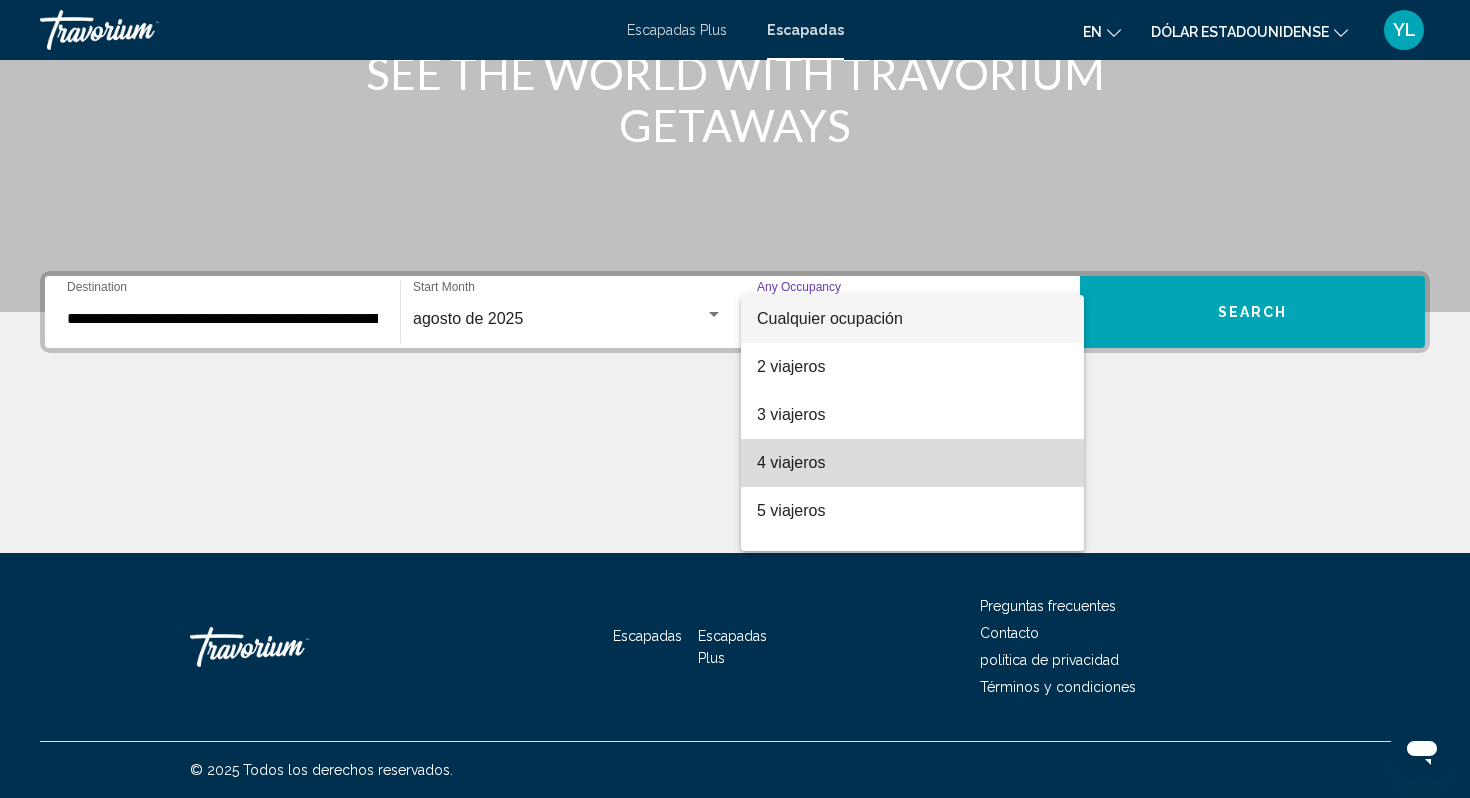click on "4 viajeros" at bounding box center (791, 462) 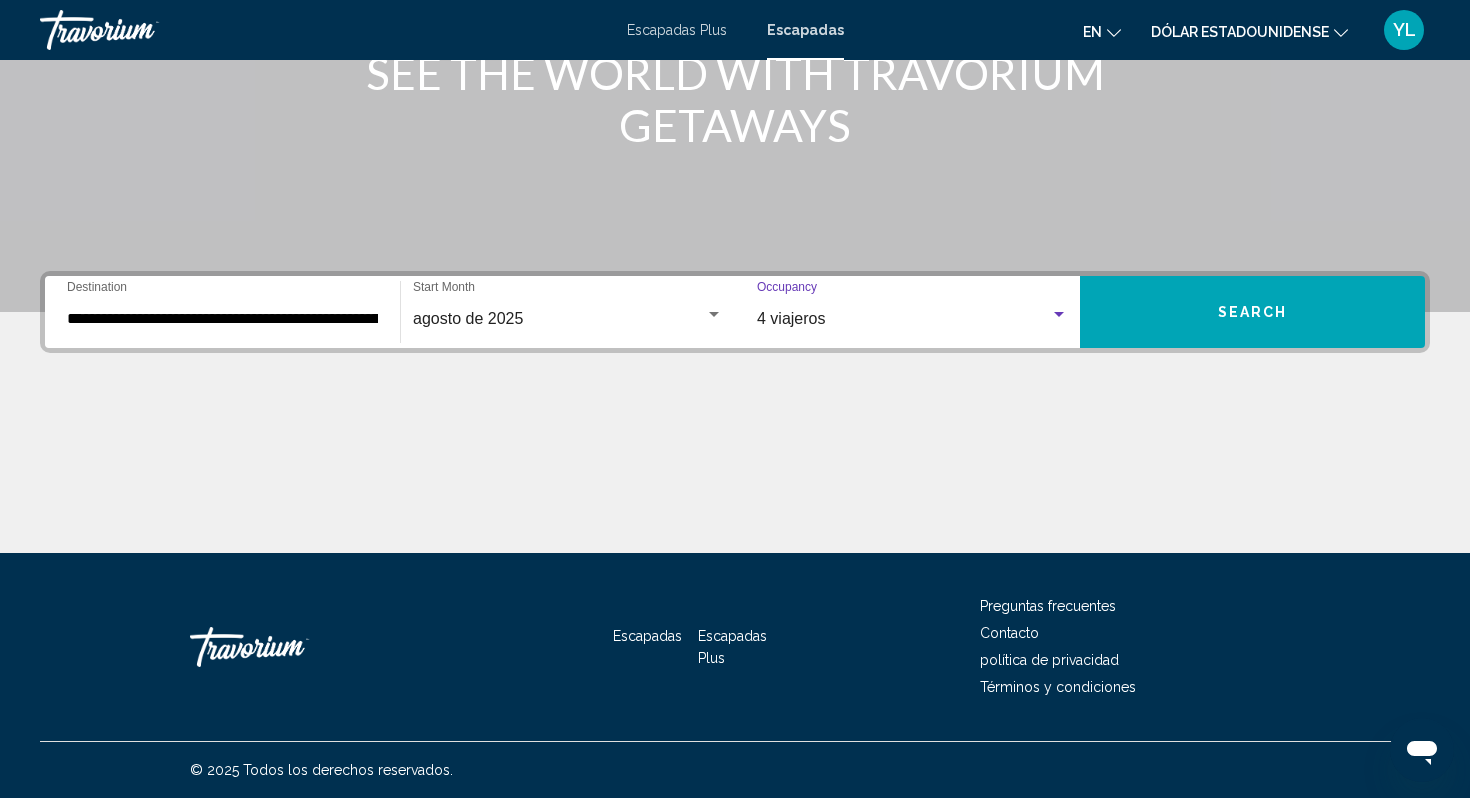 click on "Search" at bounding box center [1252, 312] 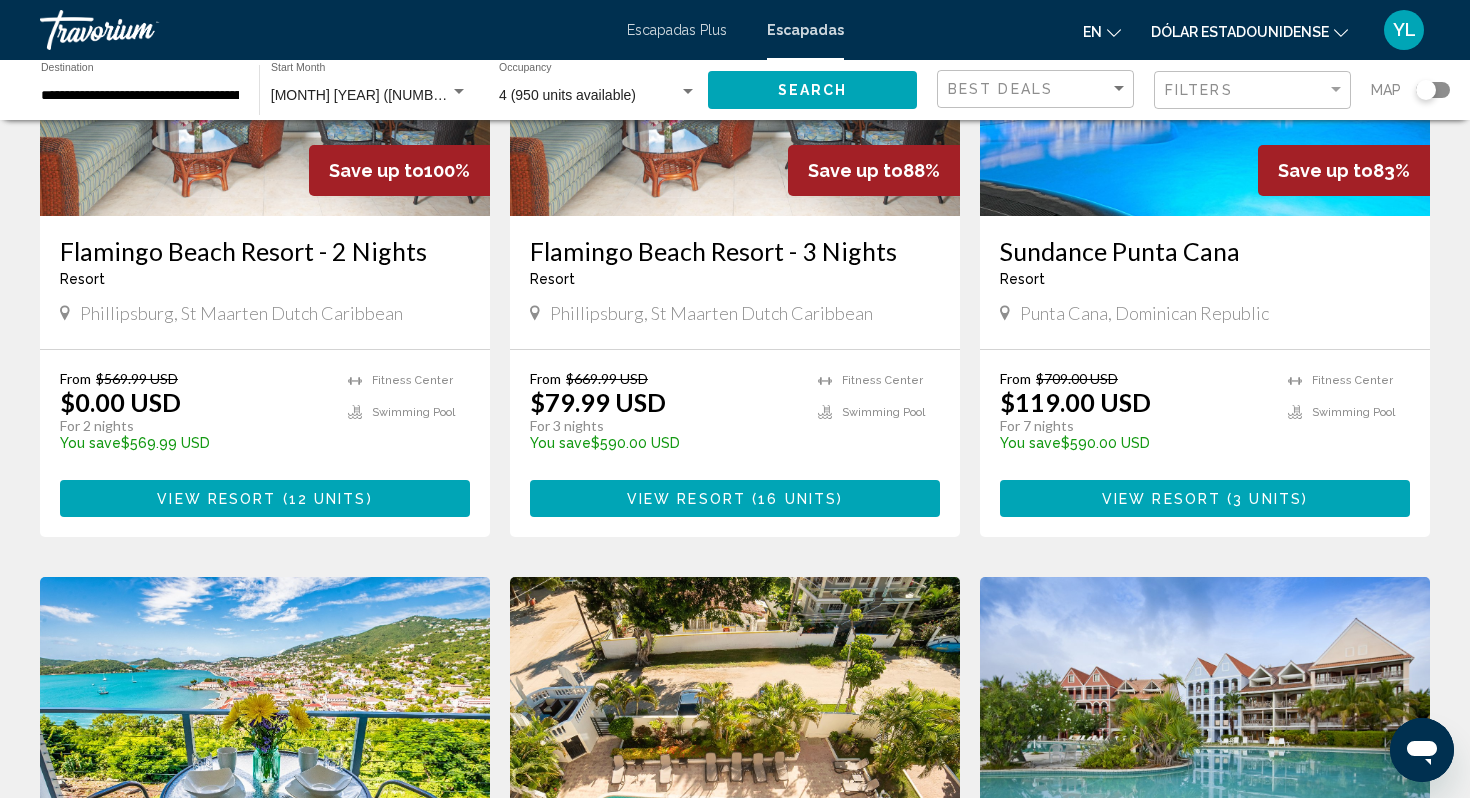 scroll, scrollTop: 0, scrollLeft: 0, axis: both 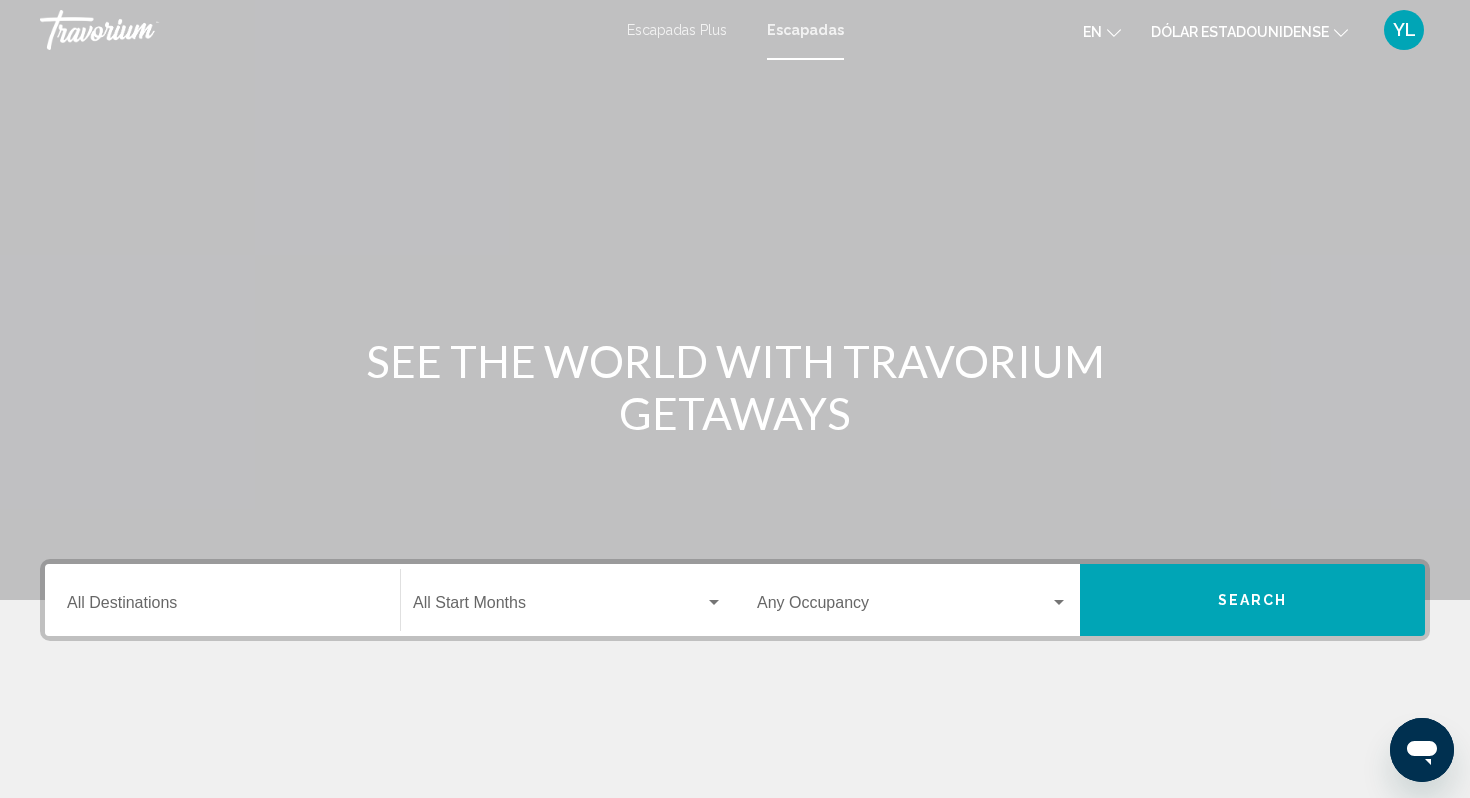 click on "Destination All Destinations" at bounding box center [222, 607] 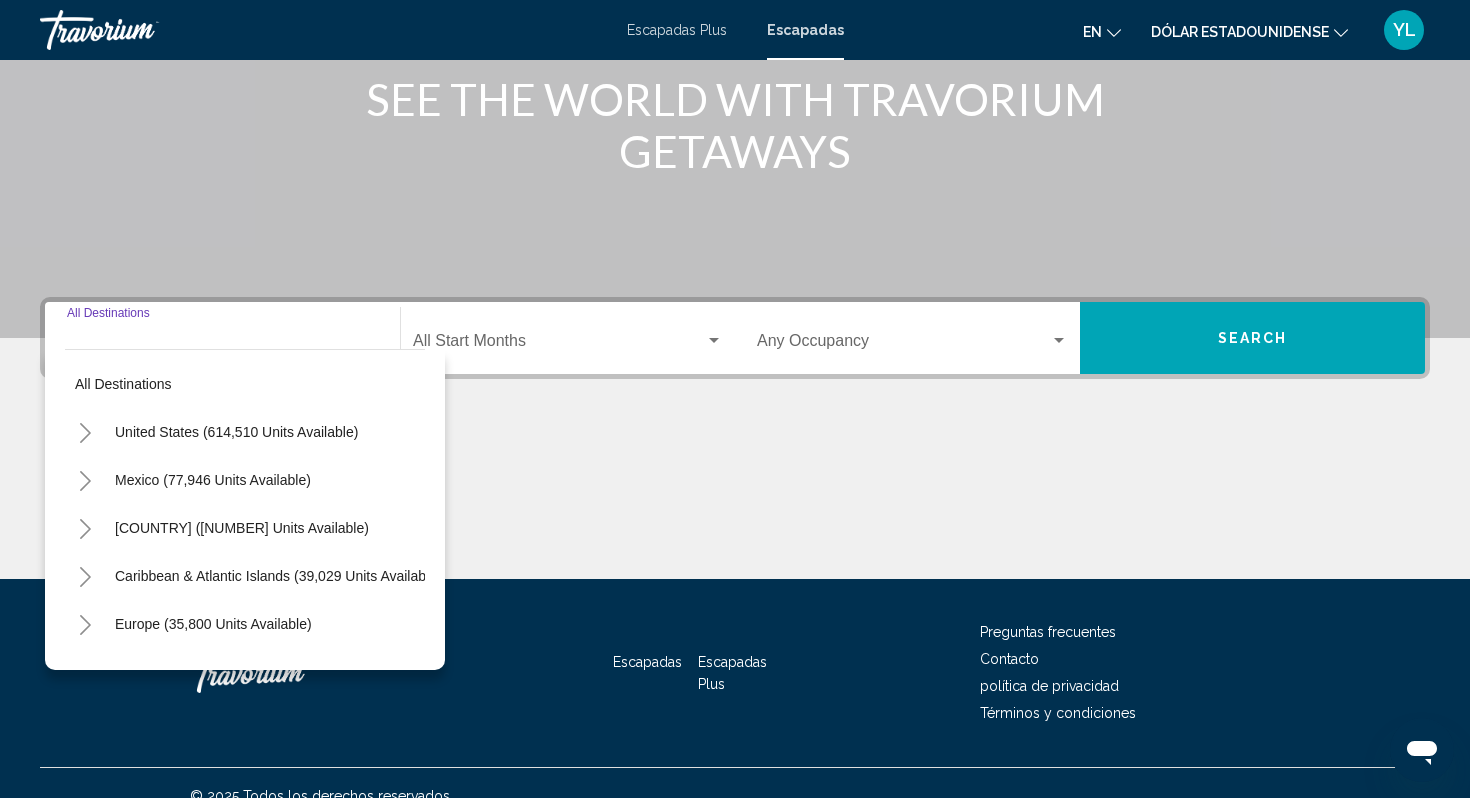 scroll, scrollTop: 288, scrollLeft: 0, axis: vertical 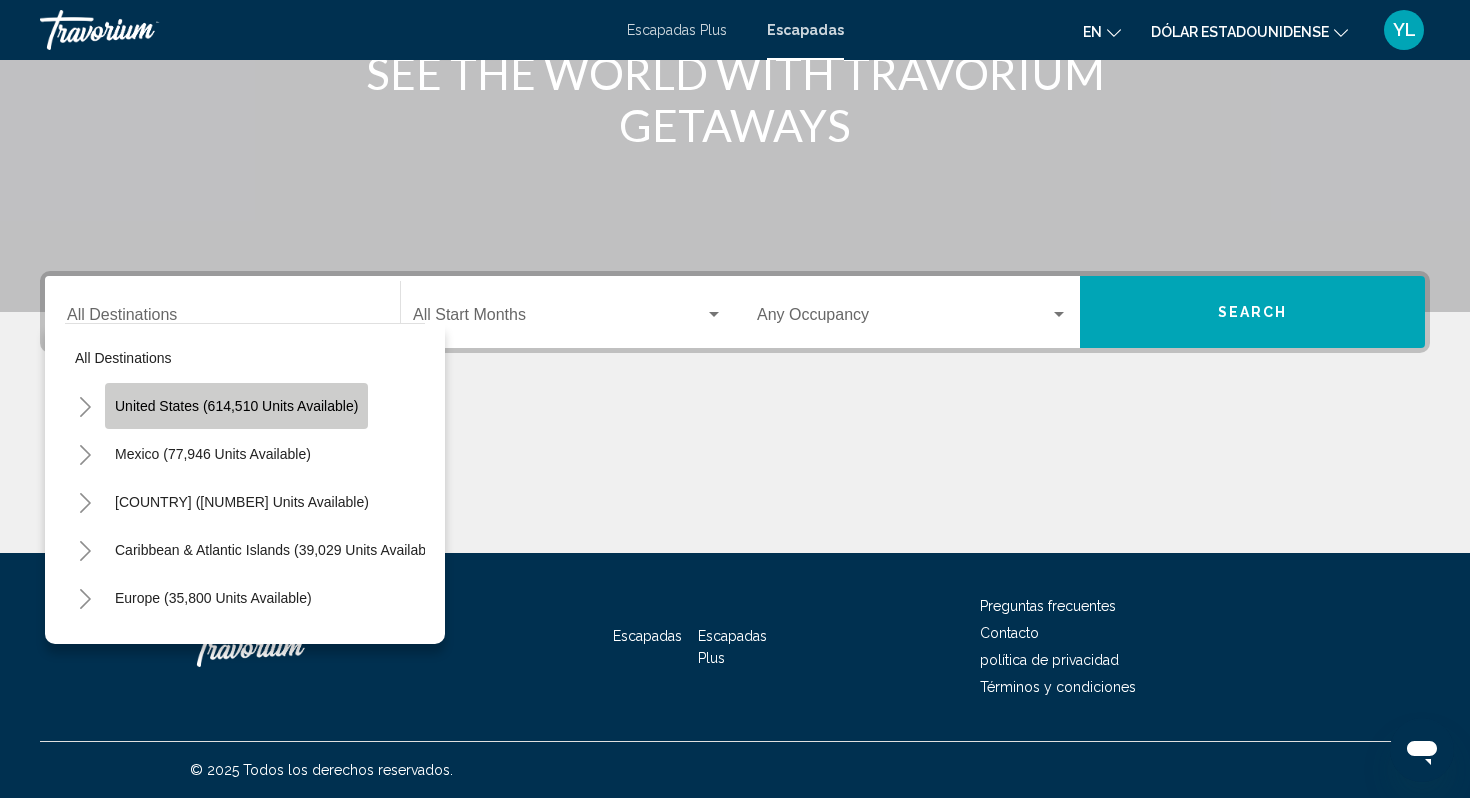 click on "United States (614,510 units available)" 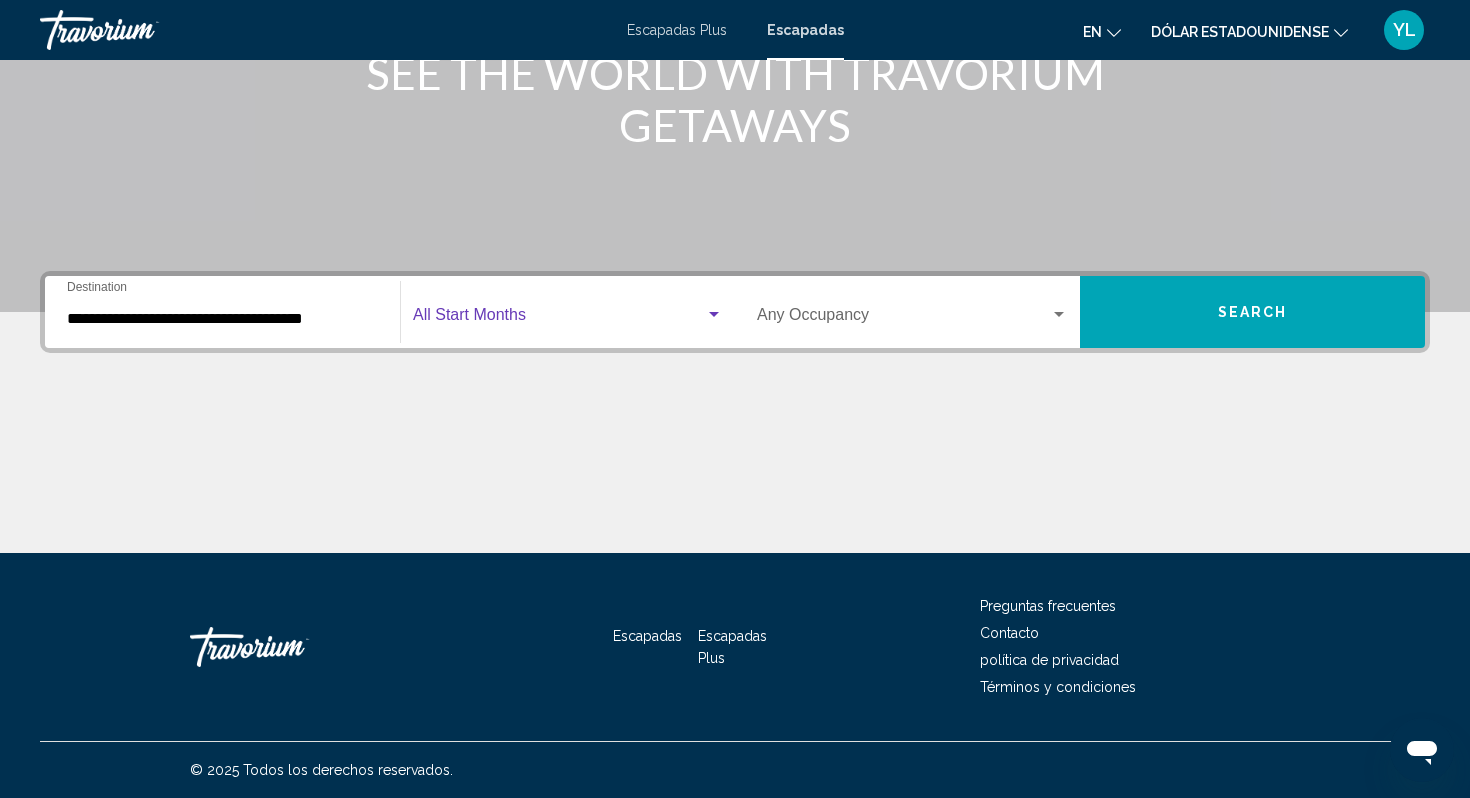 click at bounding box center [714, 315] 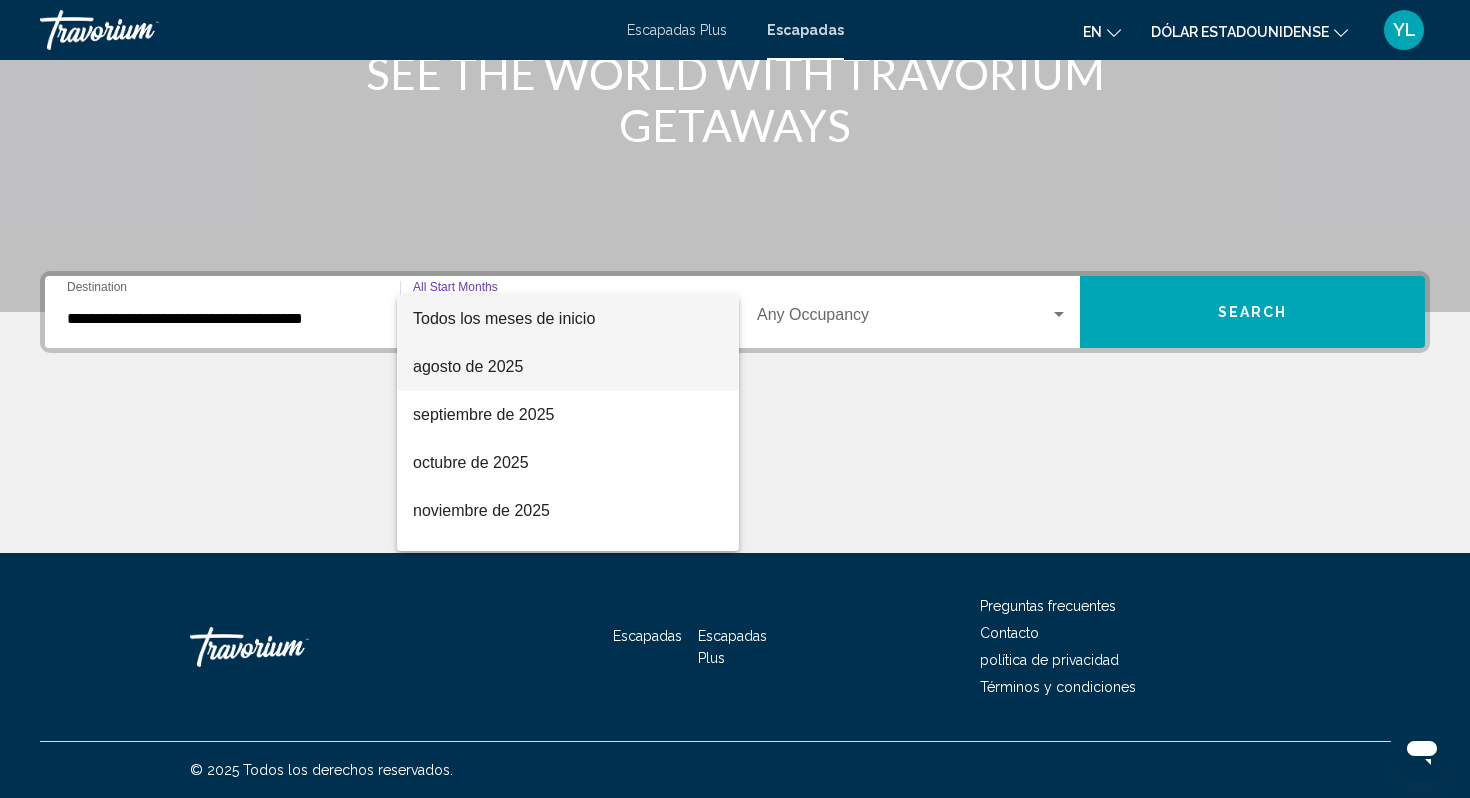 click on "agosto de 2025" at bounding box center (568, 367) 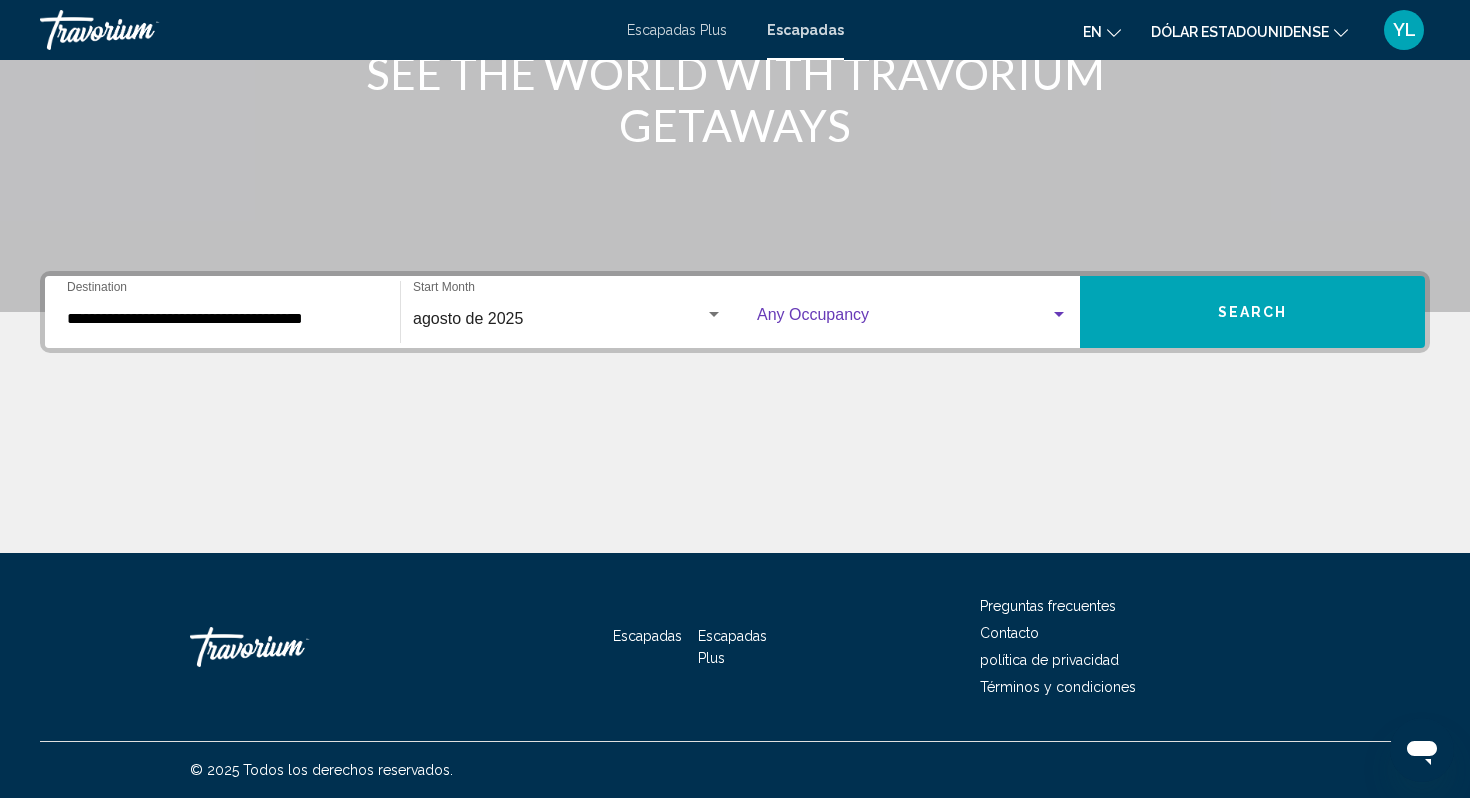 click at bounding box center [1059, 315] 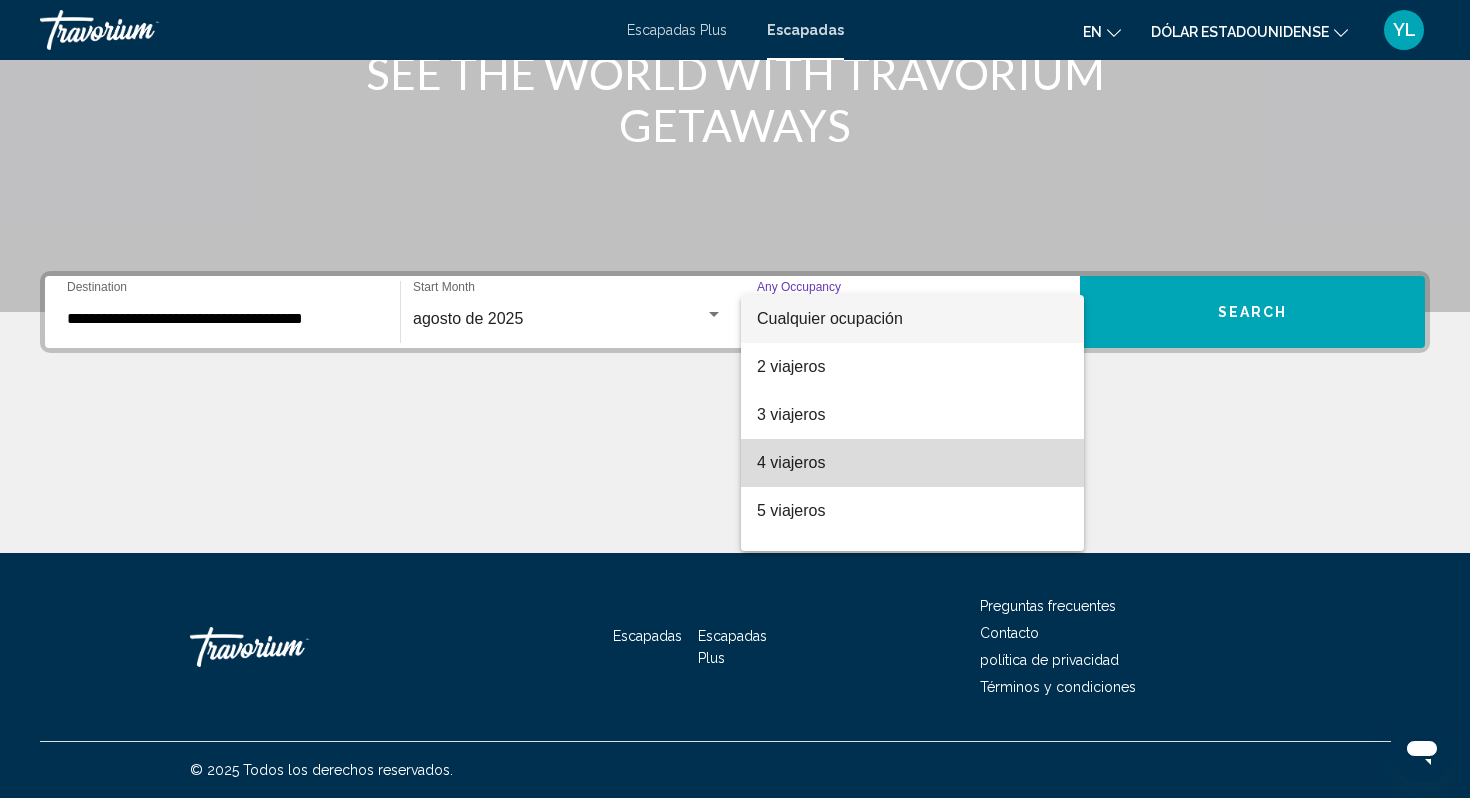 click on "4 viajeros" at bounding box center [912, 463] 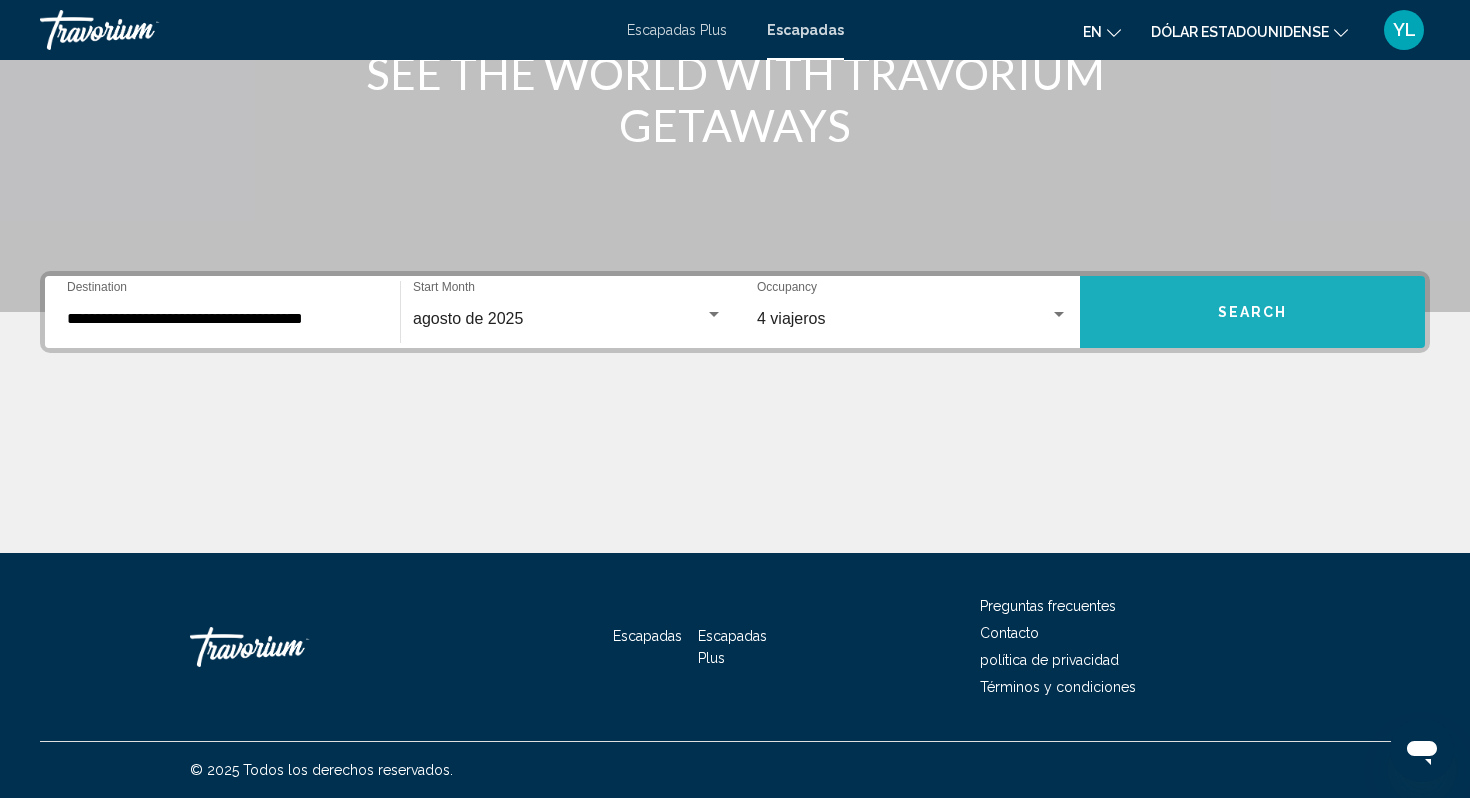 click on "Search" at bounding box center (1252, 312) 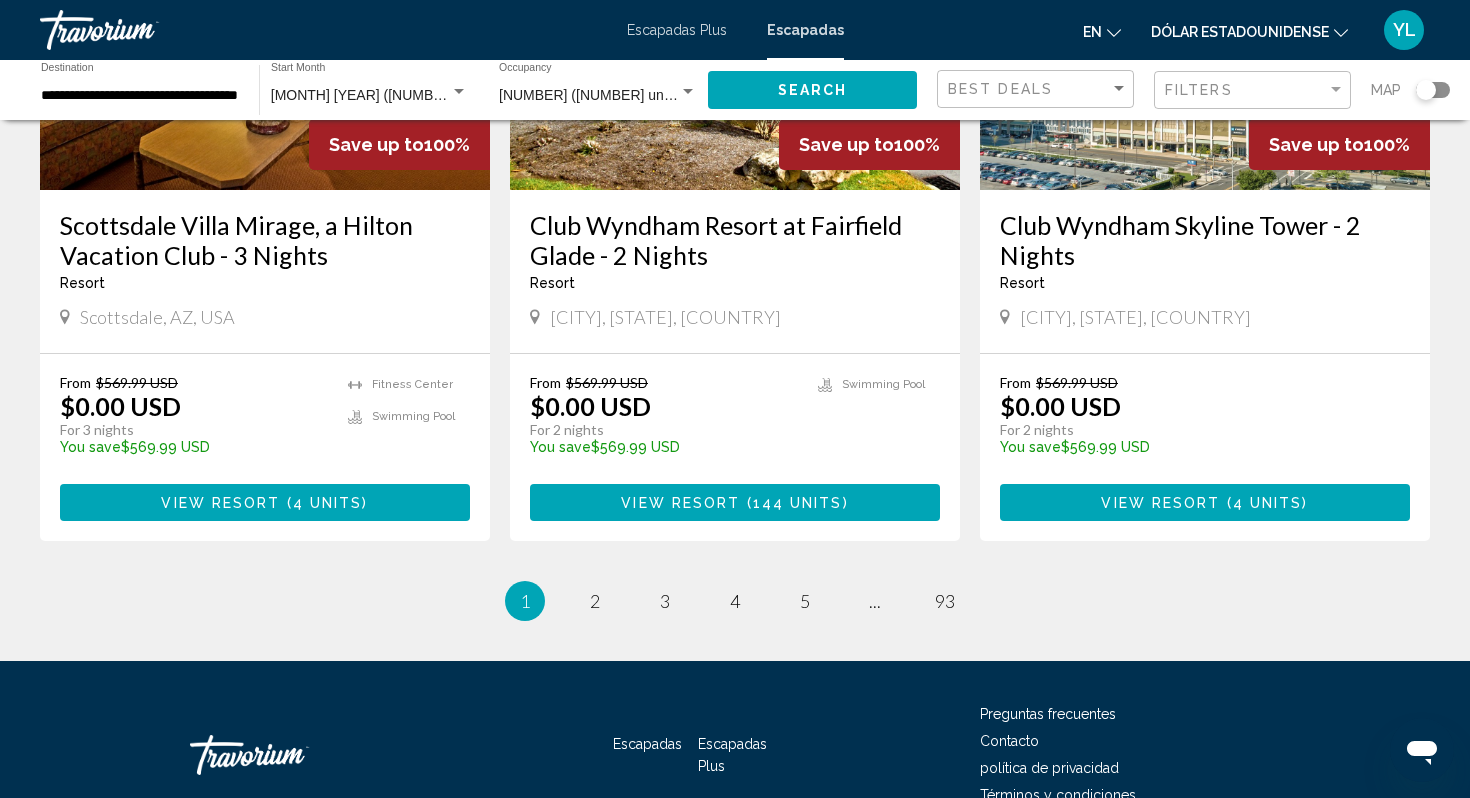 scroll, scrollTop: 2581, scrollLeft: 0, axis: vertical 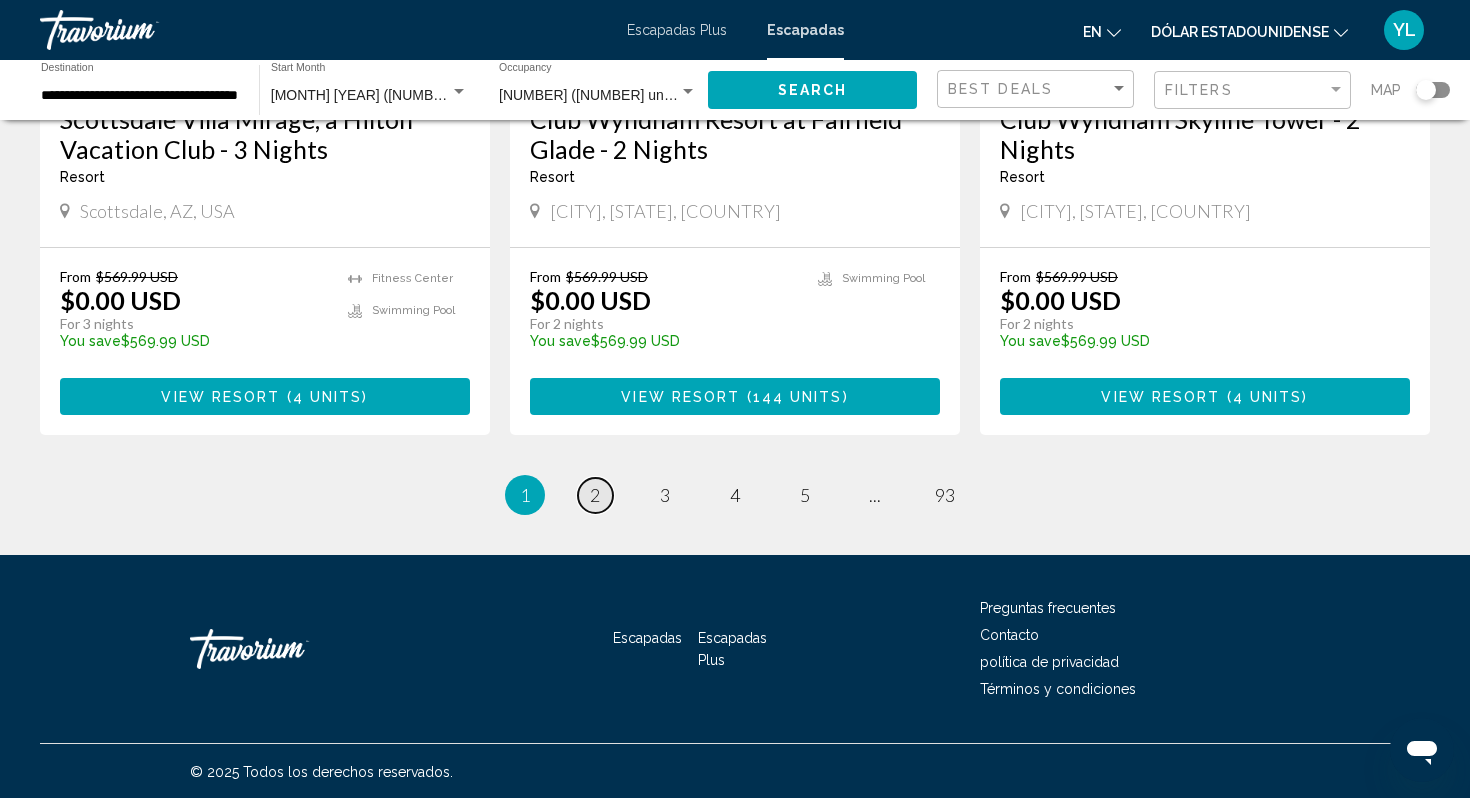 click on "2" at bounding box center [595, 495] 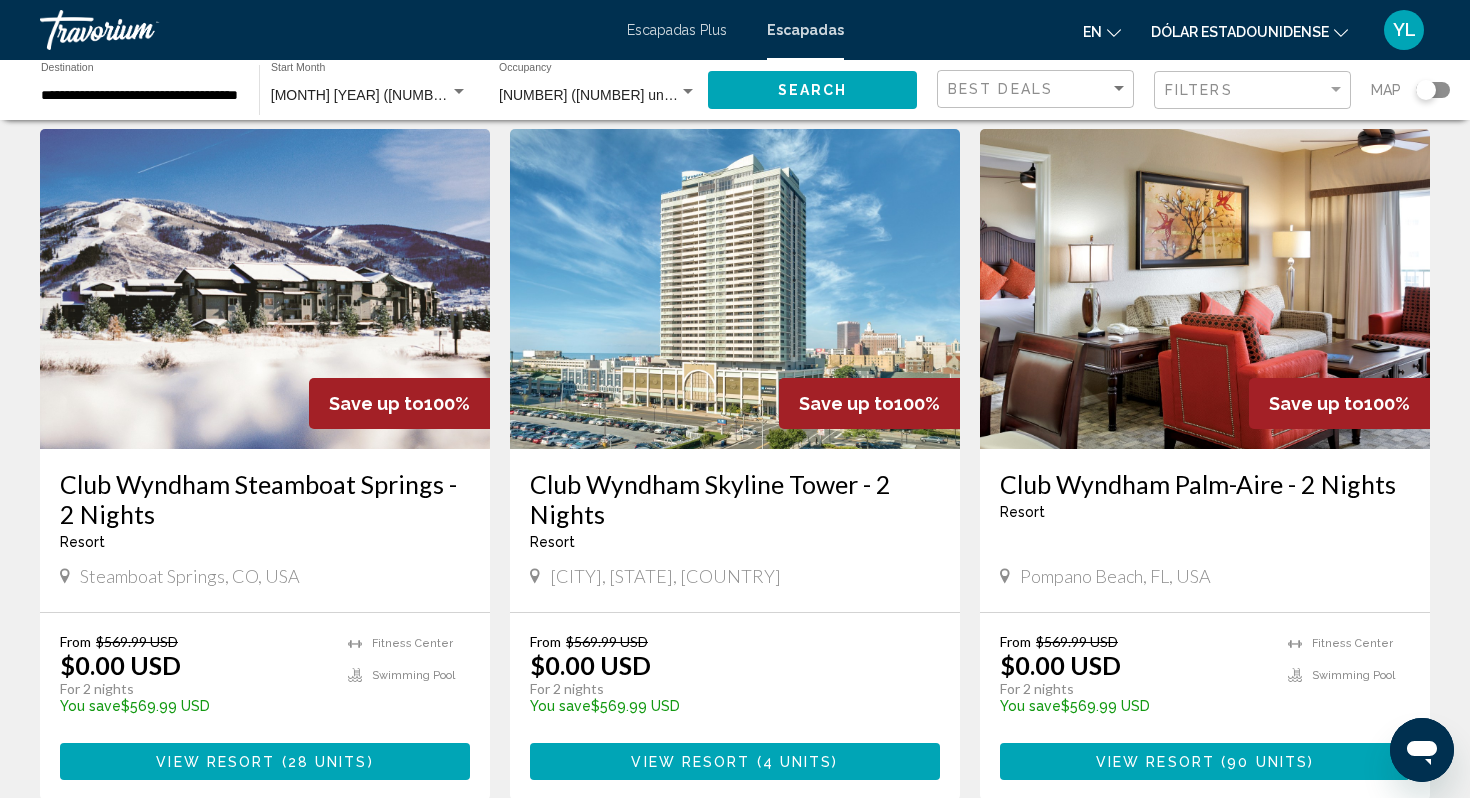 scroll, scrollTop: 79, scrollLeft: 0, axis: vertical 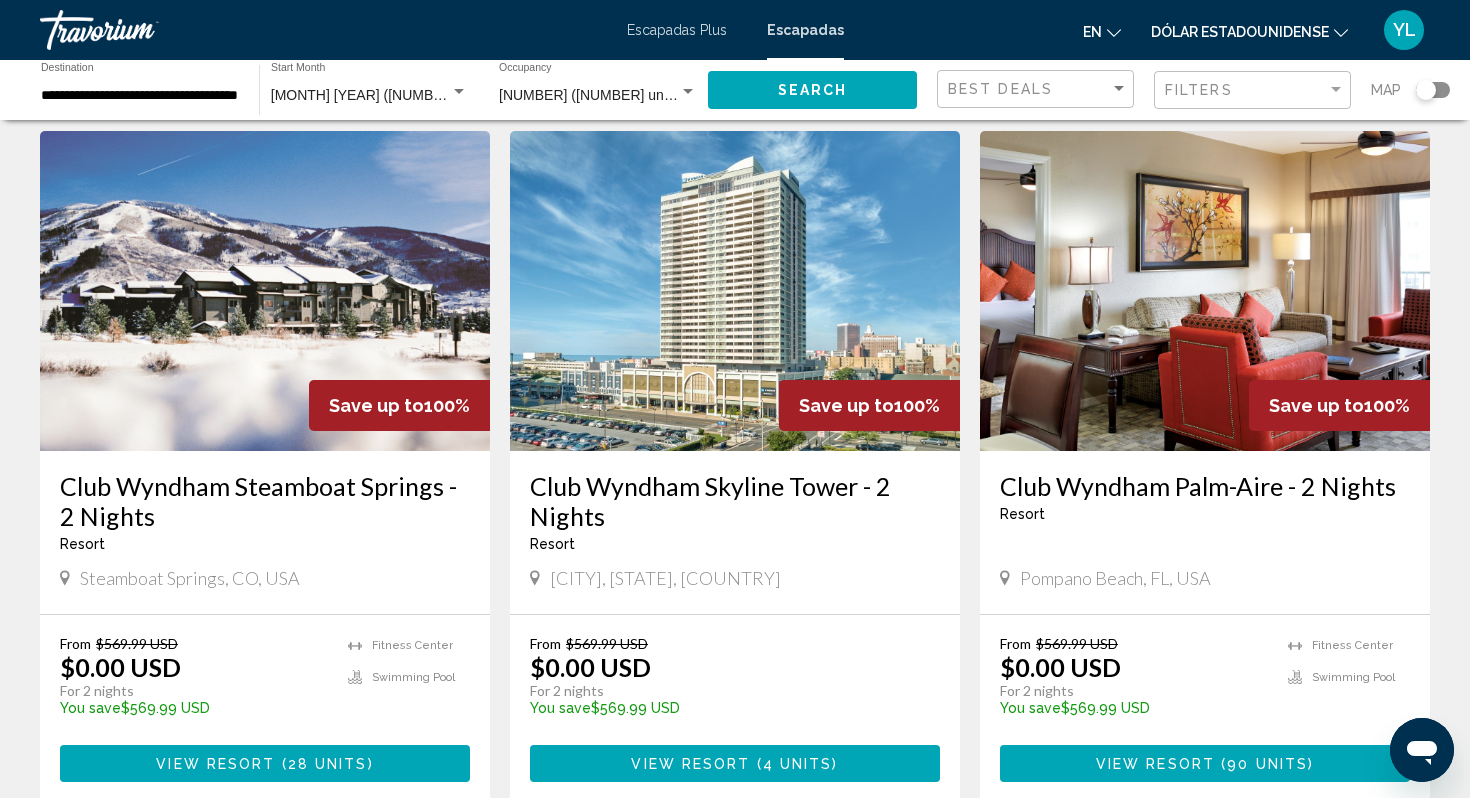 click at bounding box center (1205, 291) 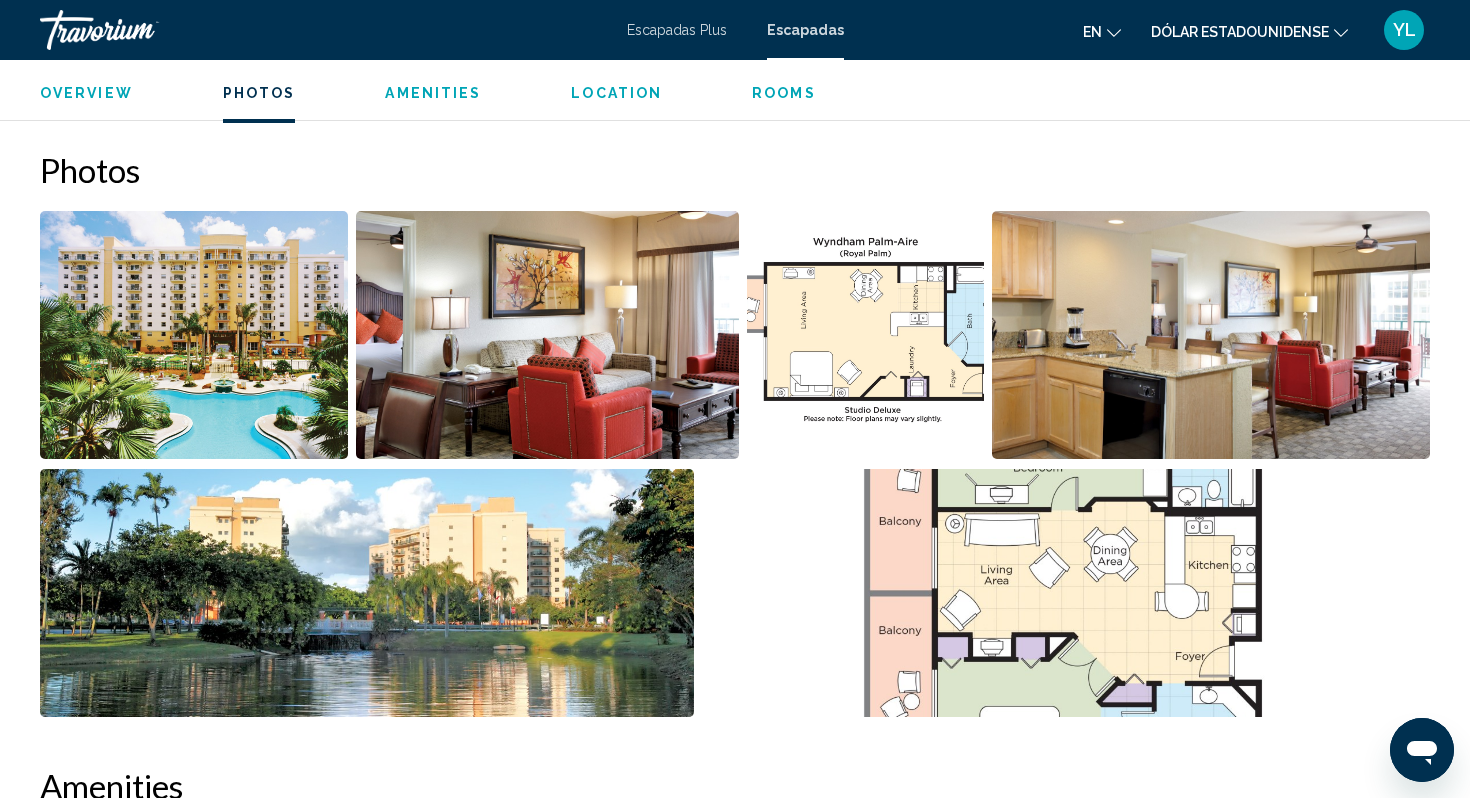 scroll, scrollTop: 855, scrollLeft: 0, axis: vertical 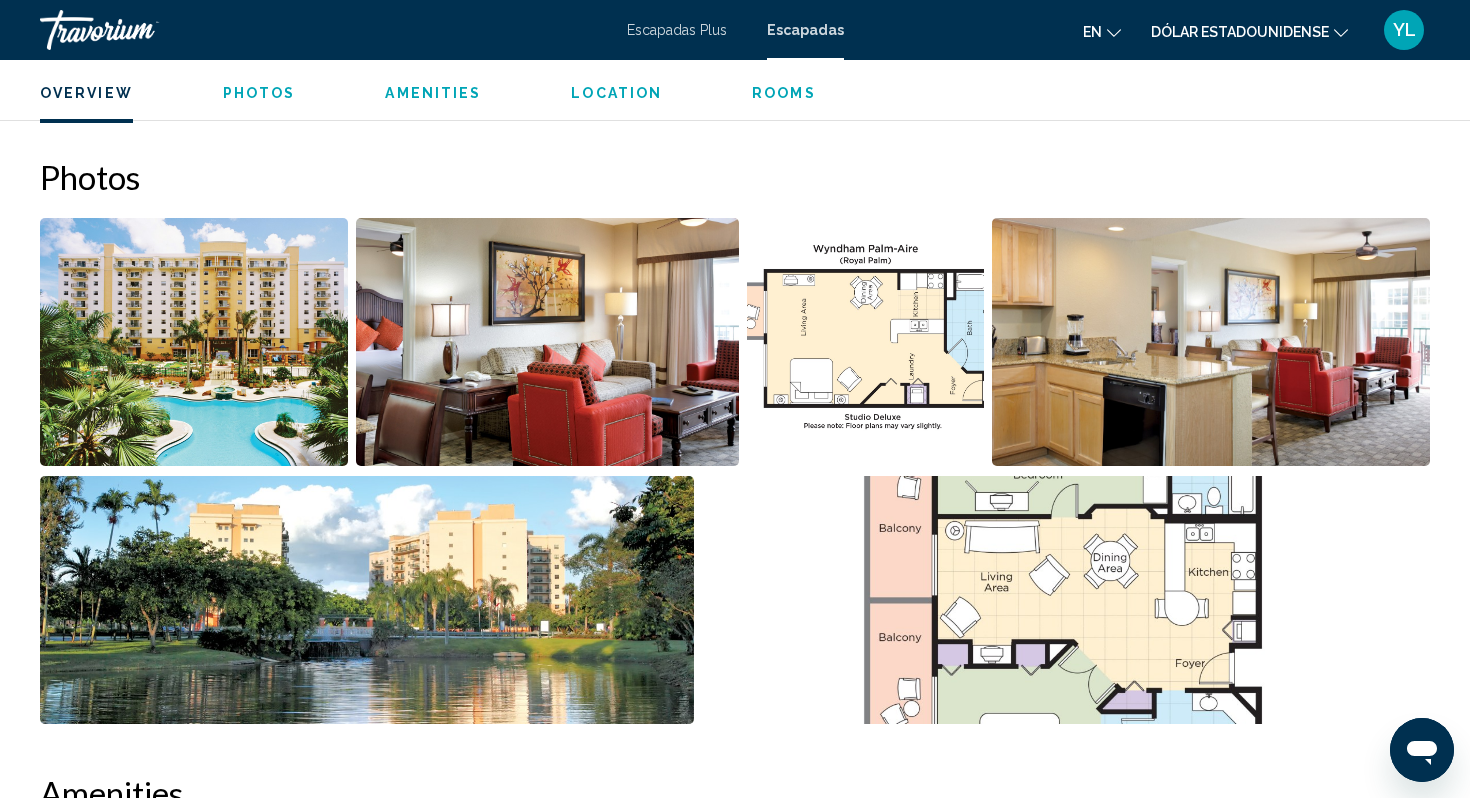 click at bounding box center (194, 342) 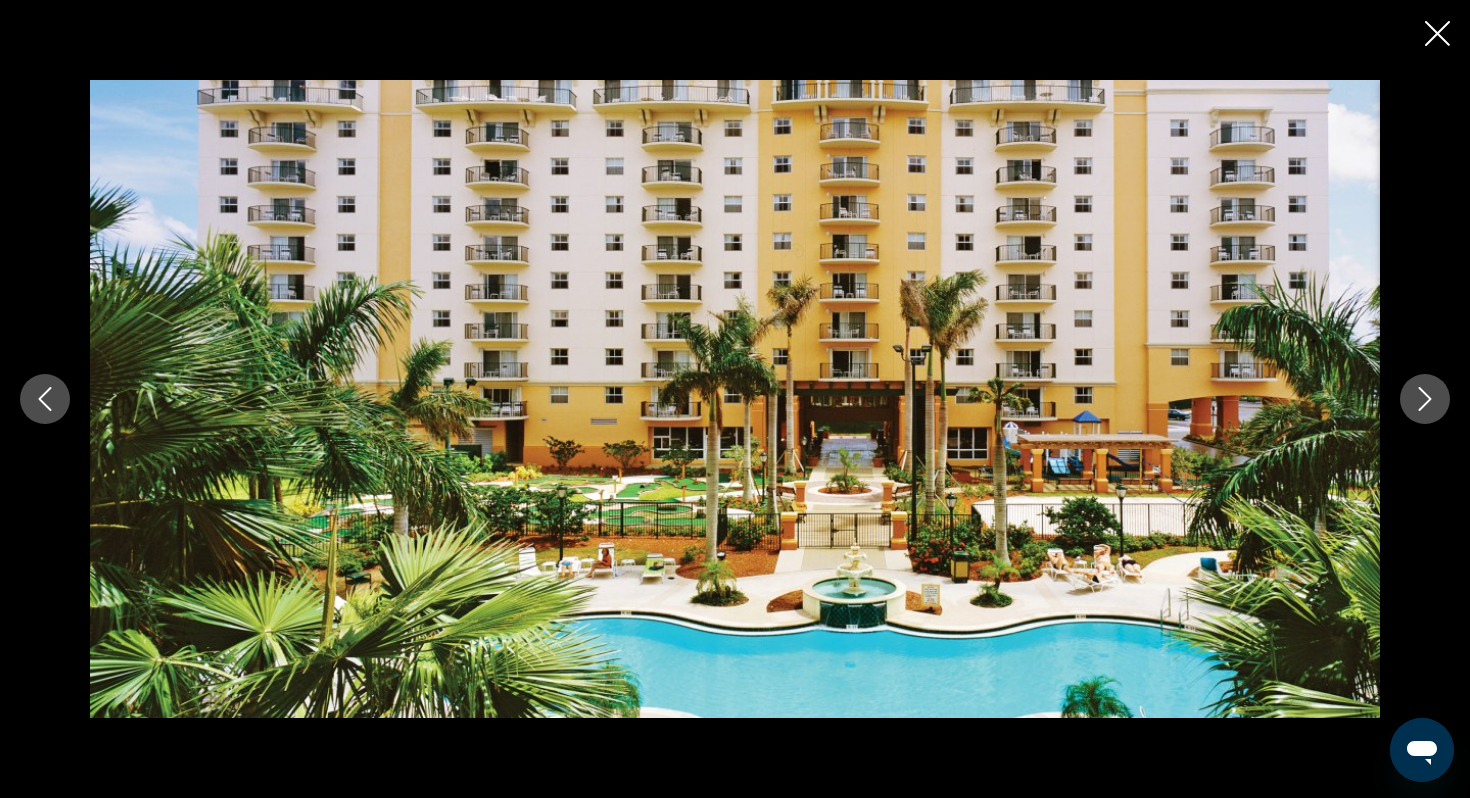 scroll, scrollTop: 1163, scrollLeft: 0, axis: vertical 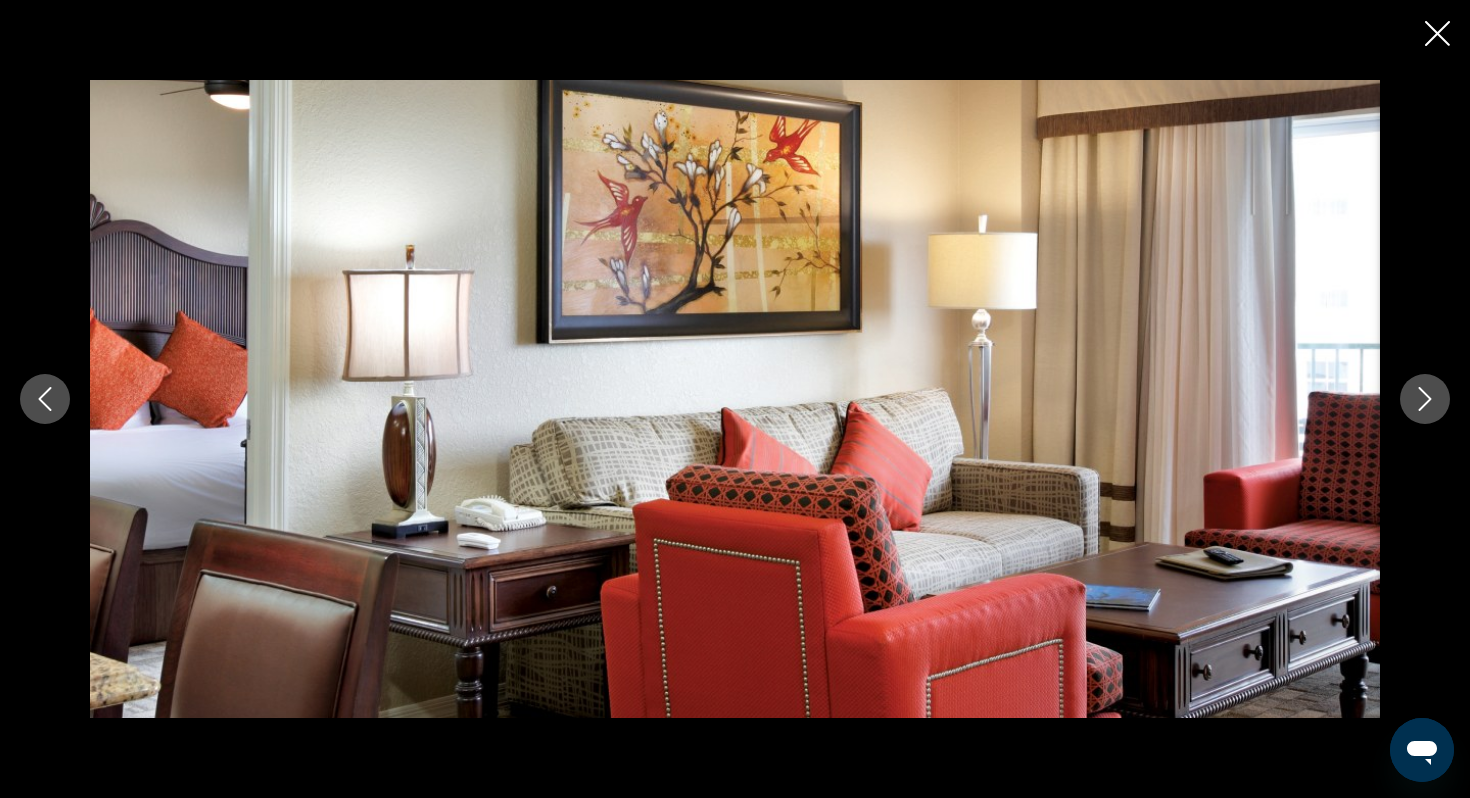click 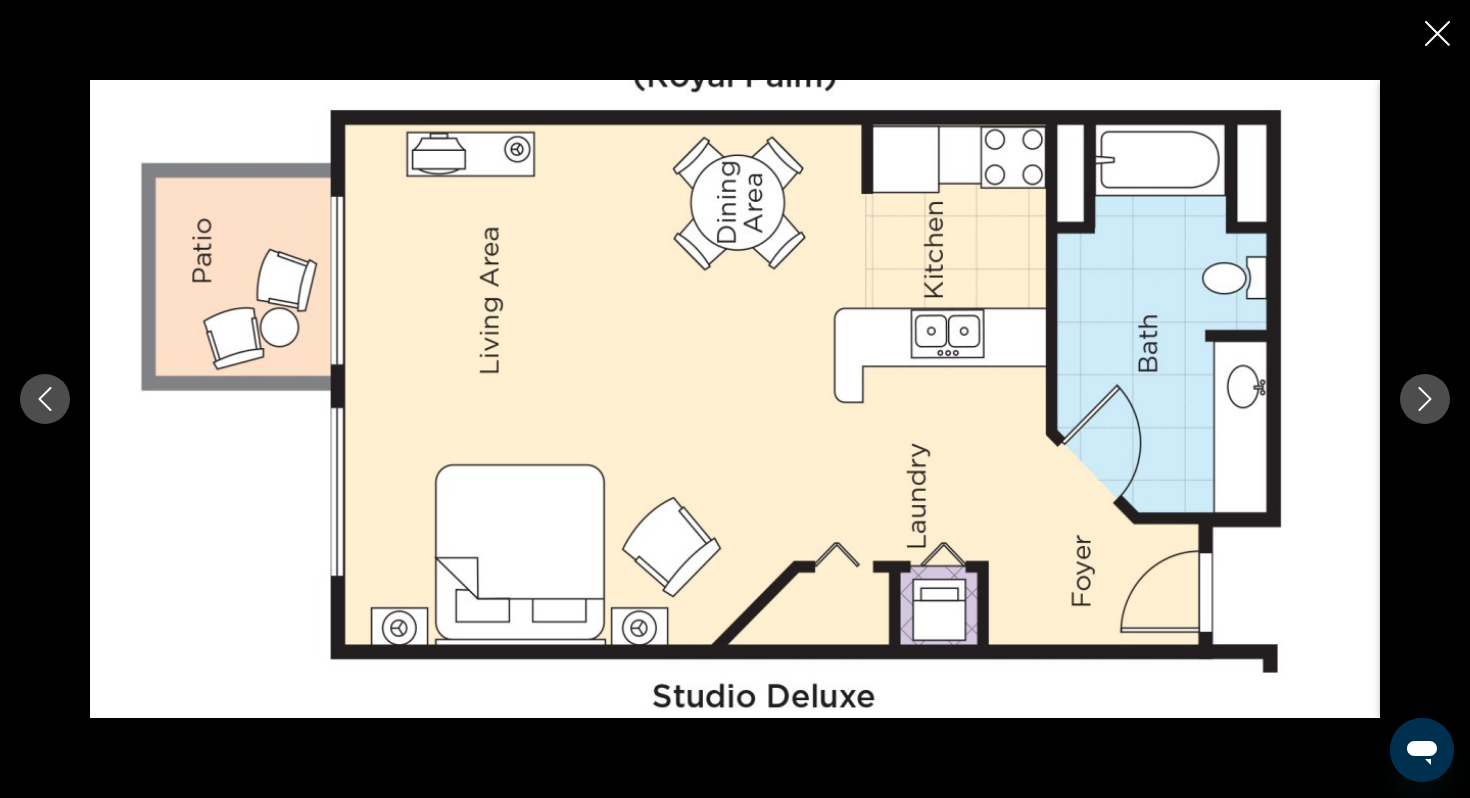 click 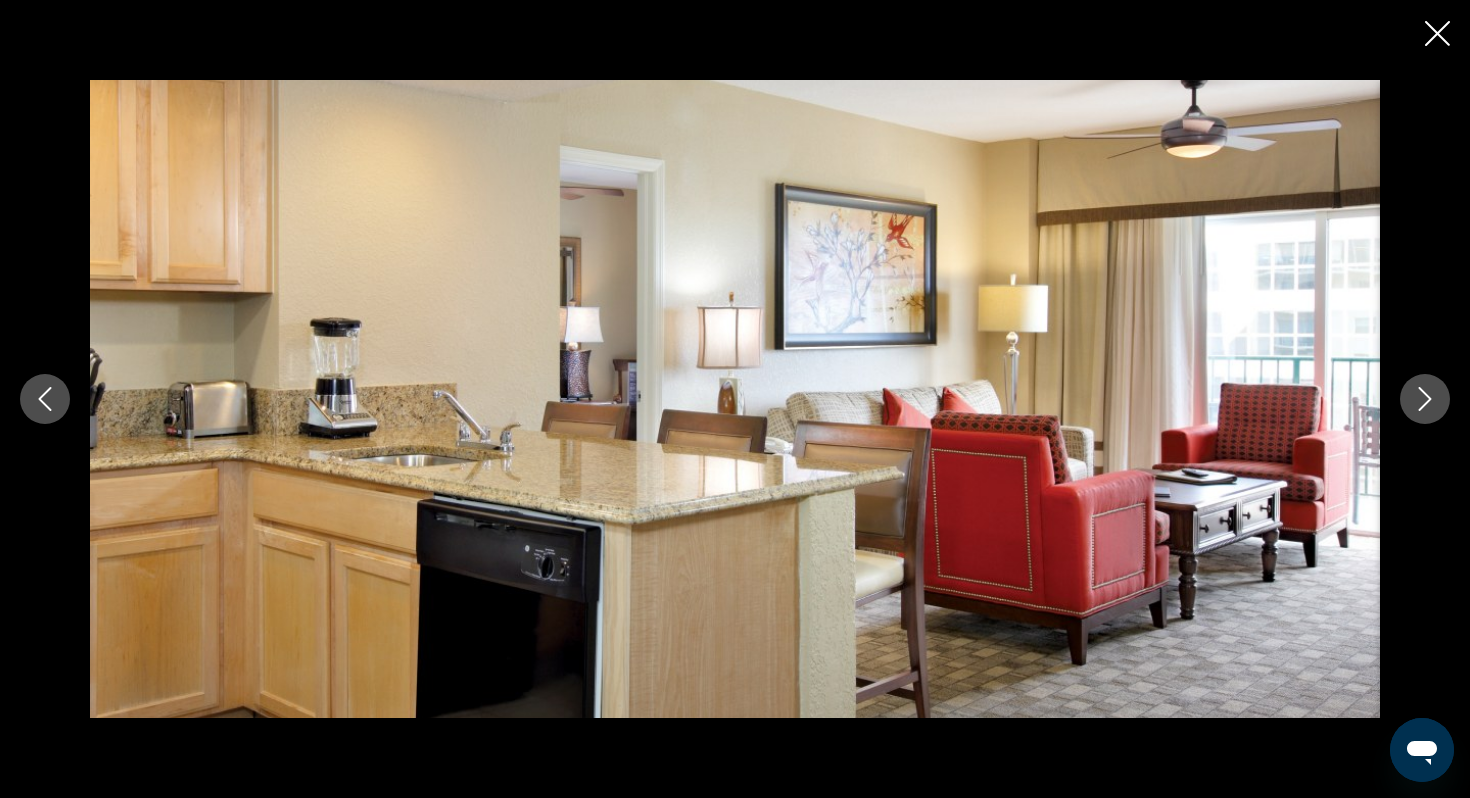 click 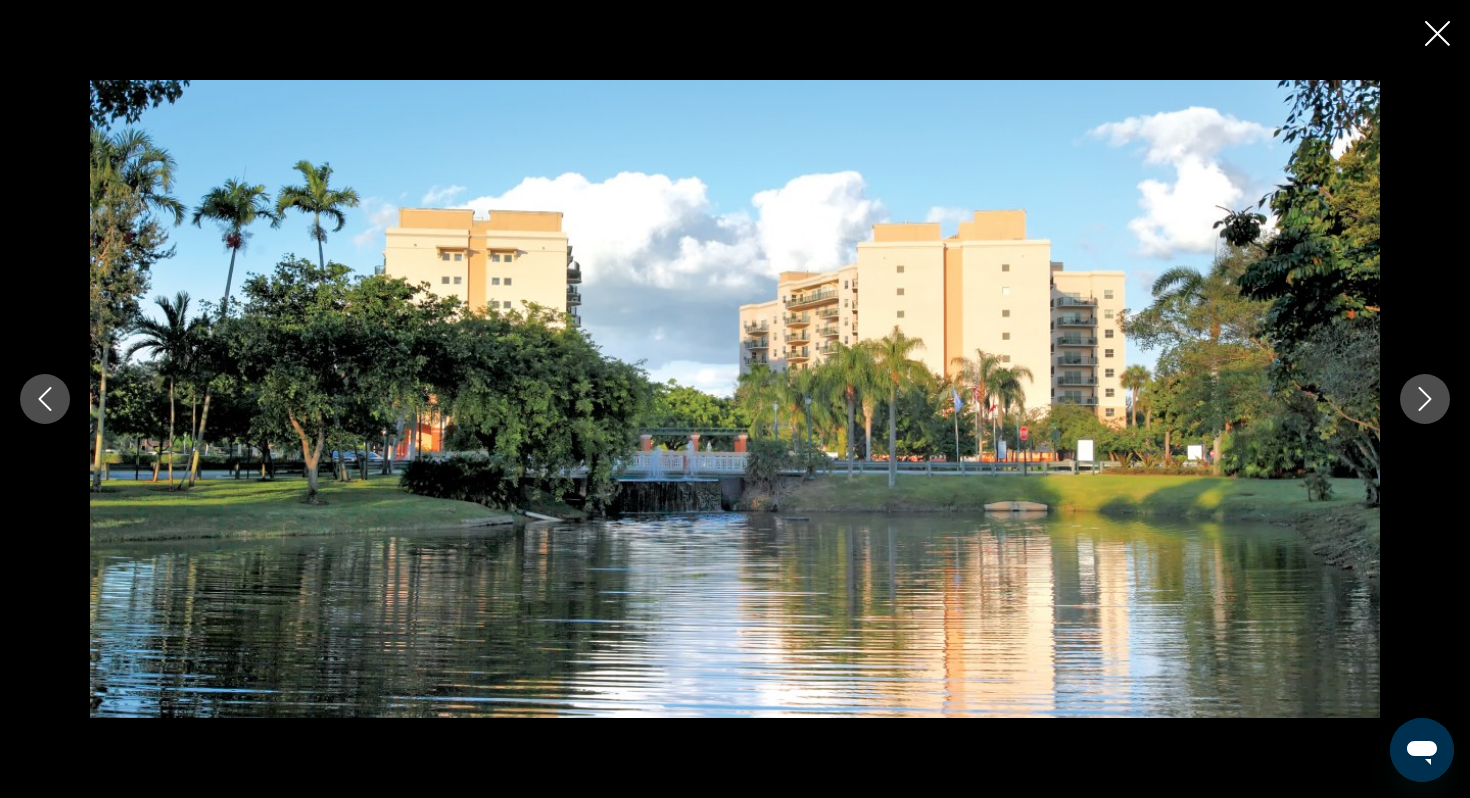 click 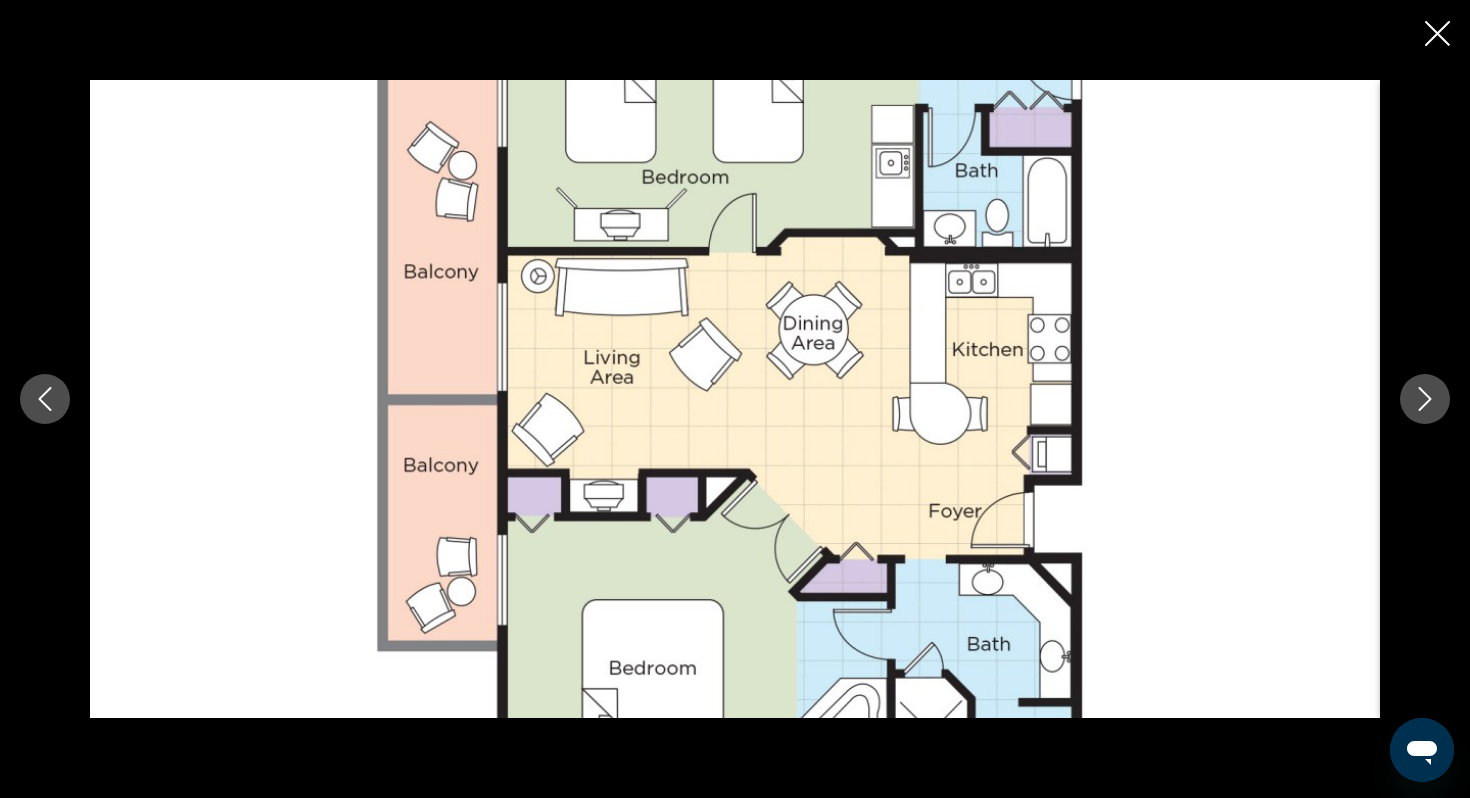 click 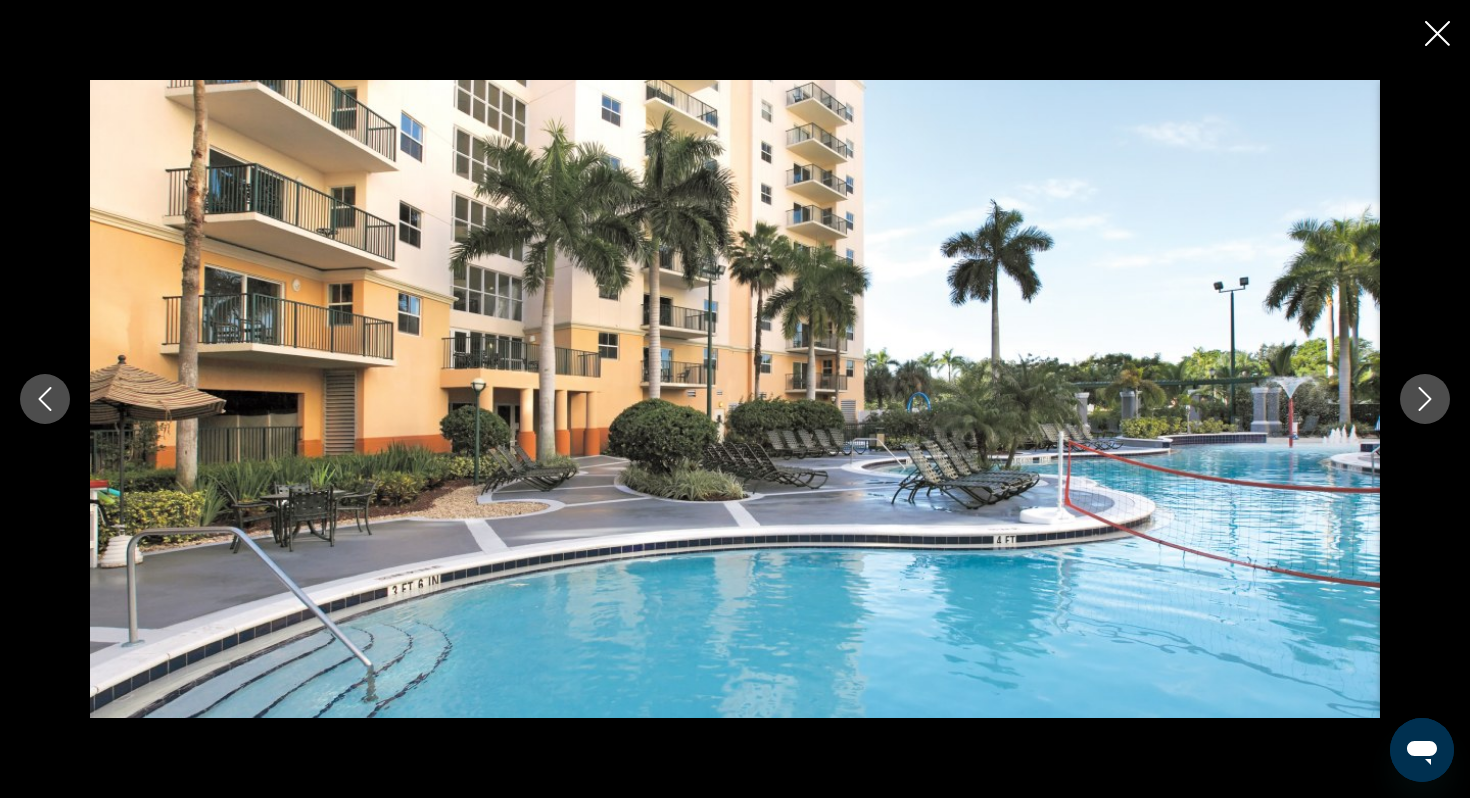 click 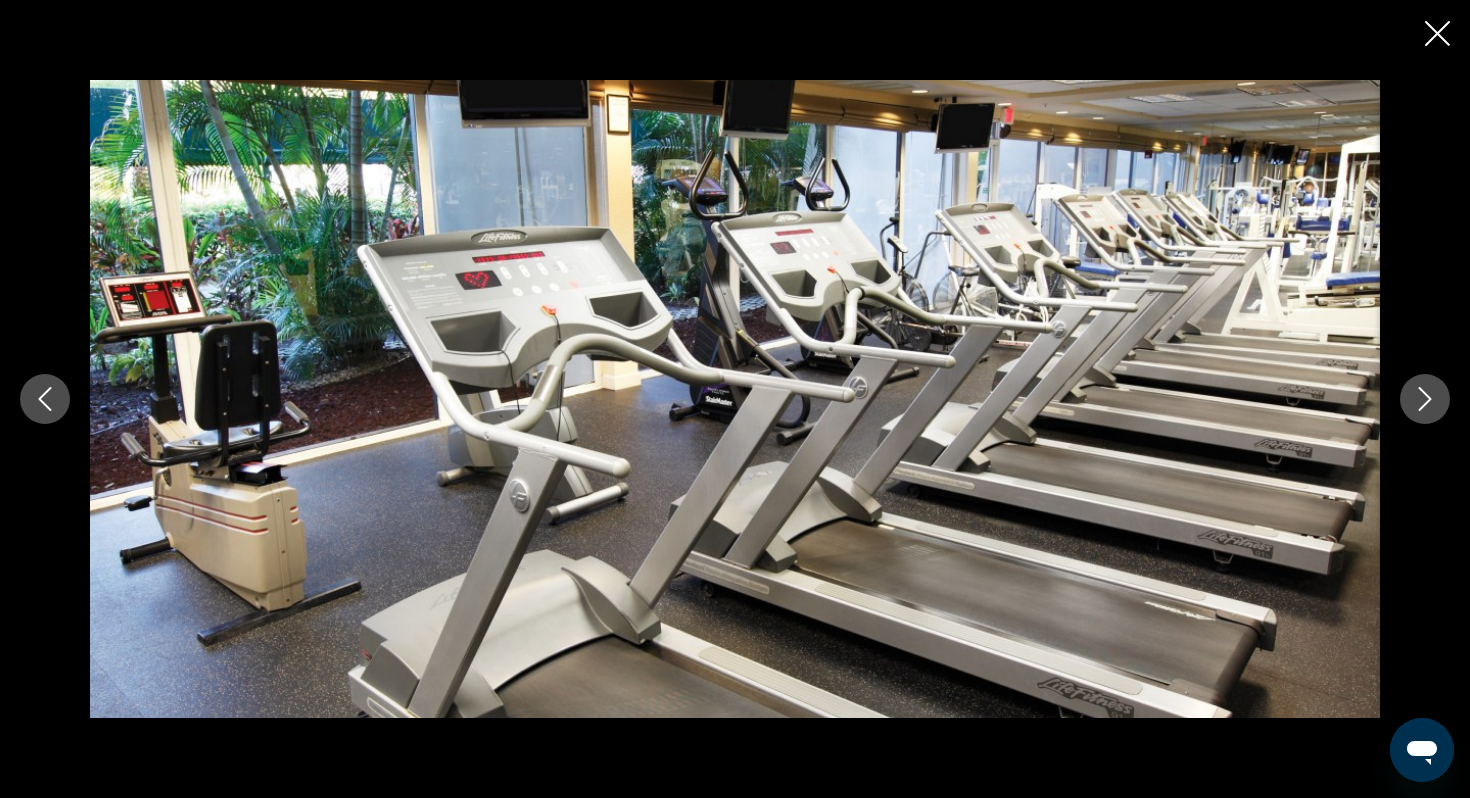 click 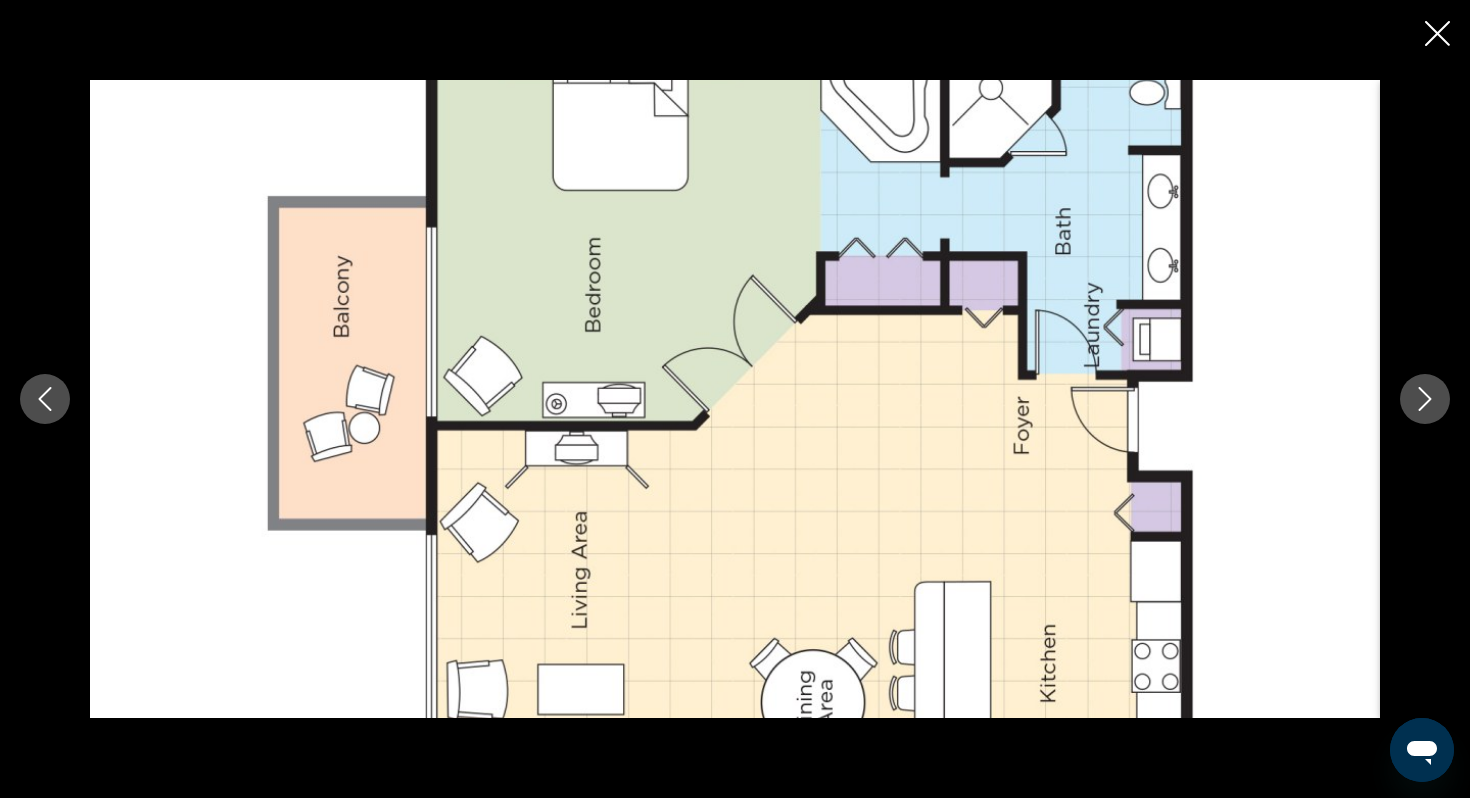 click 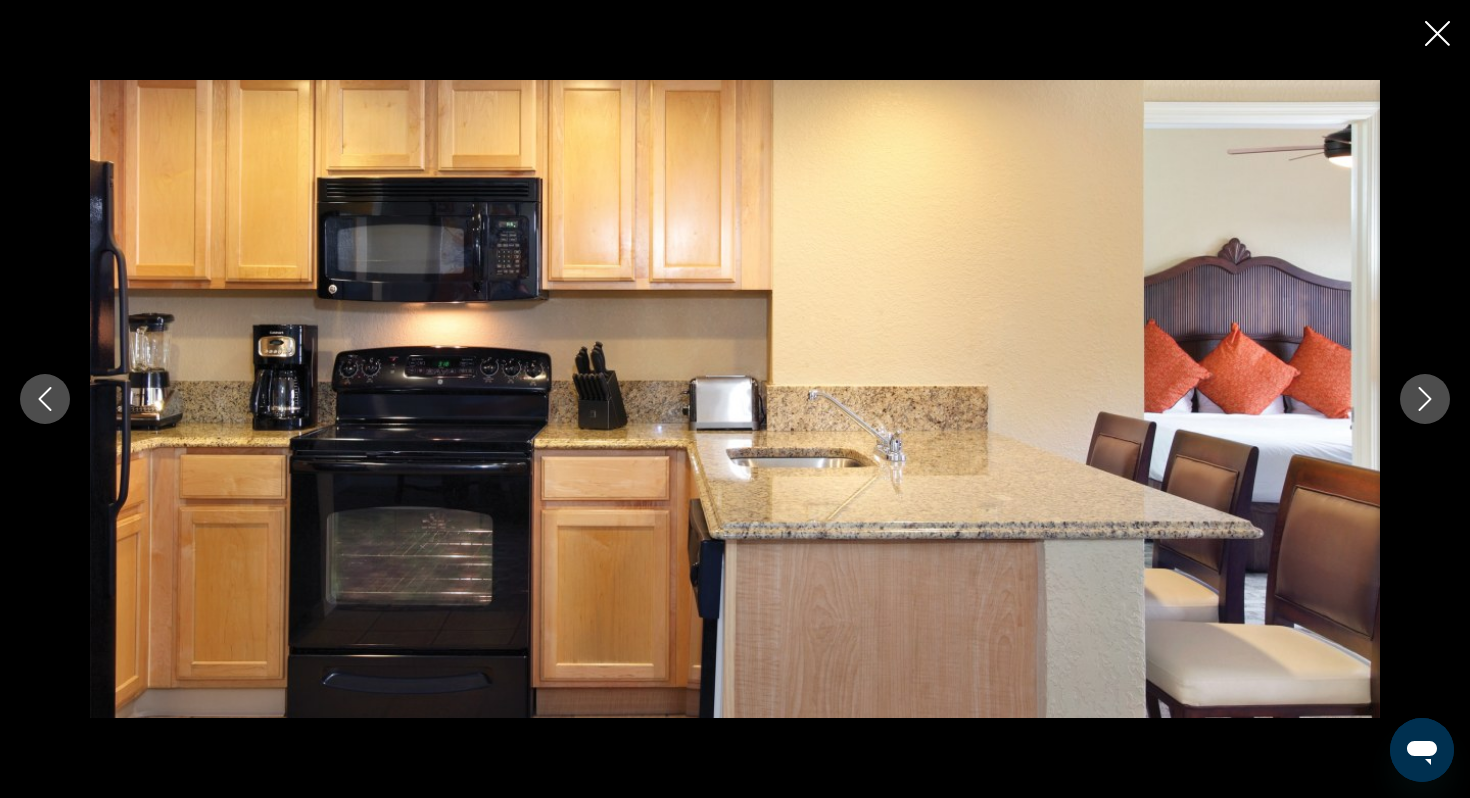 click 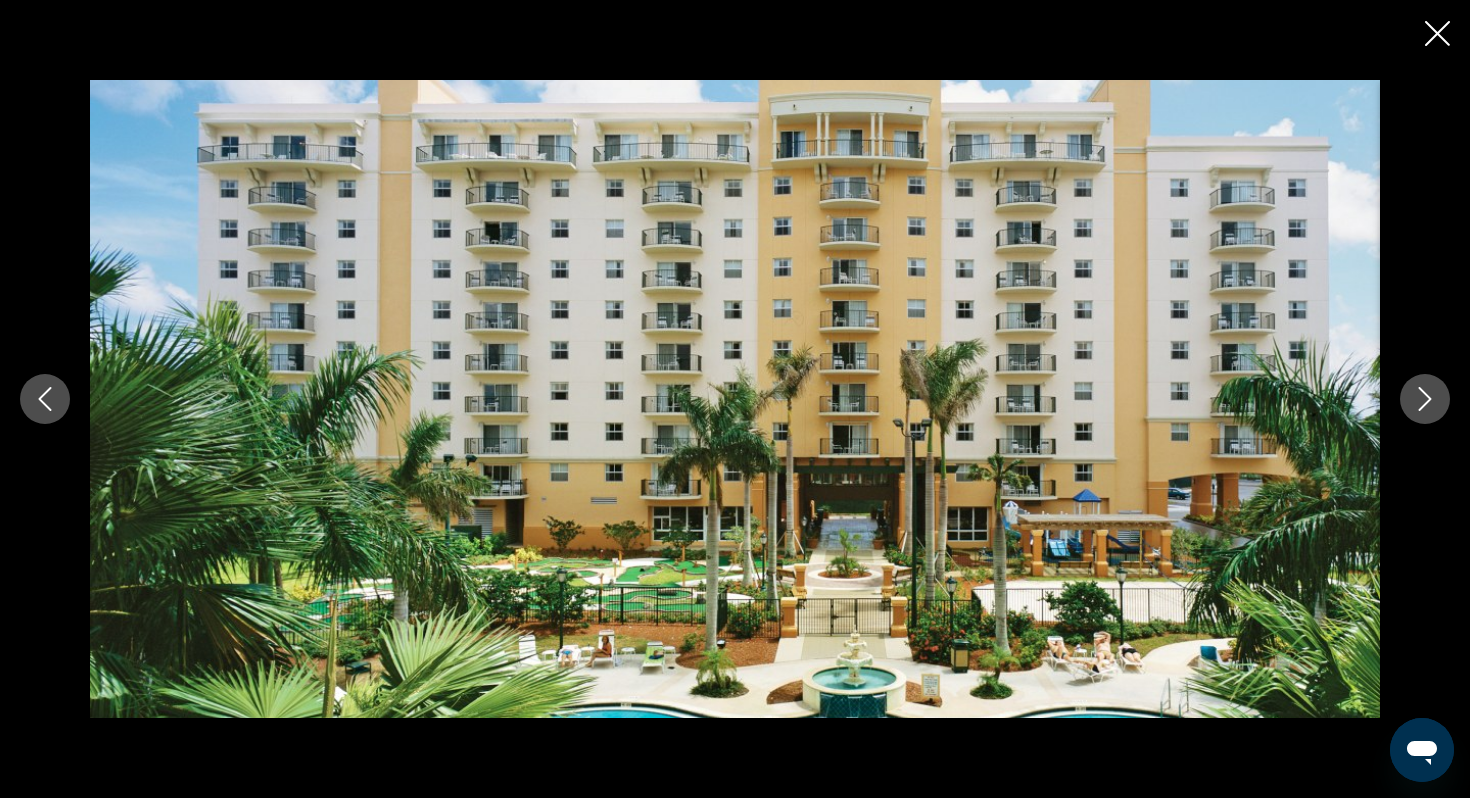 click 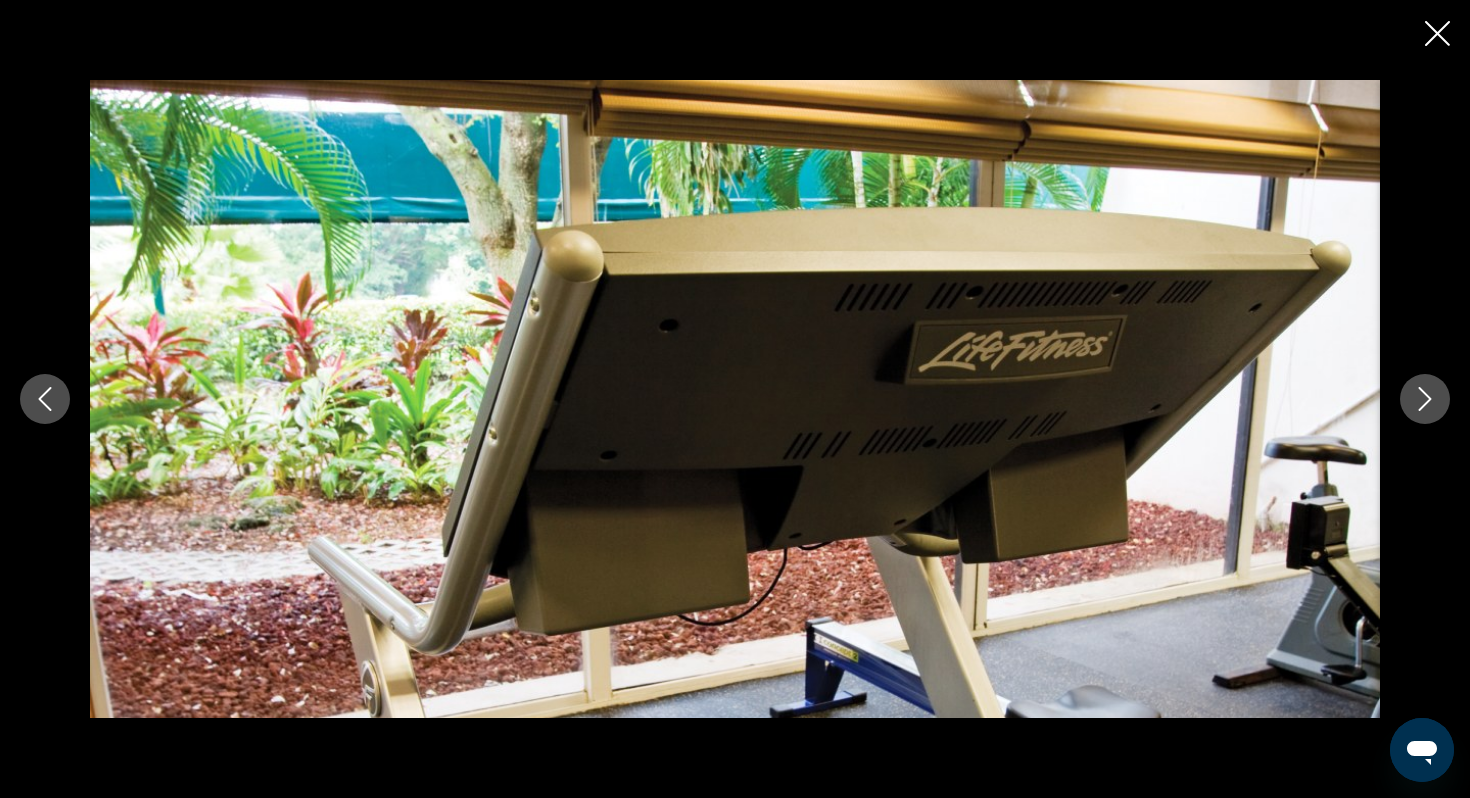 click 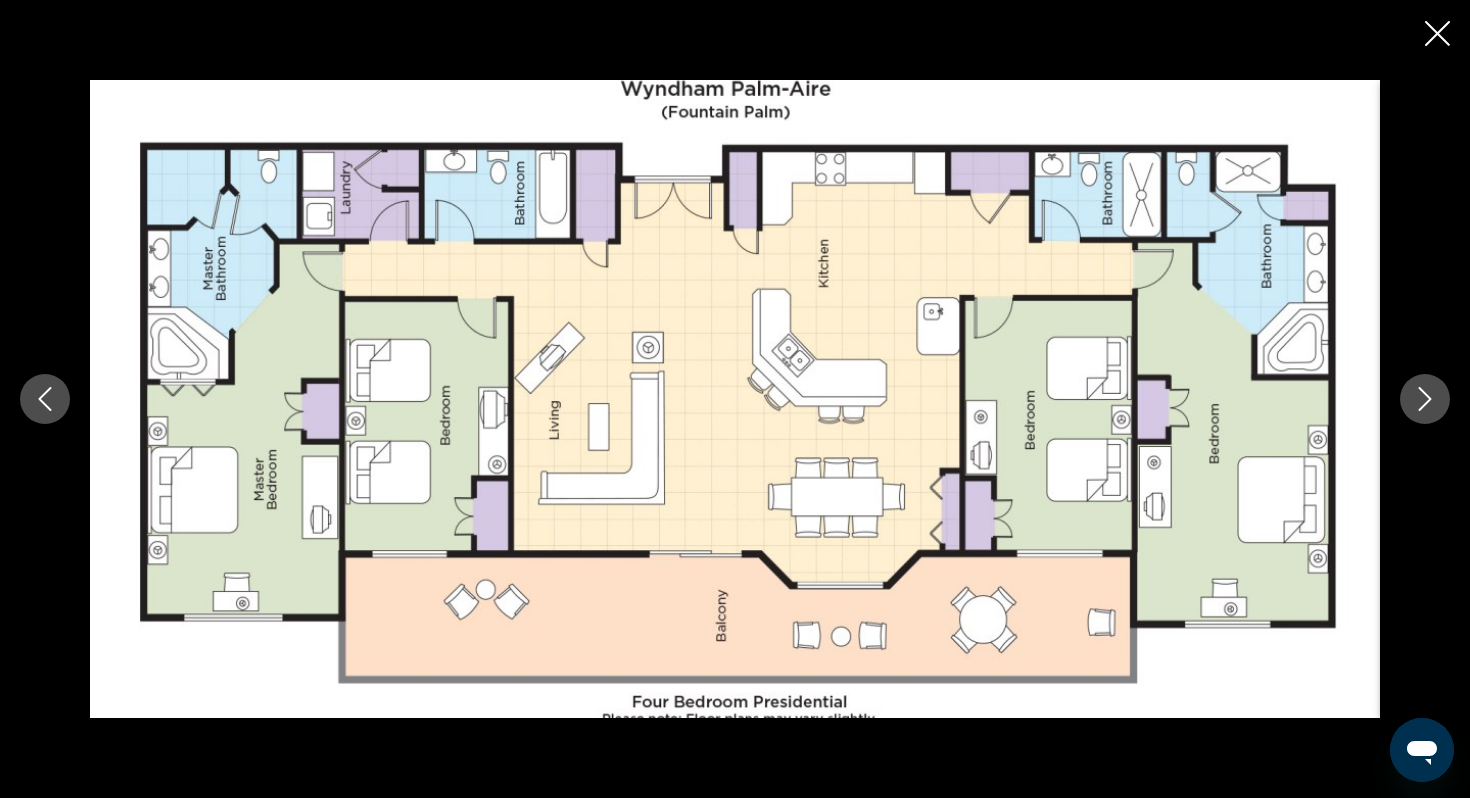 click 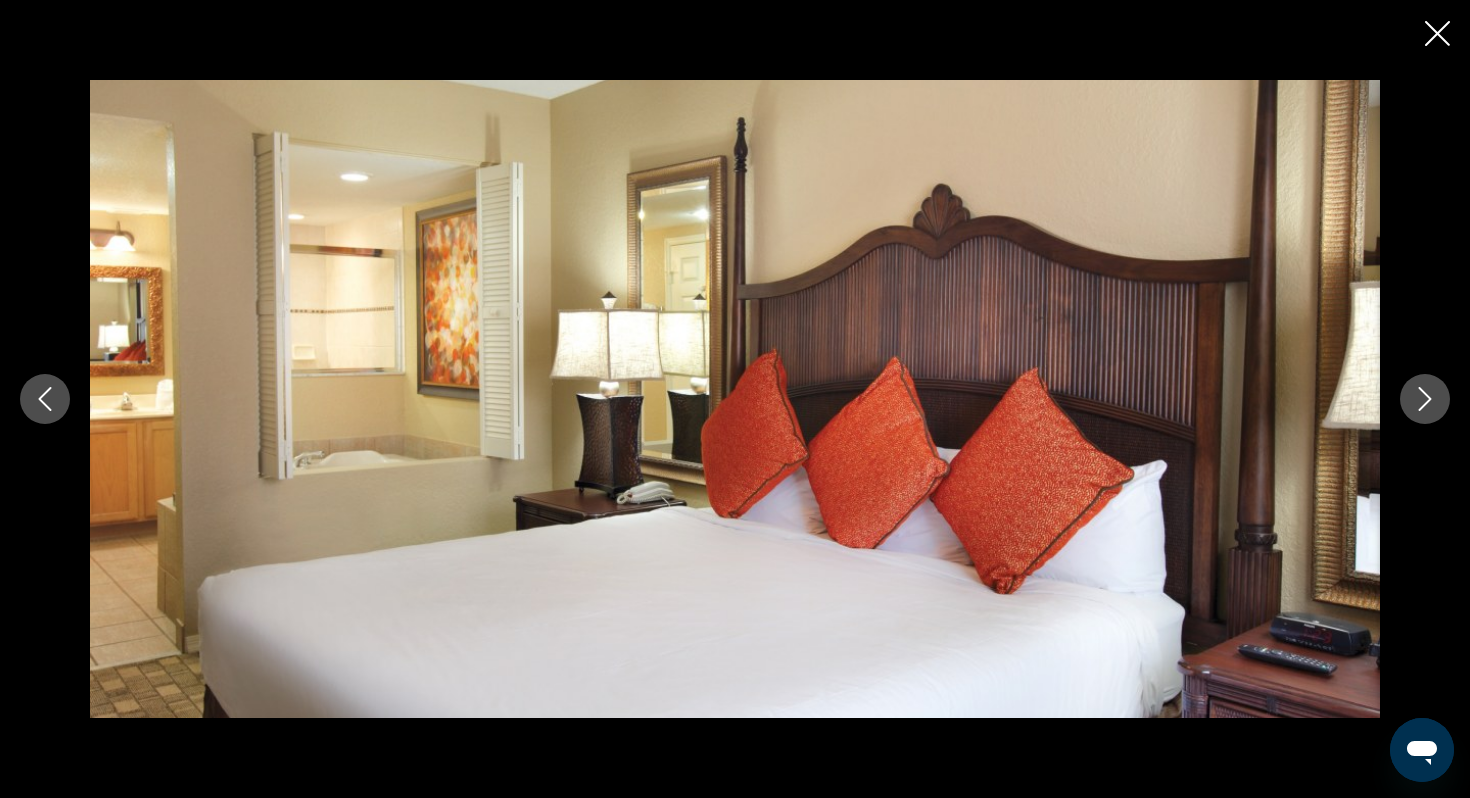 click 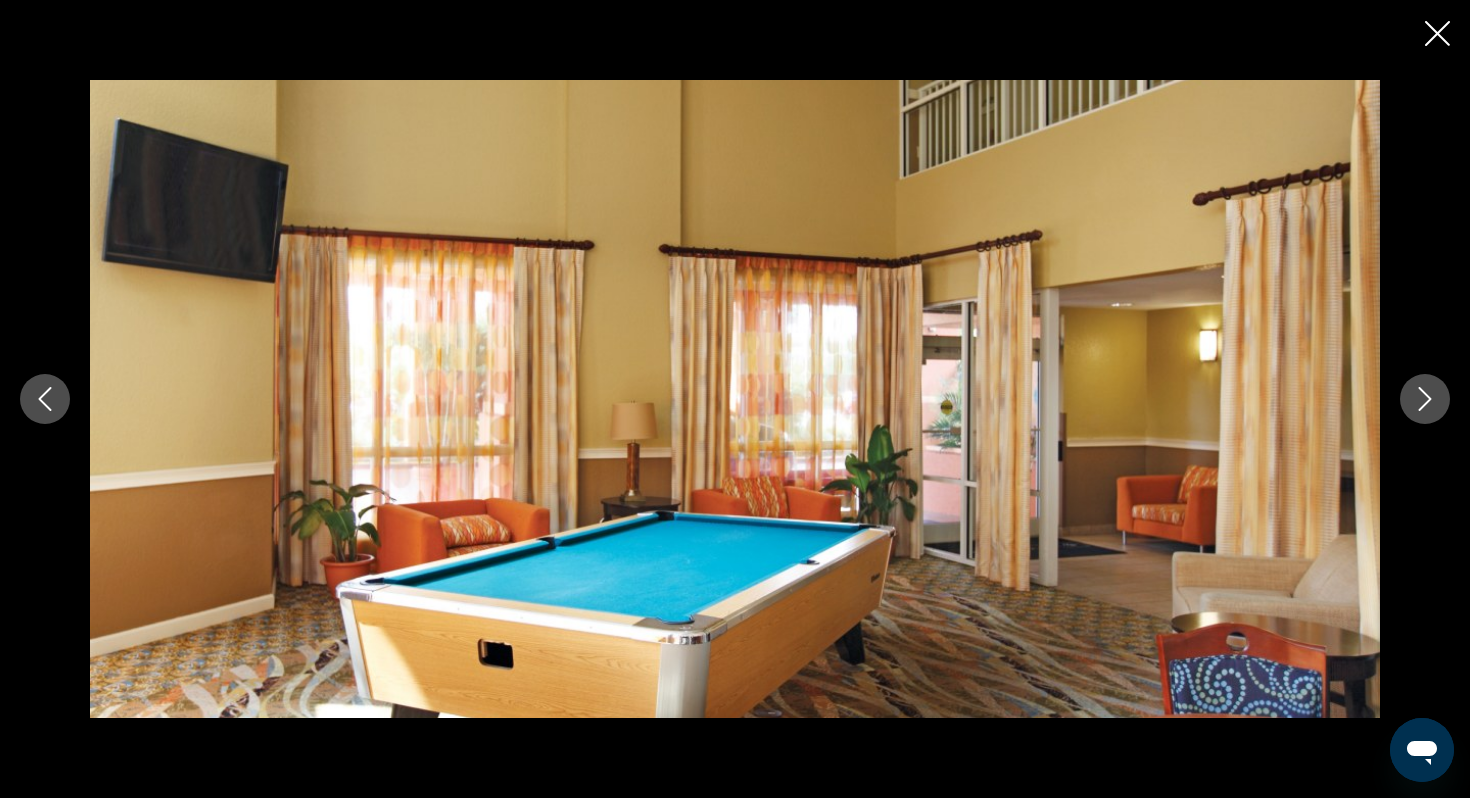 click 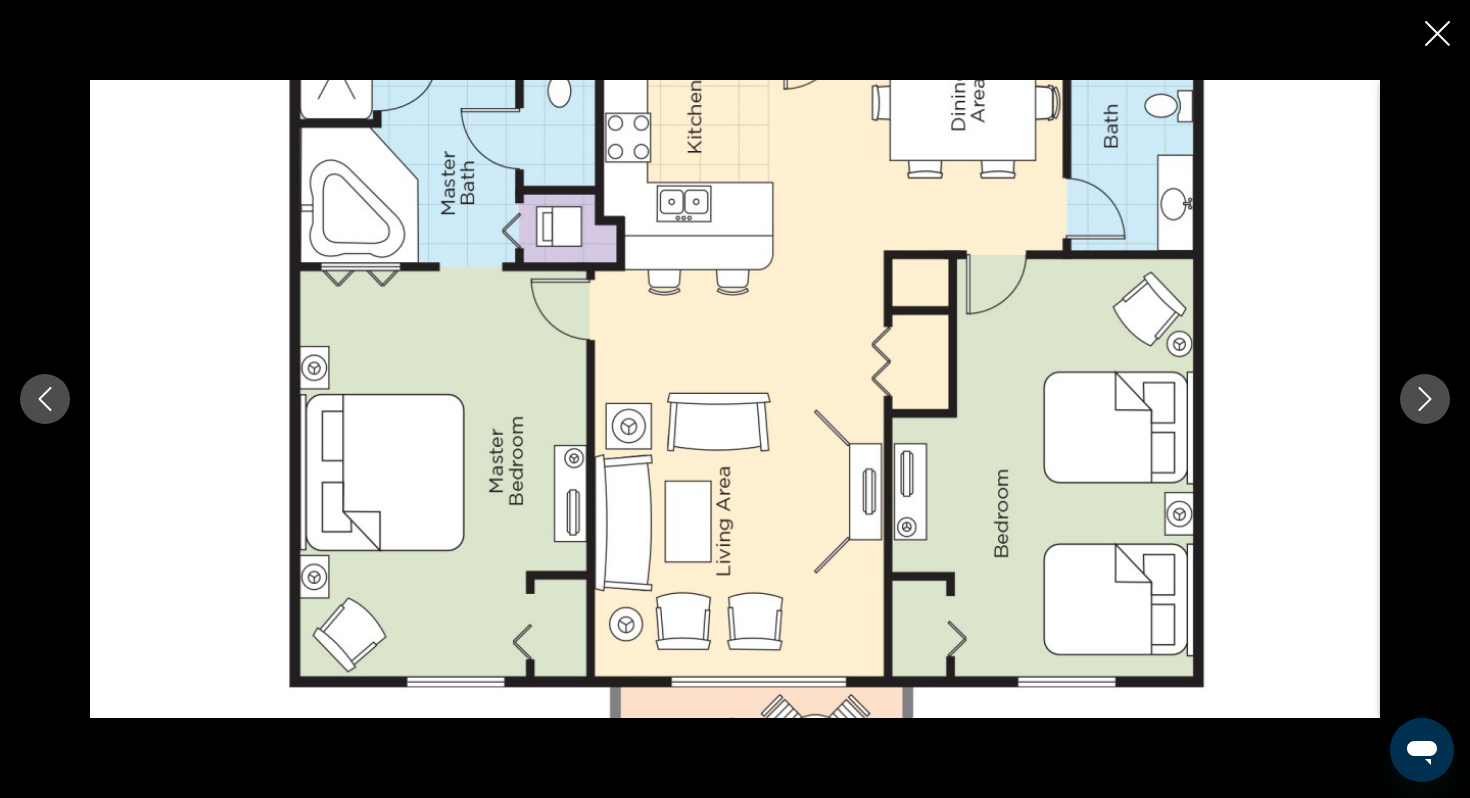click 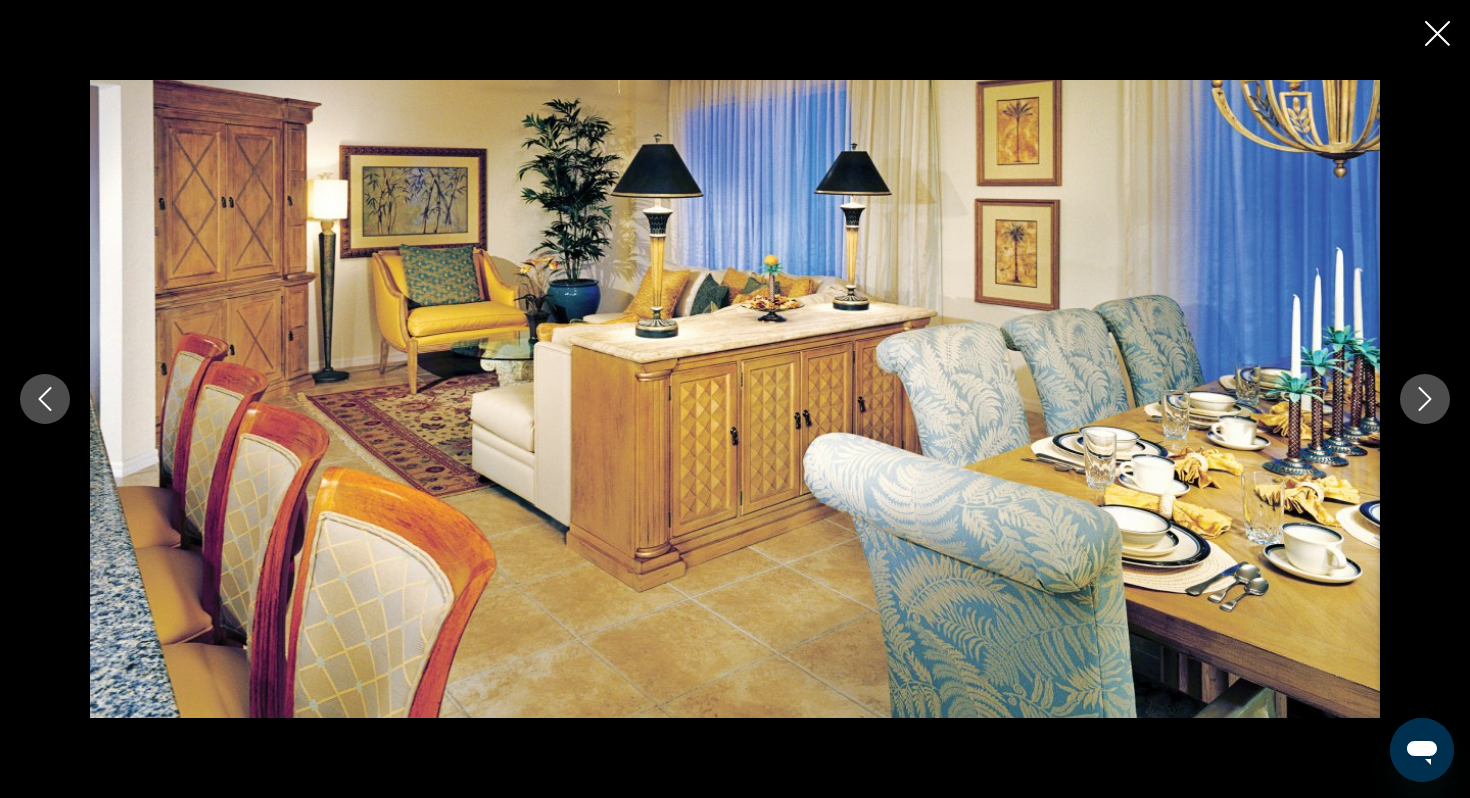 click 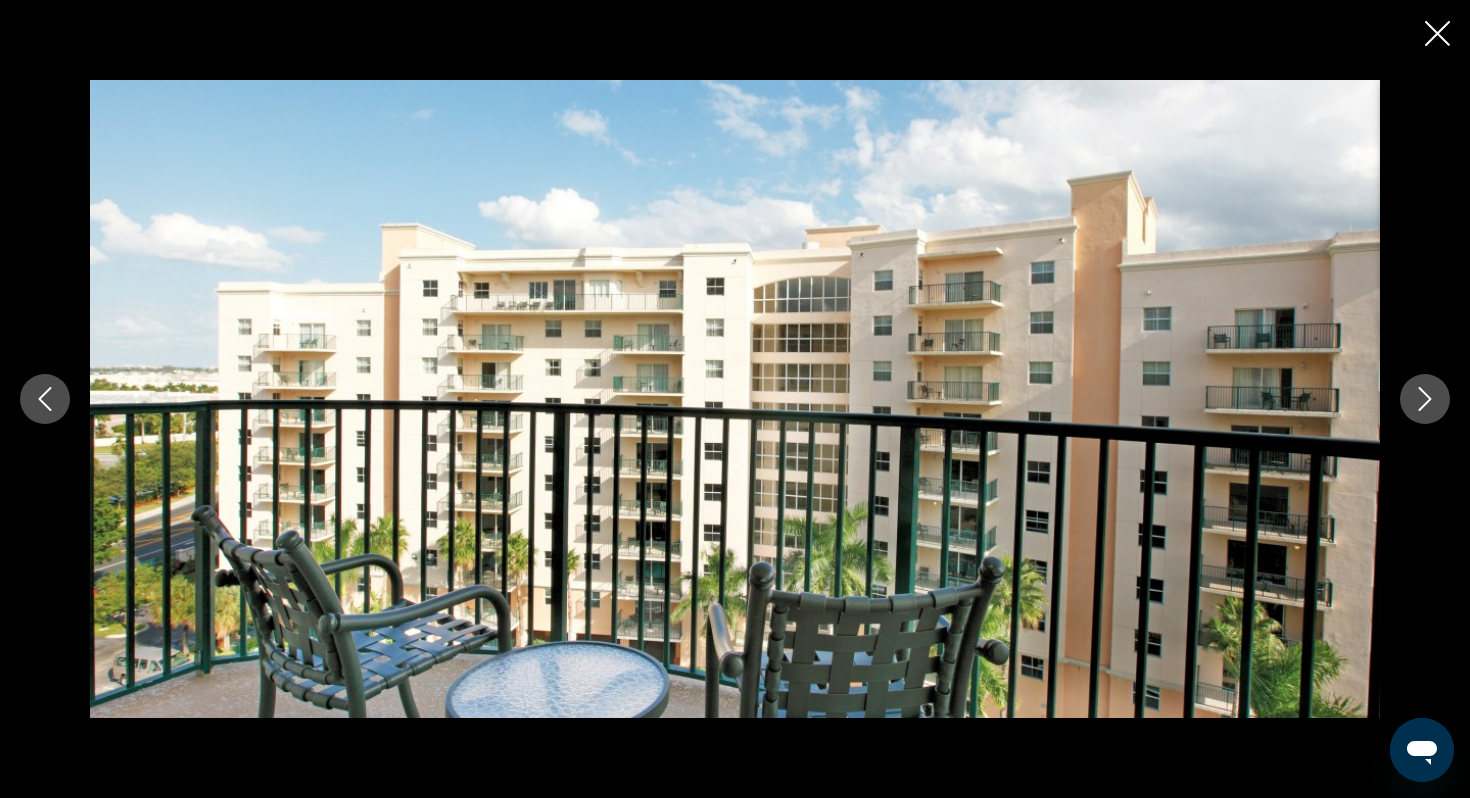 click 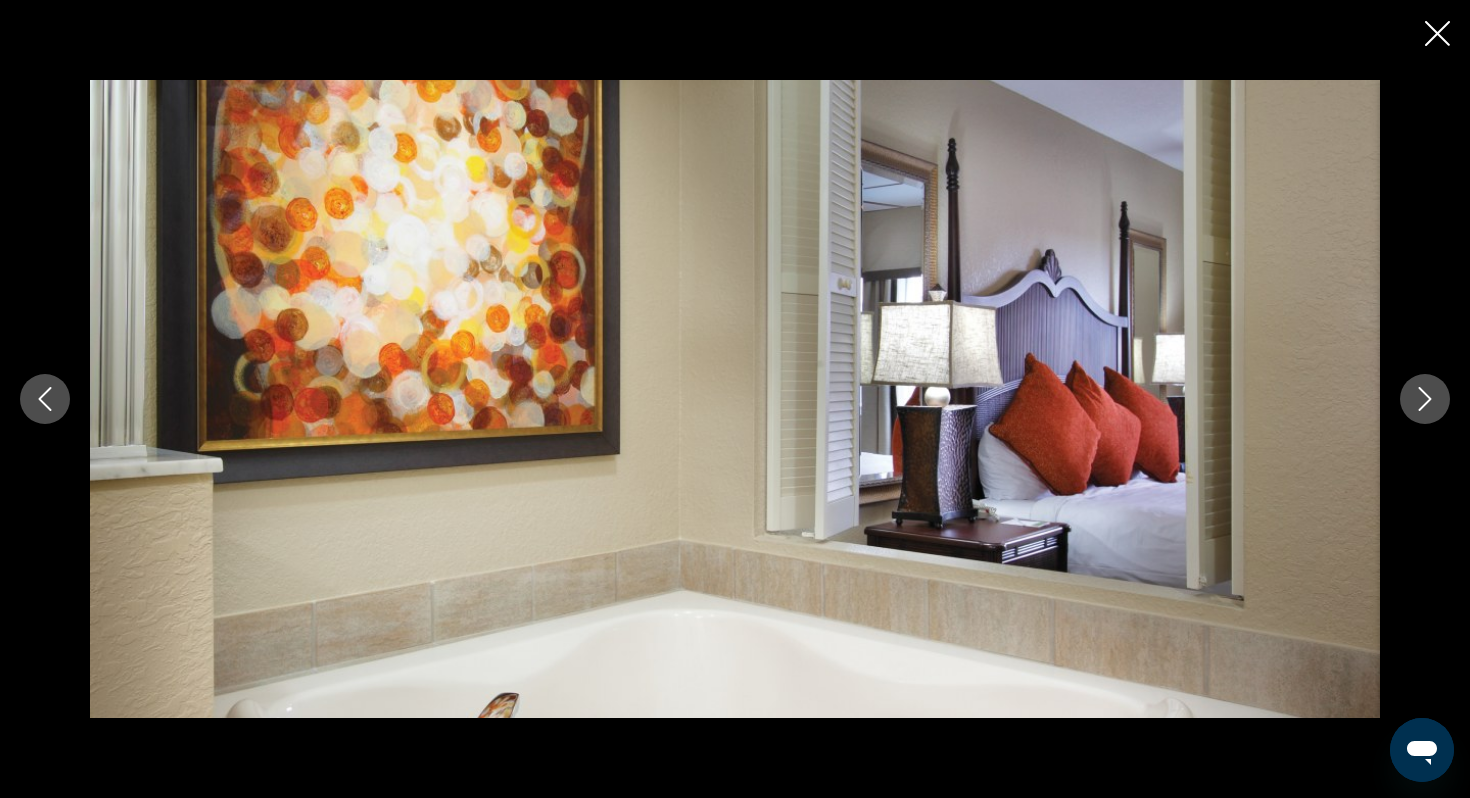 click 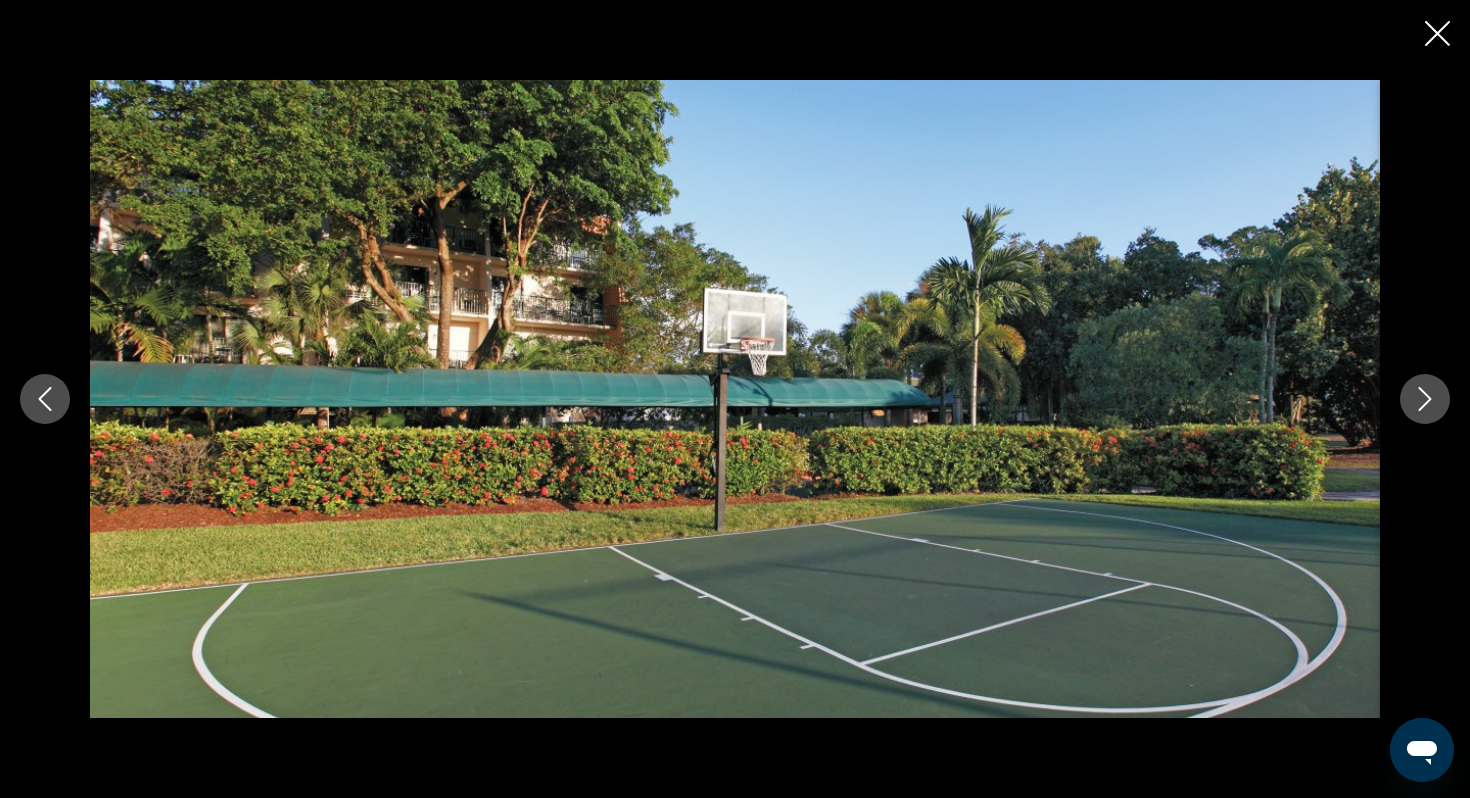 click 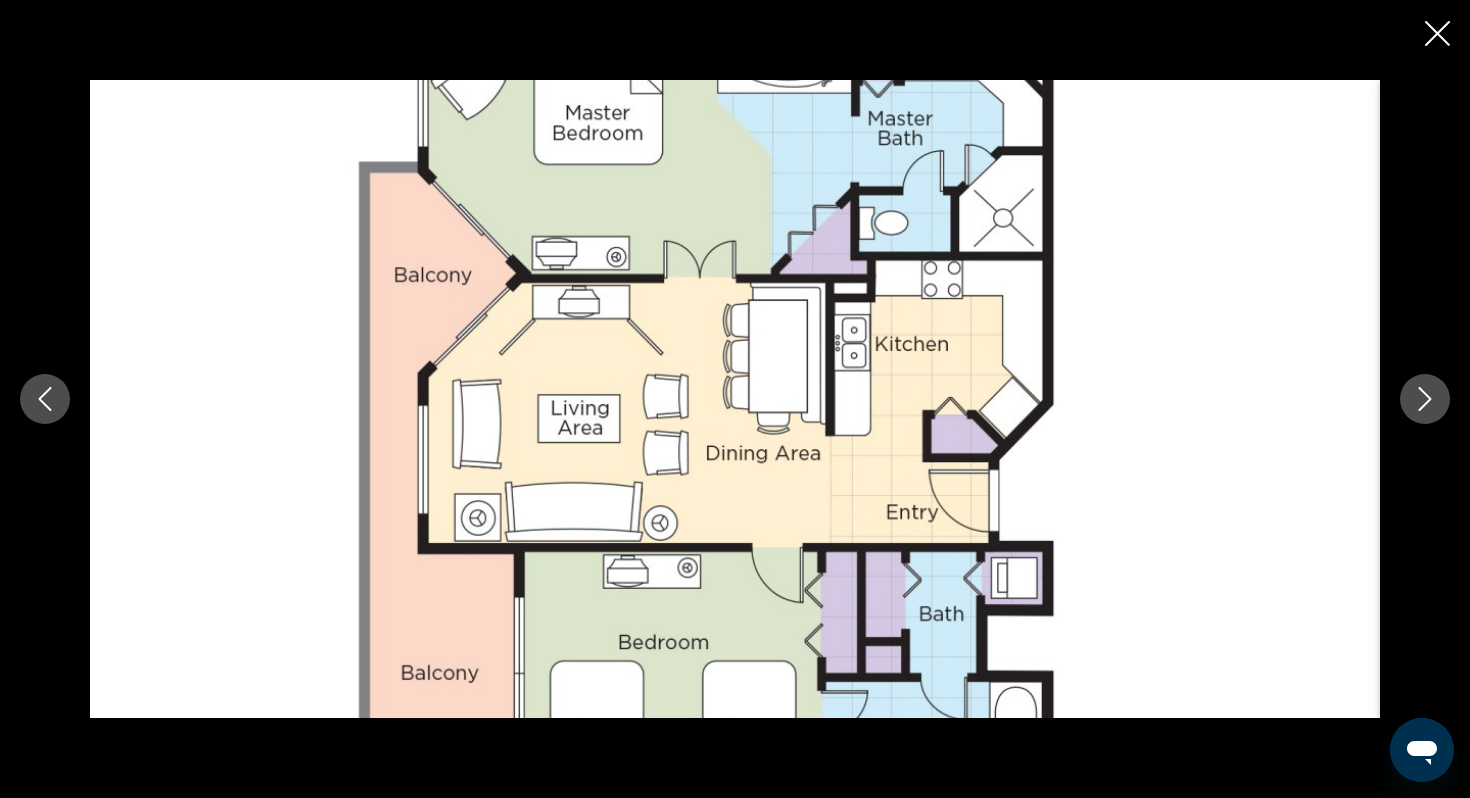 click 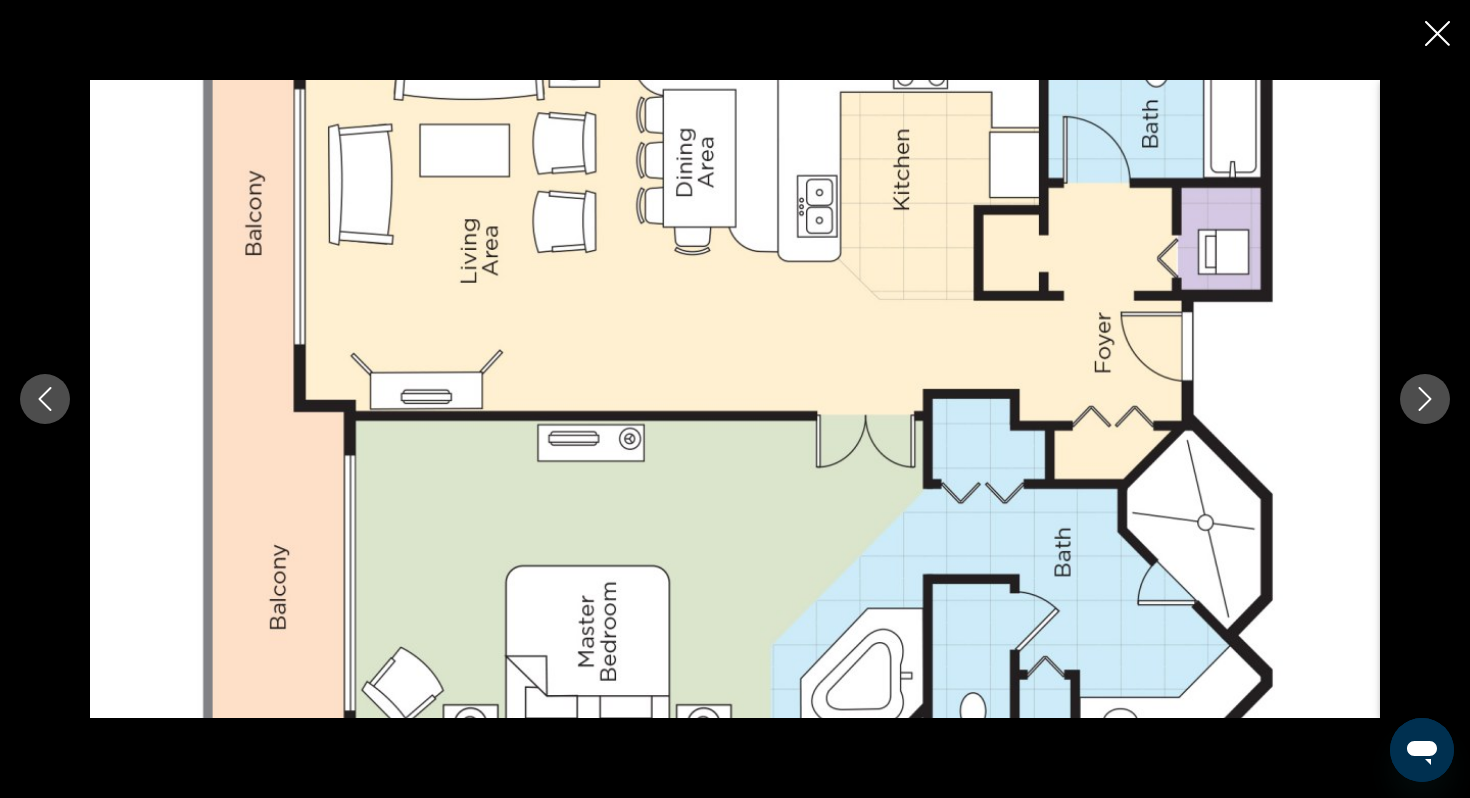 click 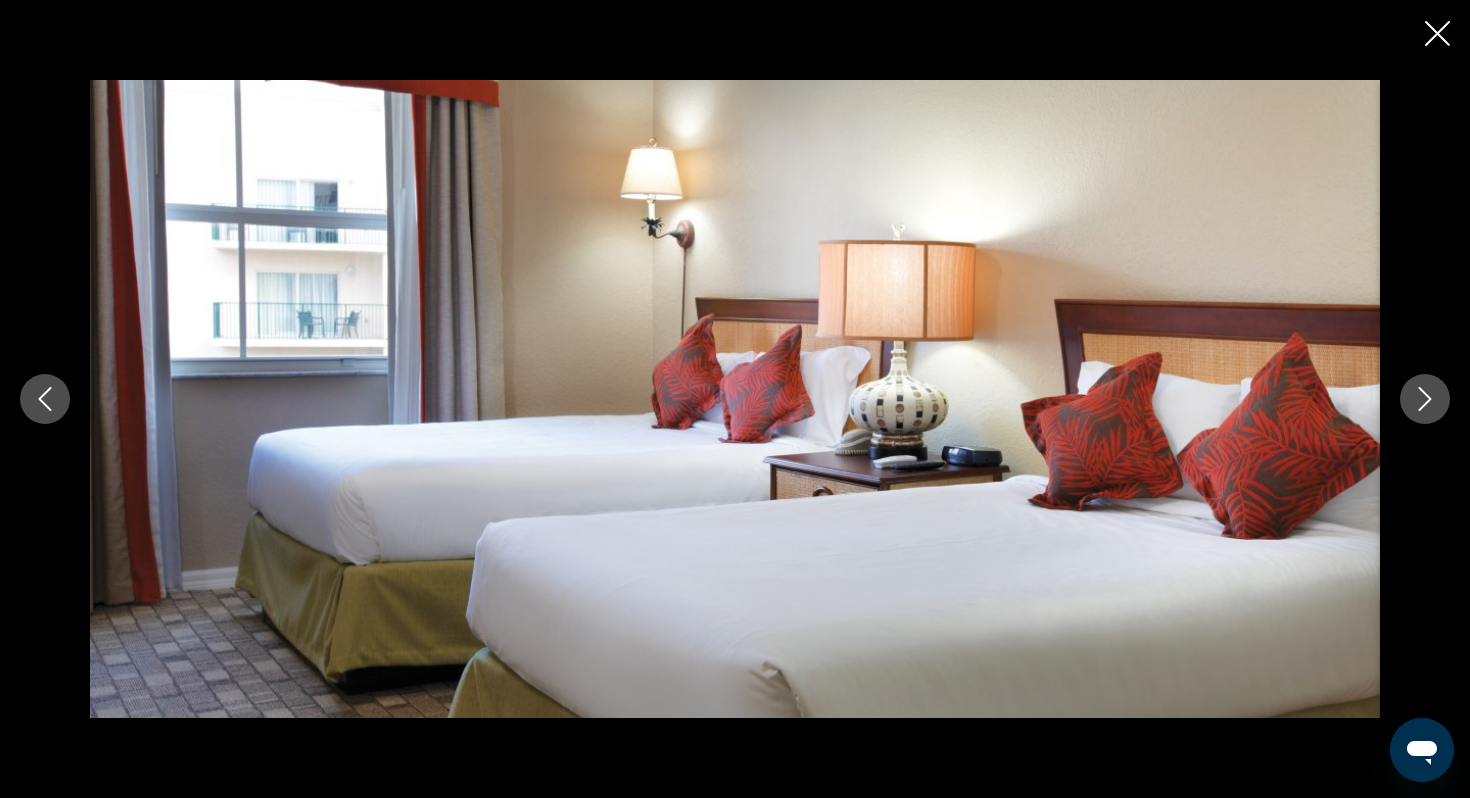 click 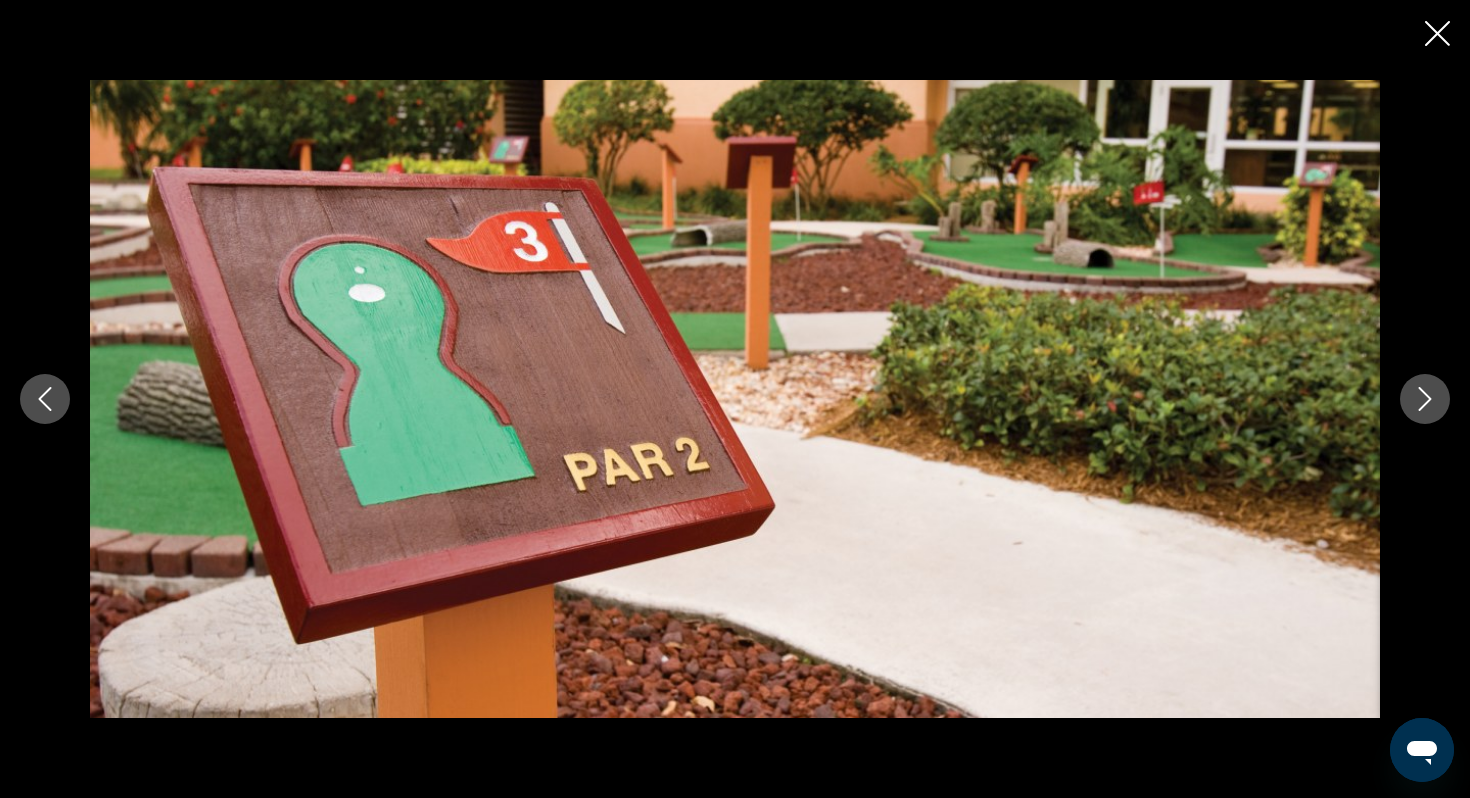 click 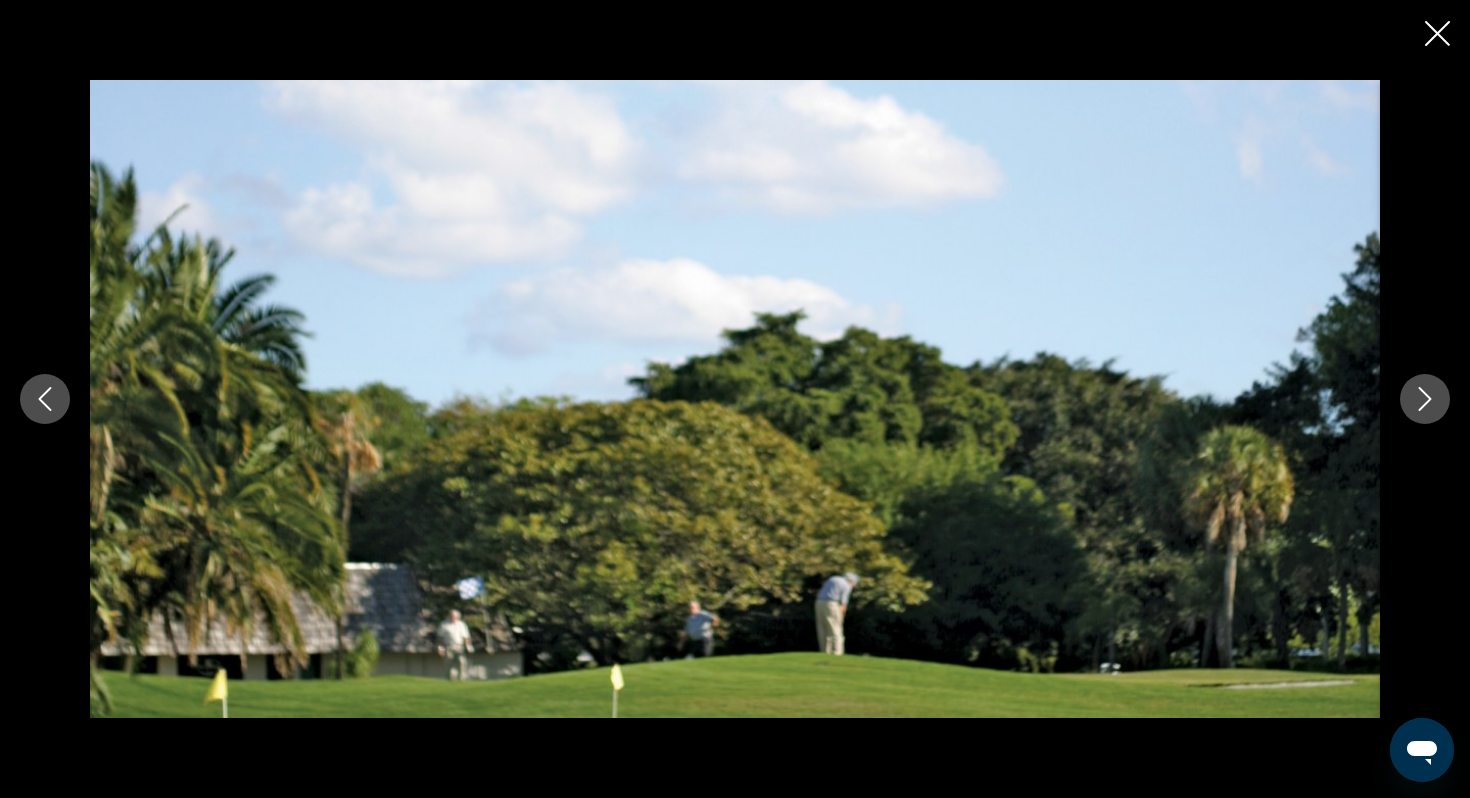 click 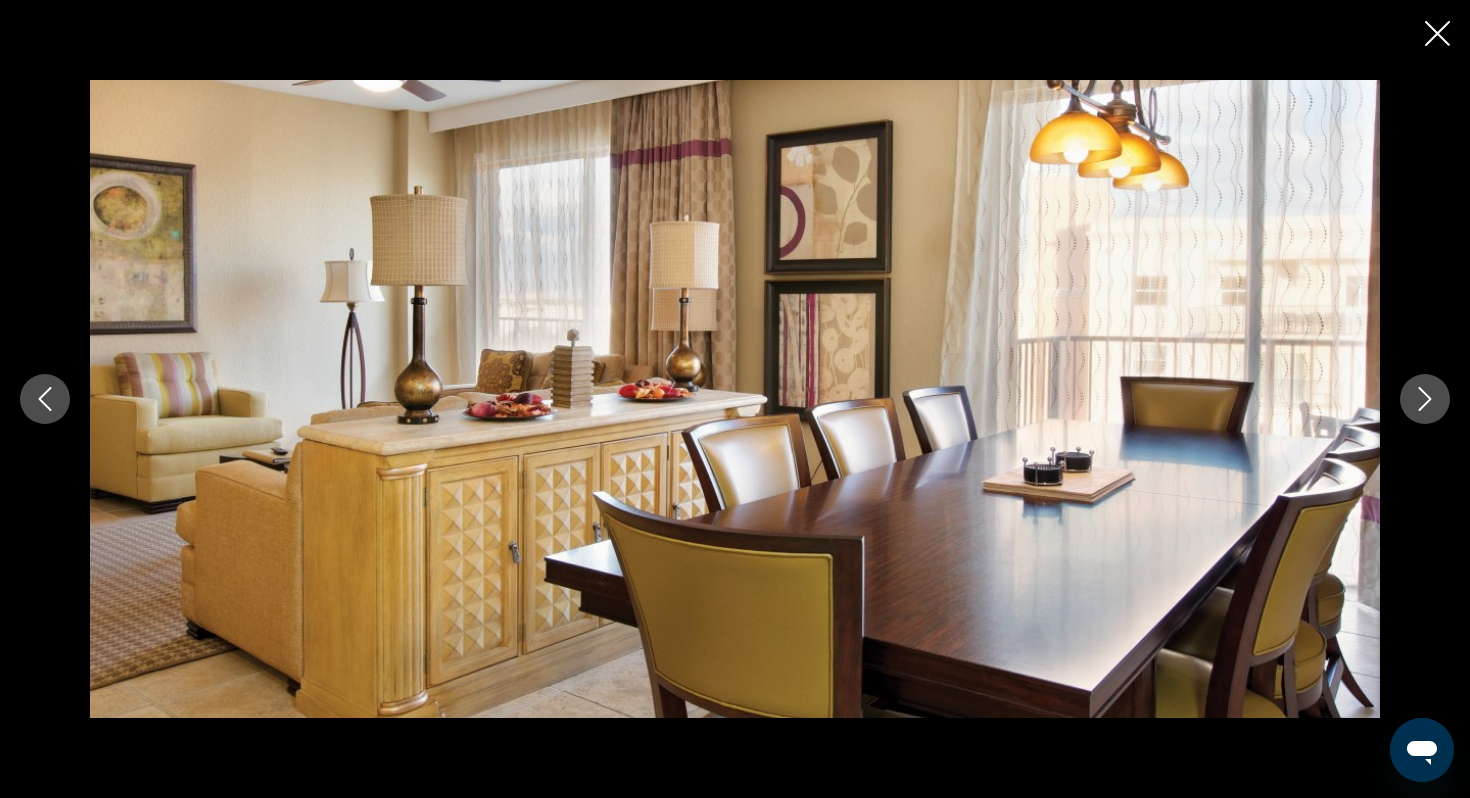 click 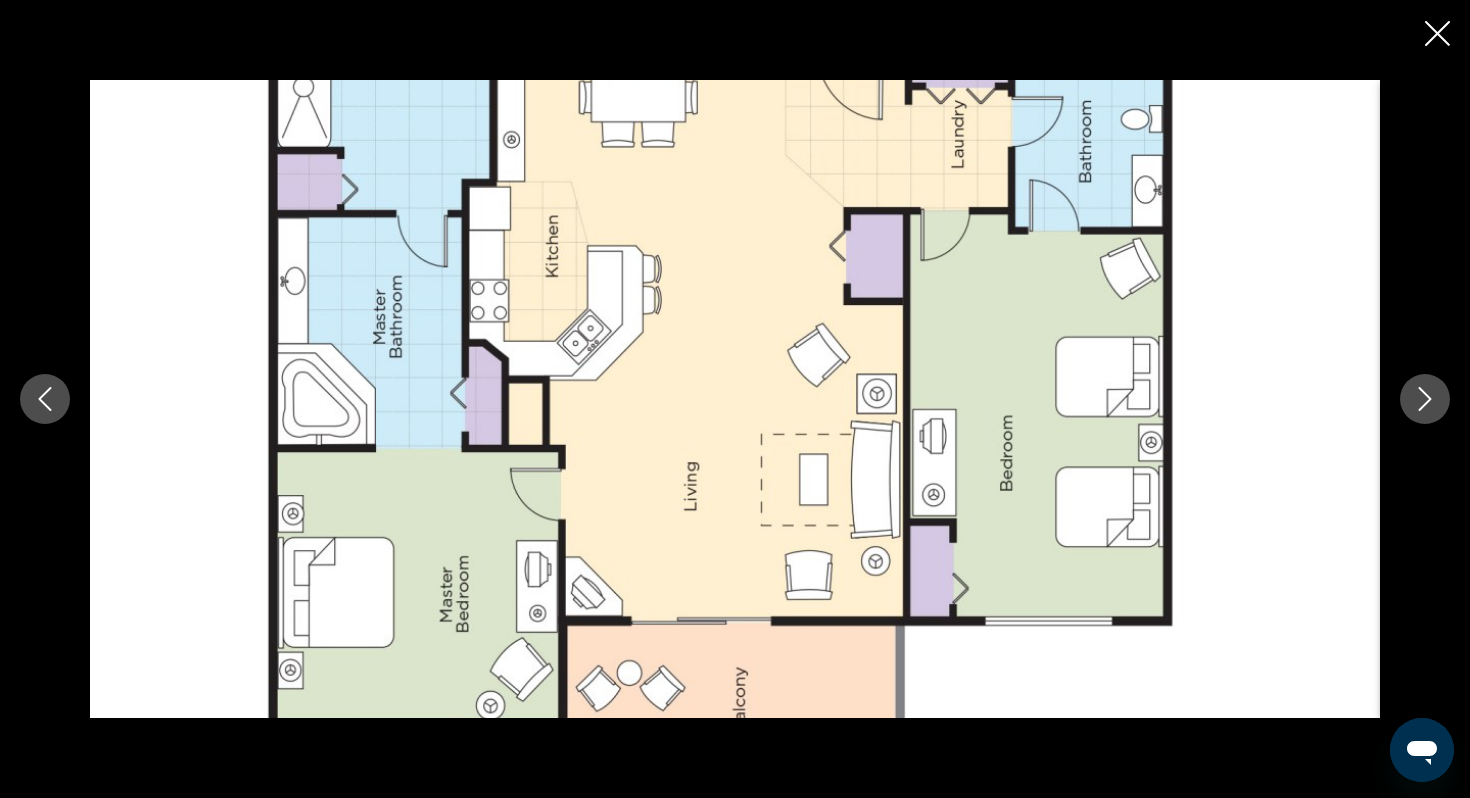 click 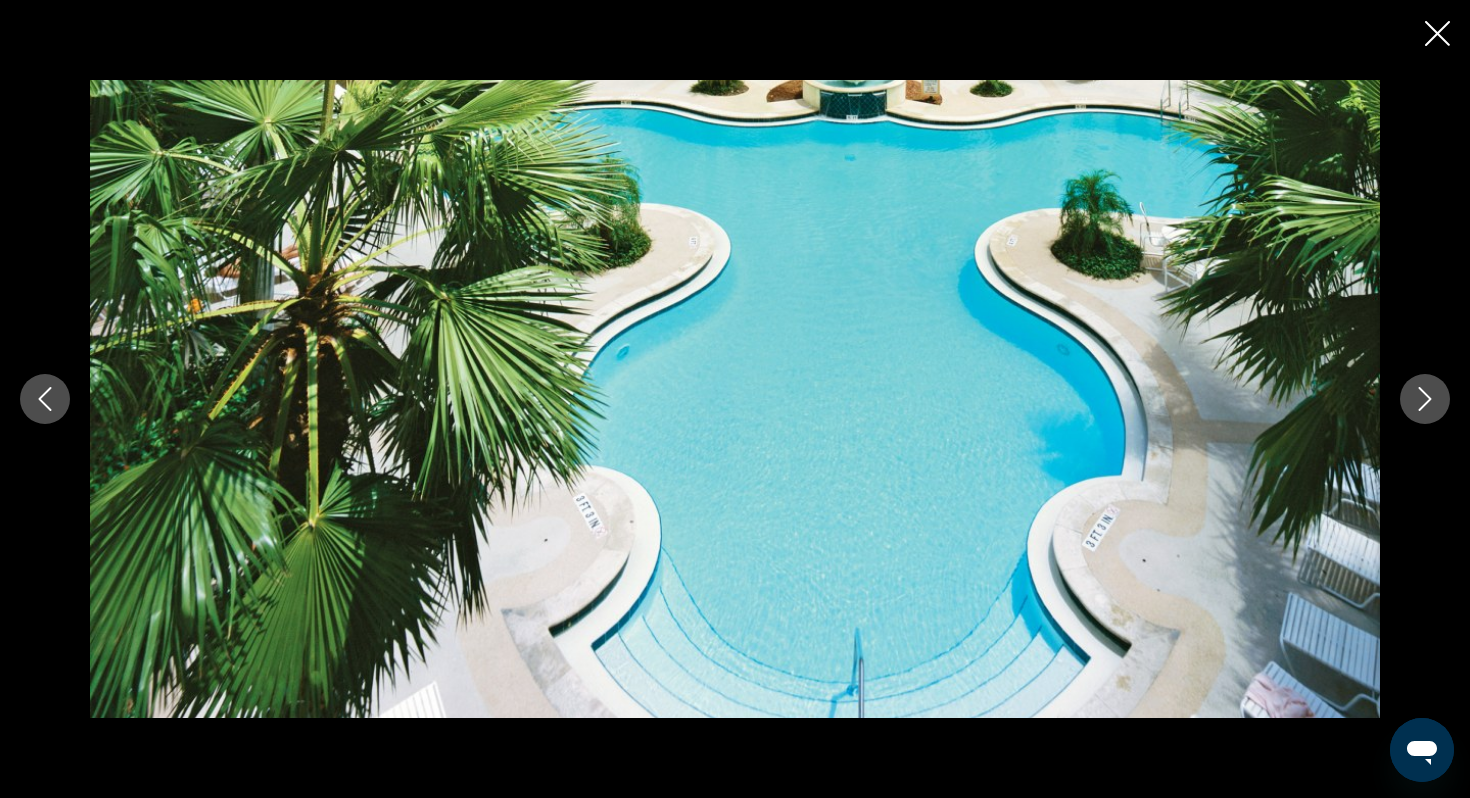 click 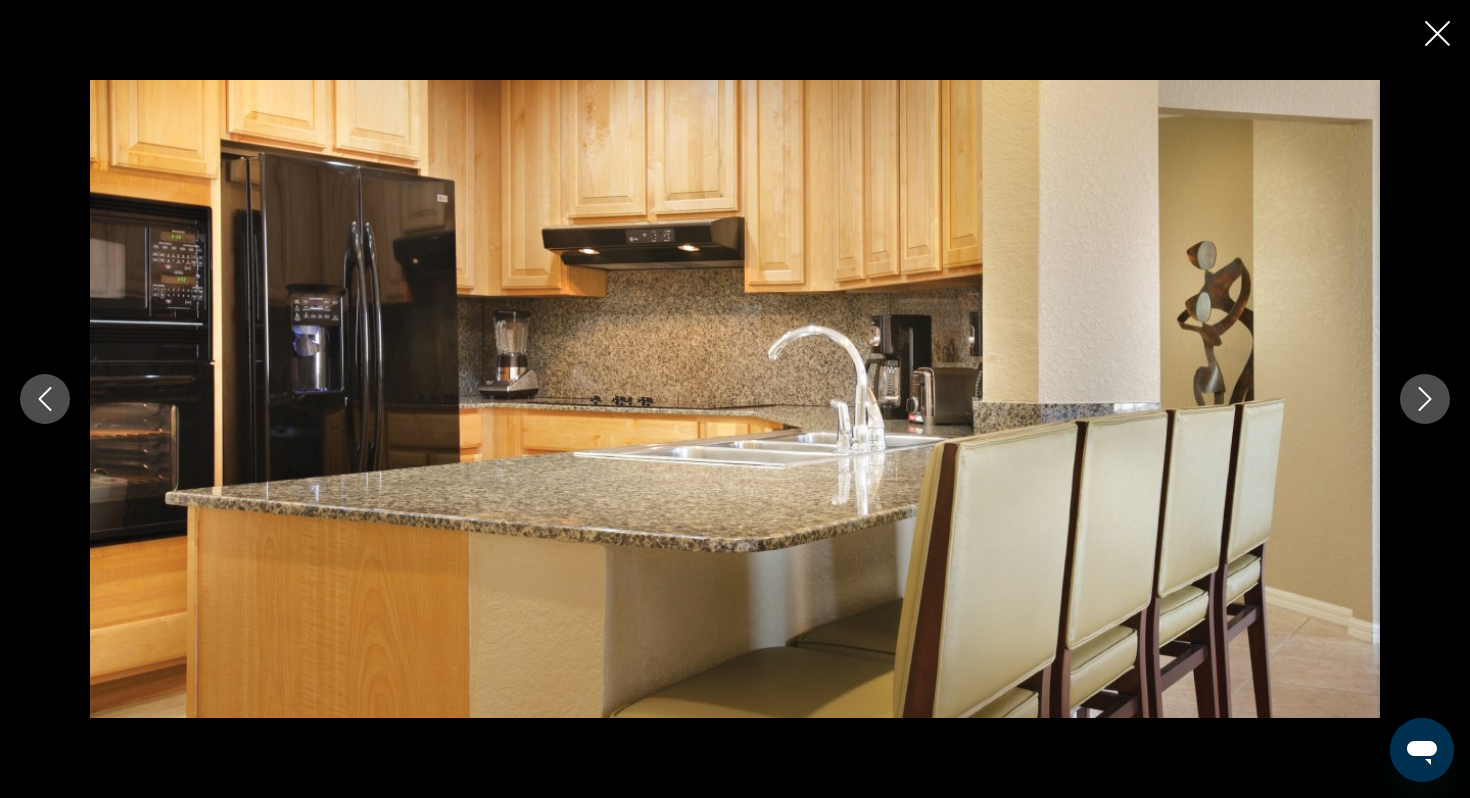 click 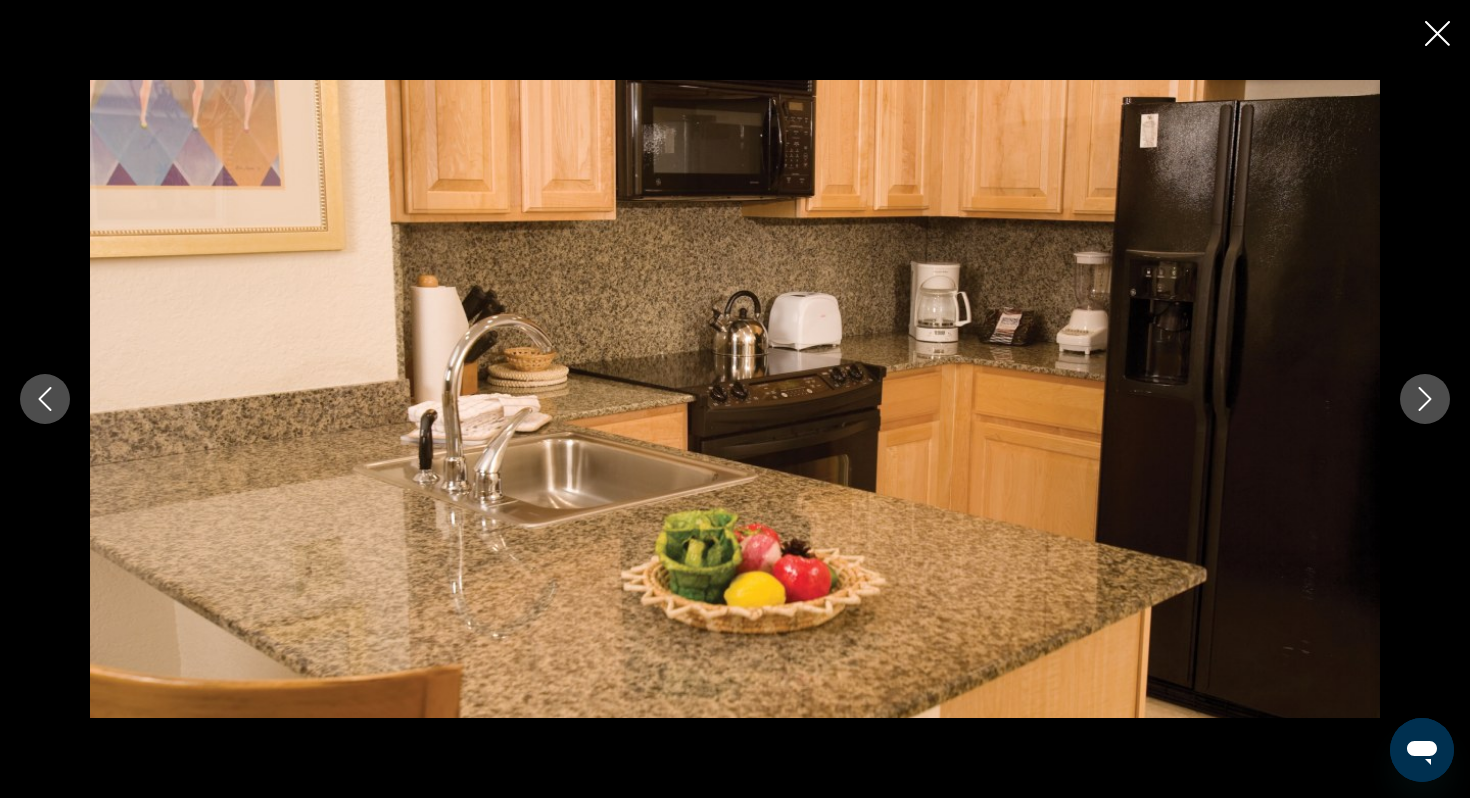 click 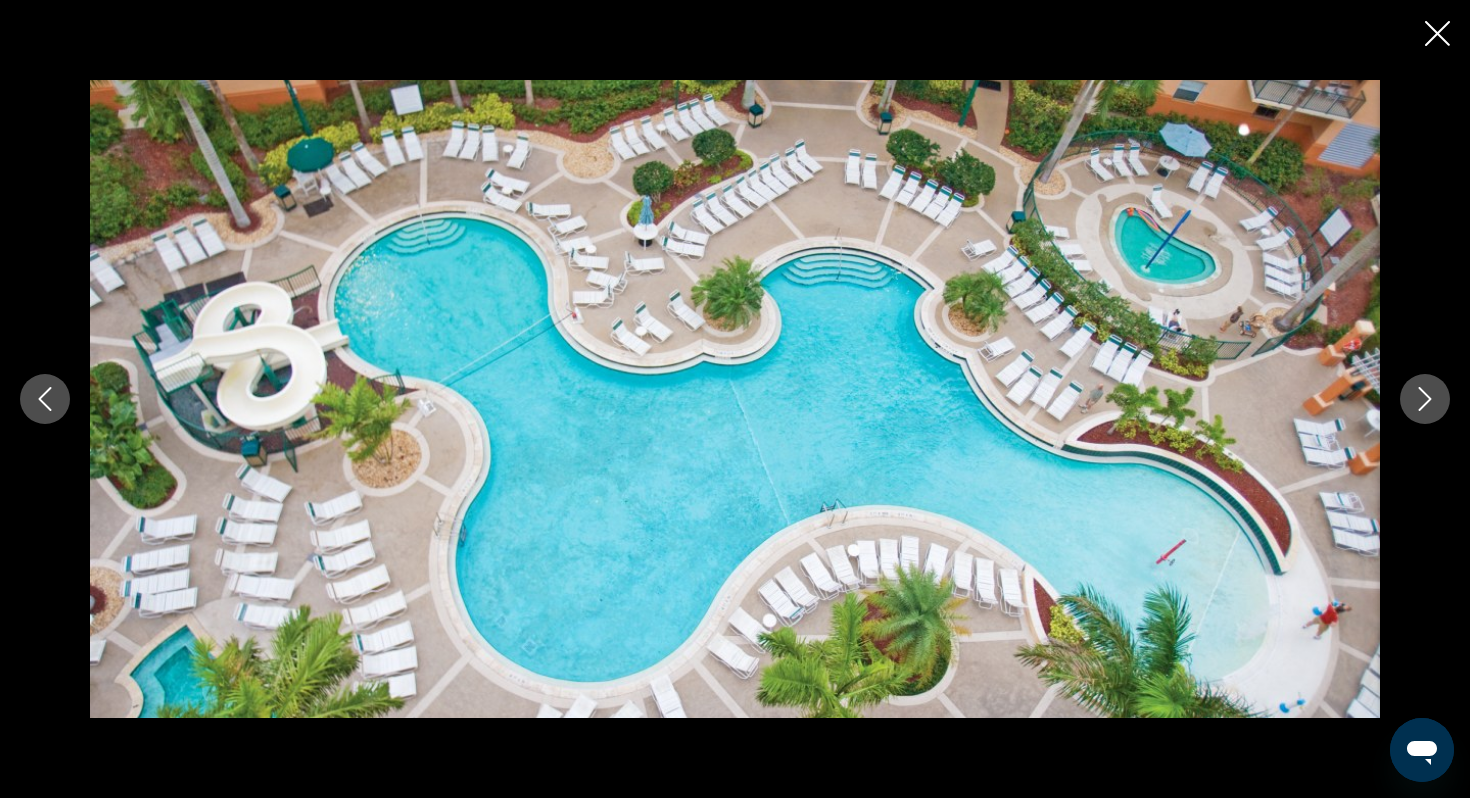 click 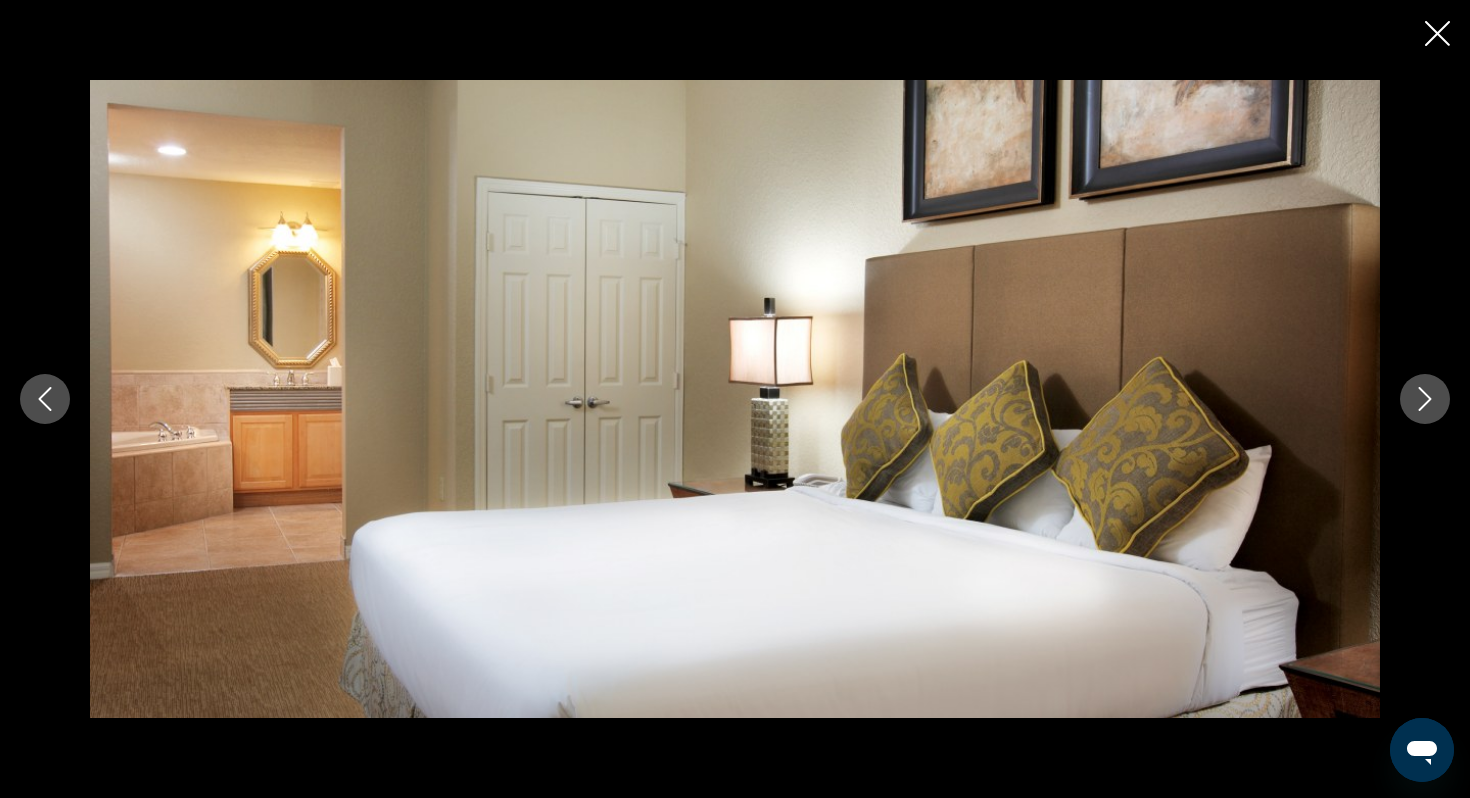 click 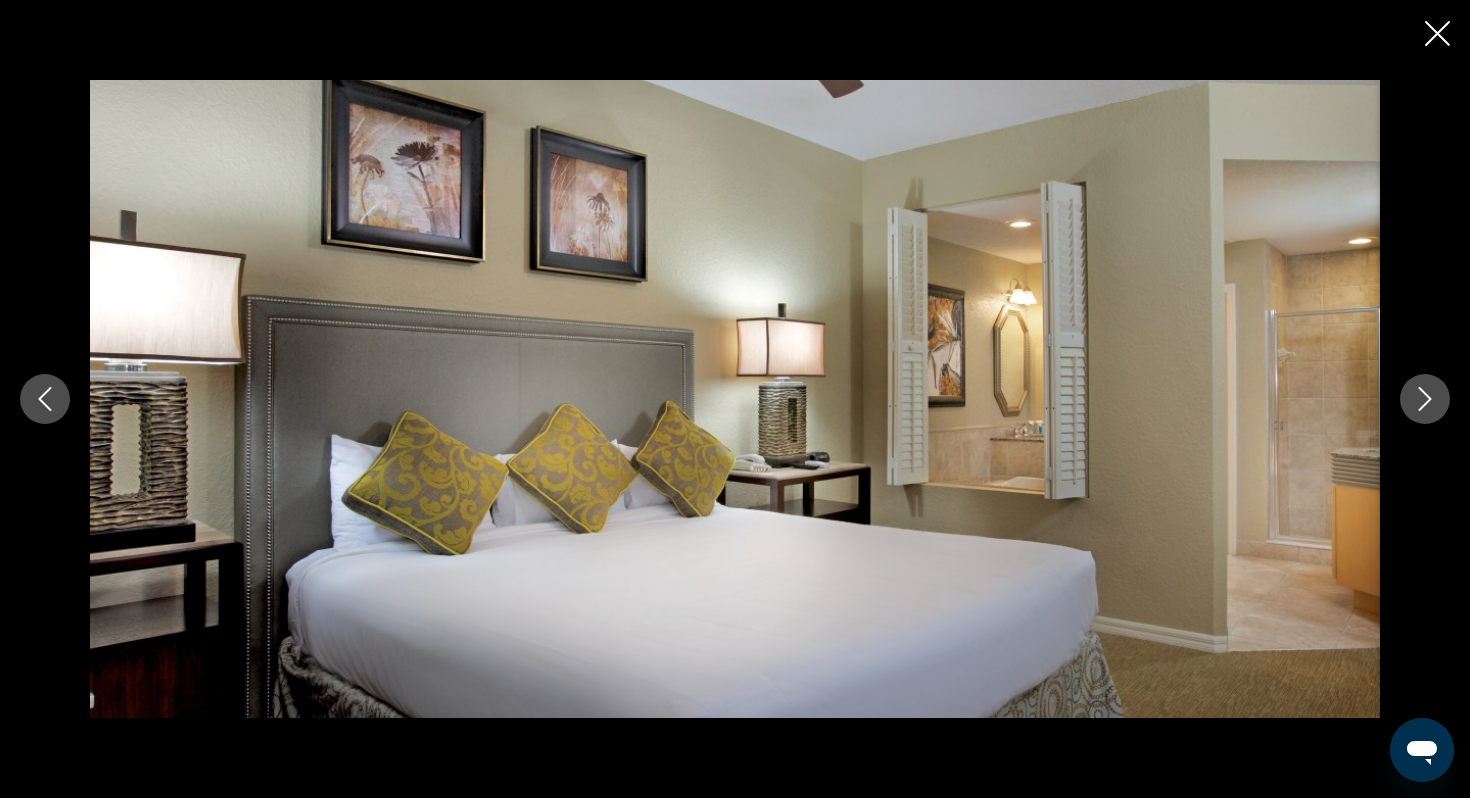 click 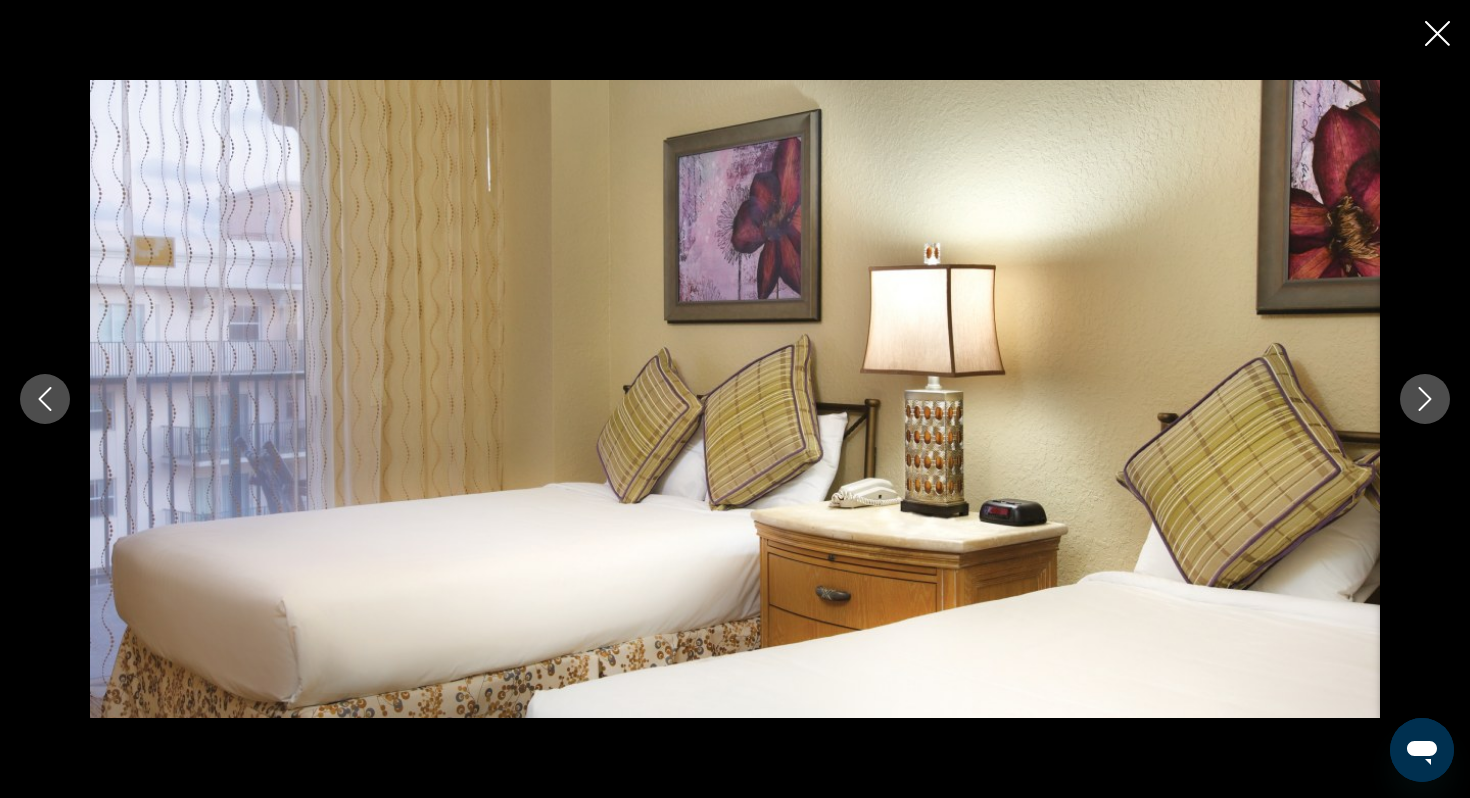 click 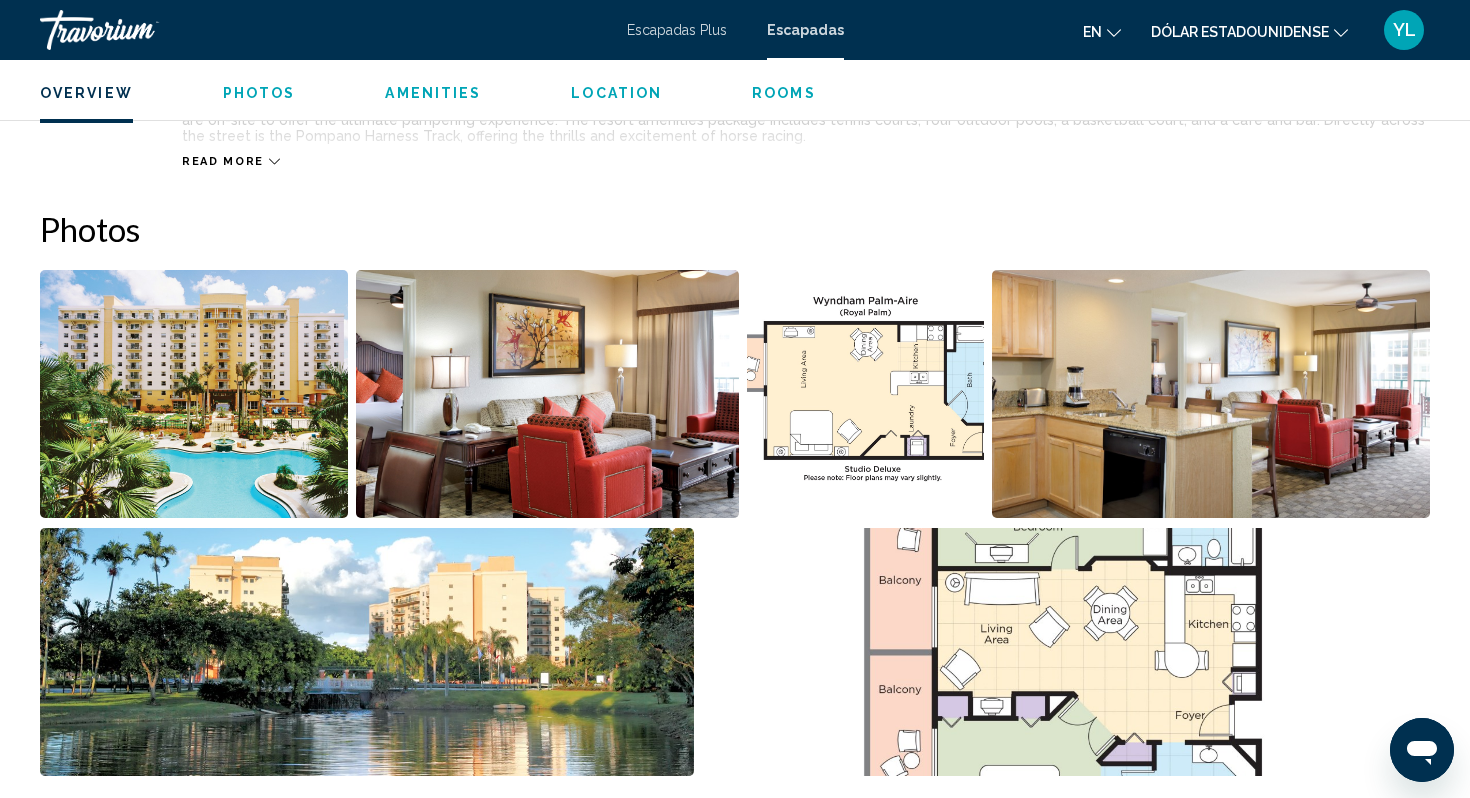 scroll, scrollTop: 799, scrollLeft: 0, axis: vertical 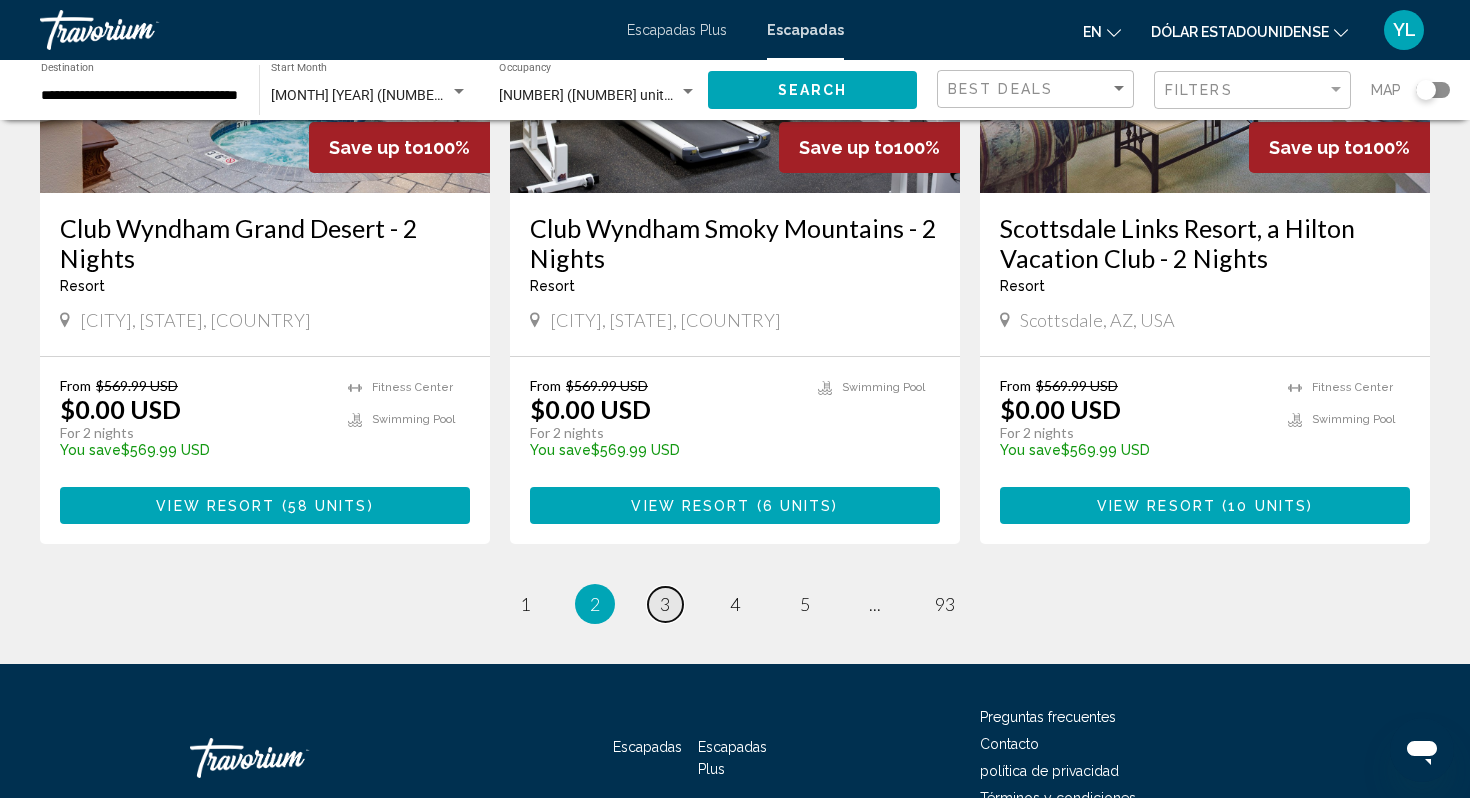 click on "3" at bounding box center (665, 604) 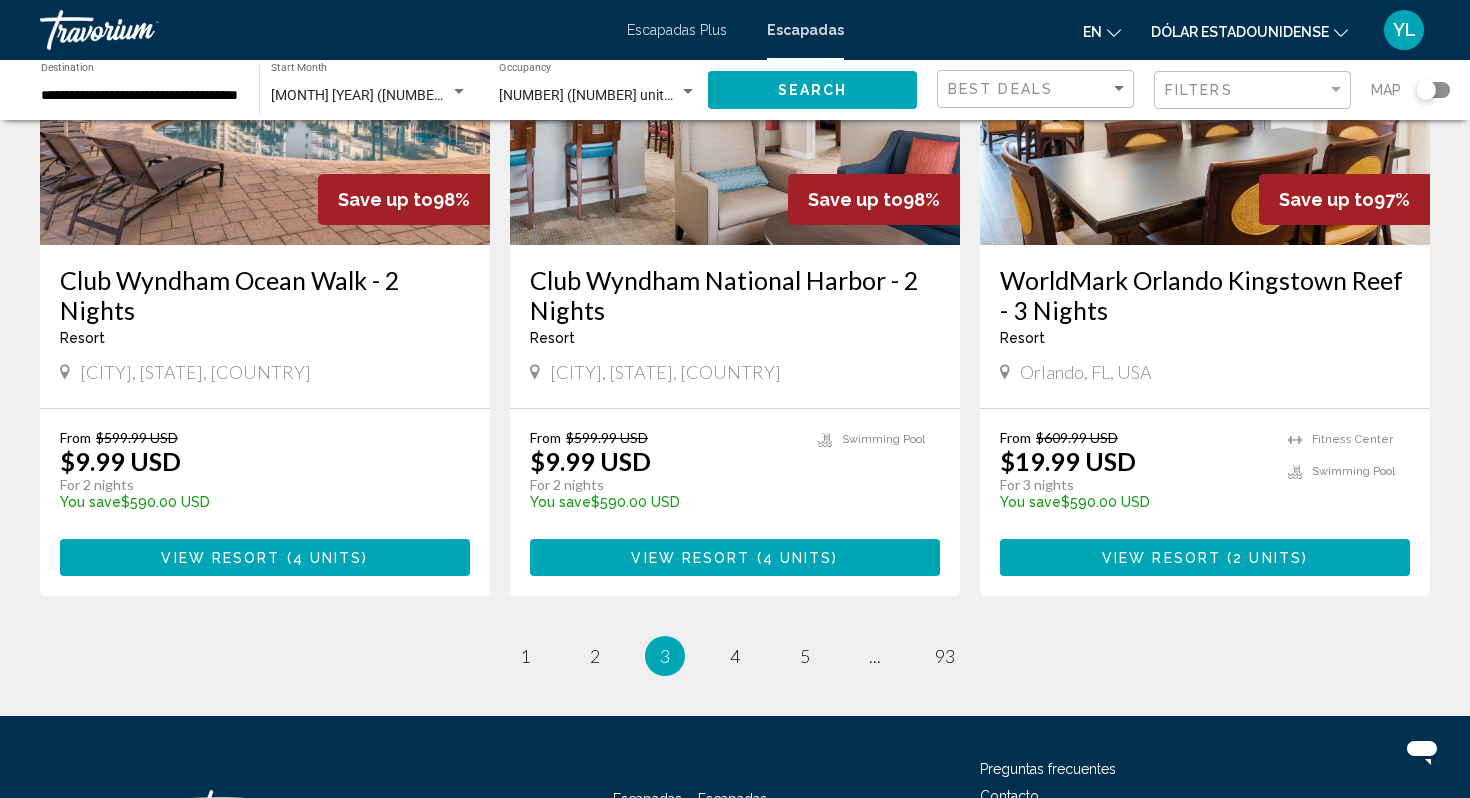 scroll, scrollTop: 2581, scrollLeft: 0, axis: vertical 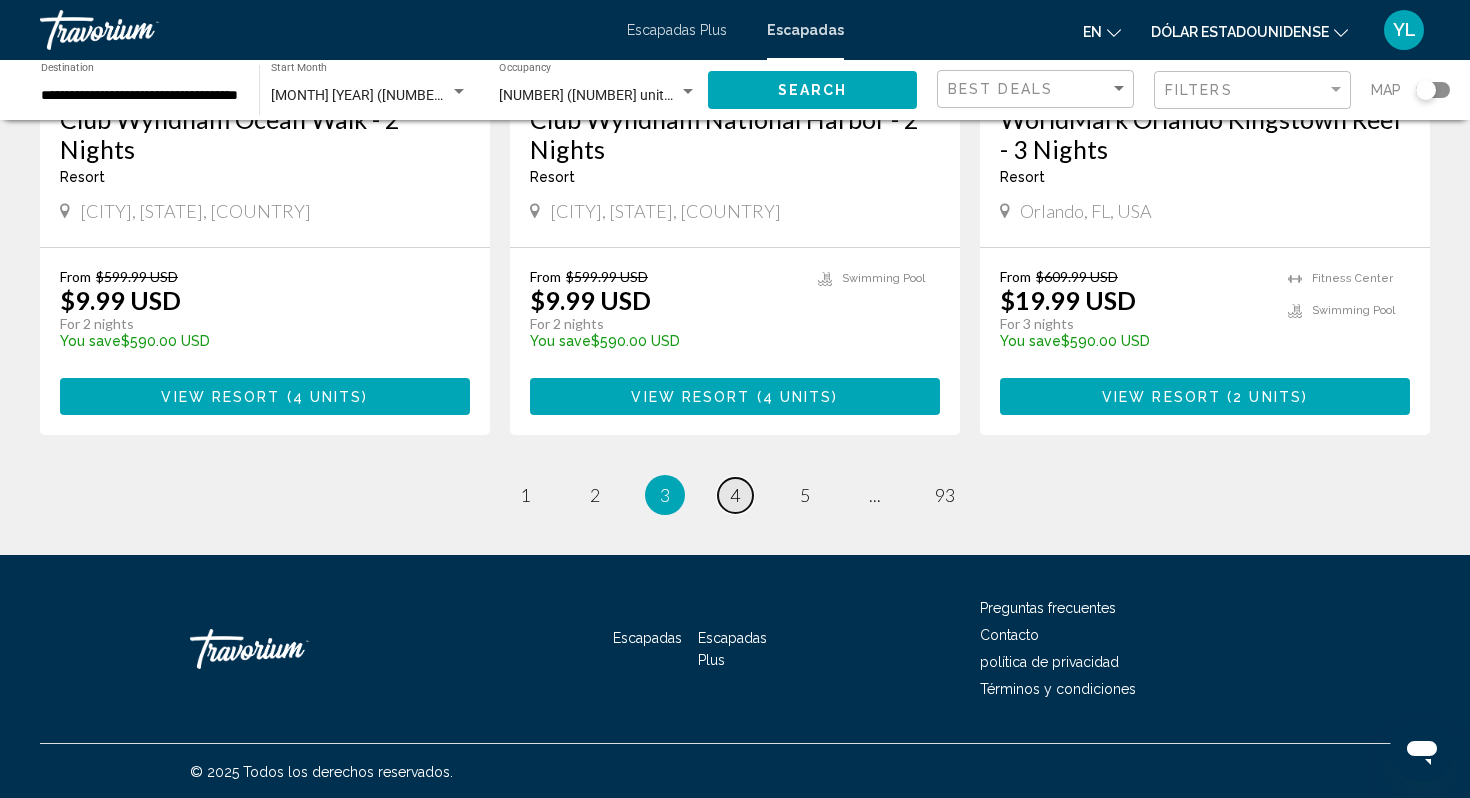 click on "4" at bounding box center [735, 495] 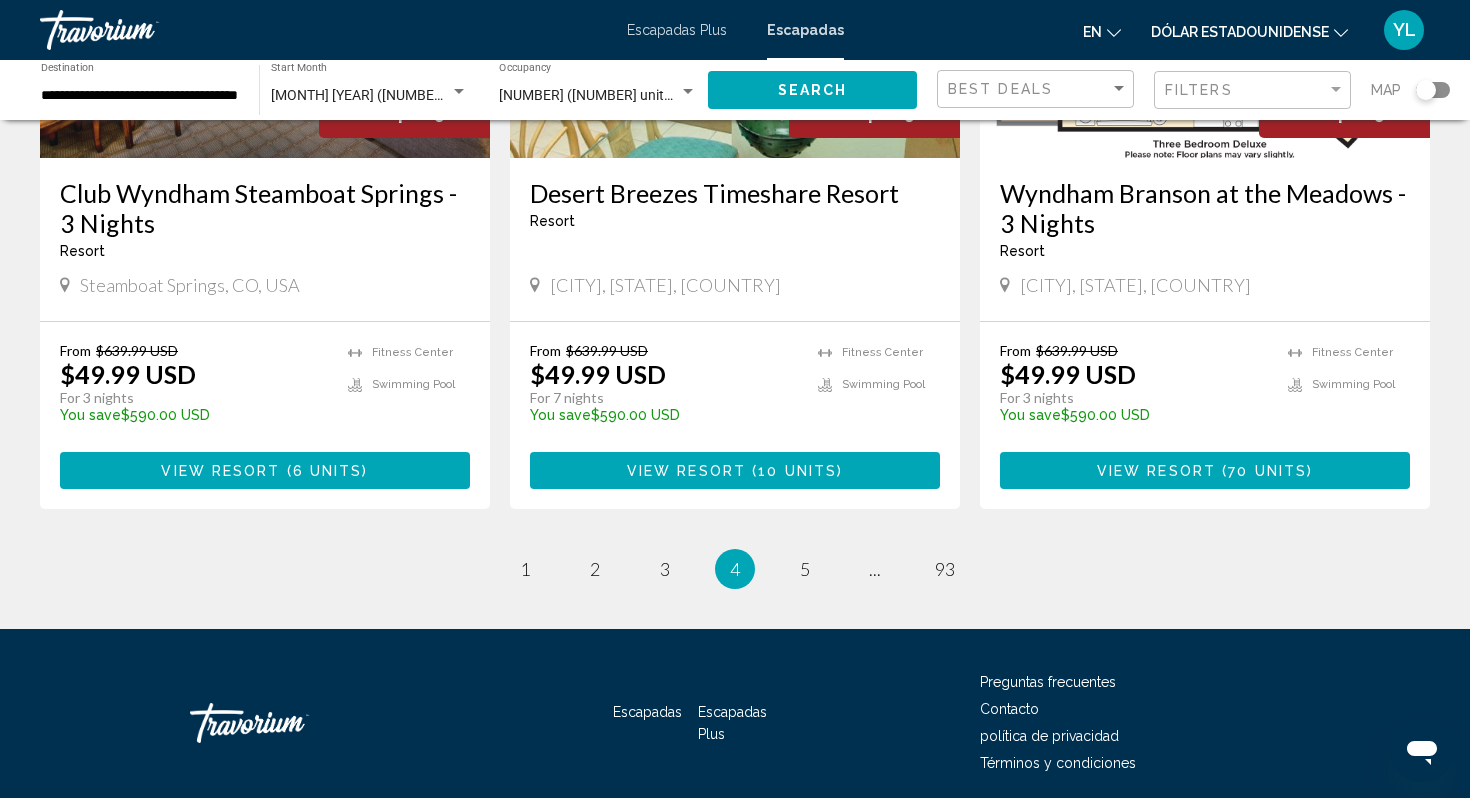 scroll, scrollTop: 2576, scrollLeft: 0, axis: vertical 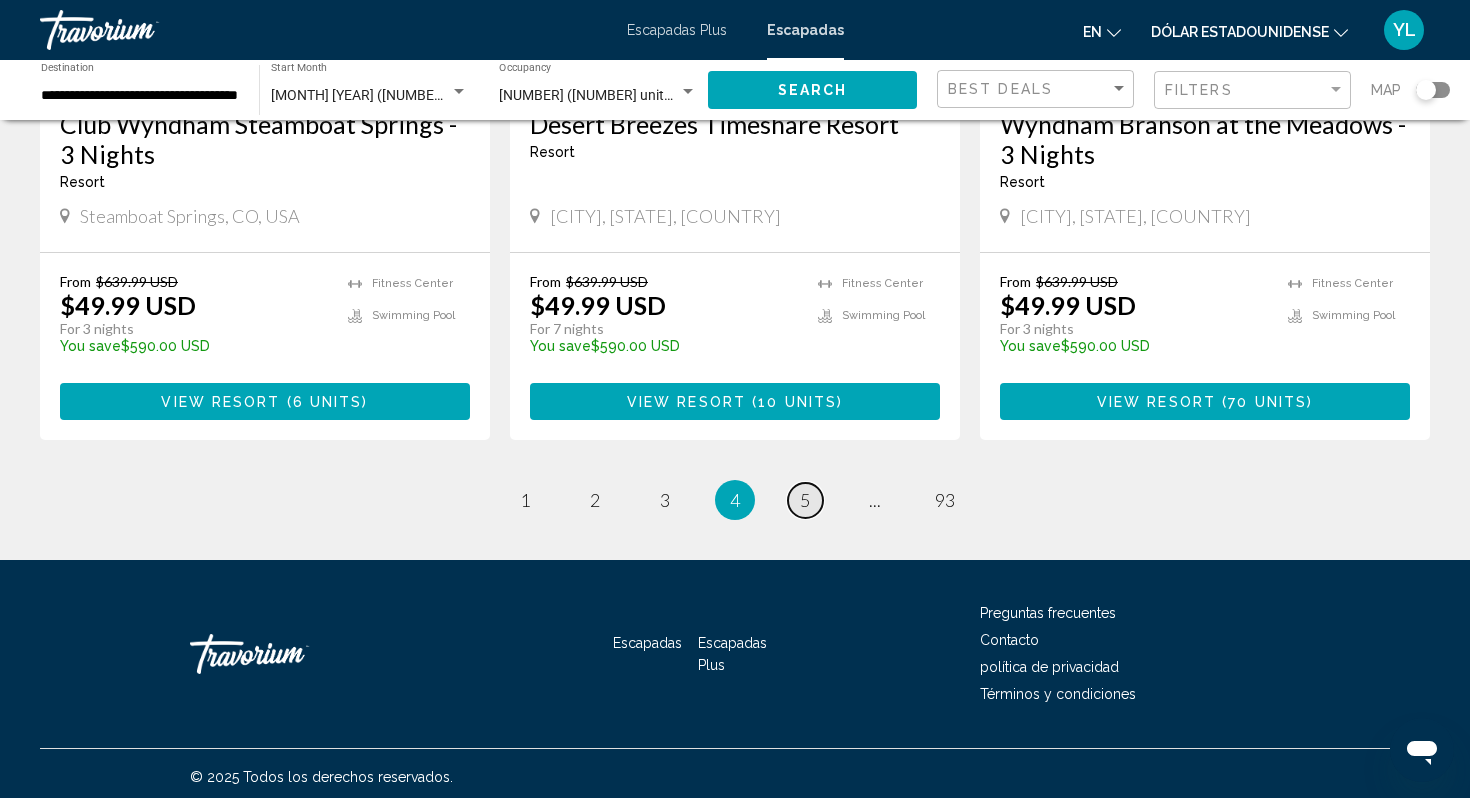 click on "page  5" at bounding box center (805, 500) 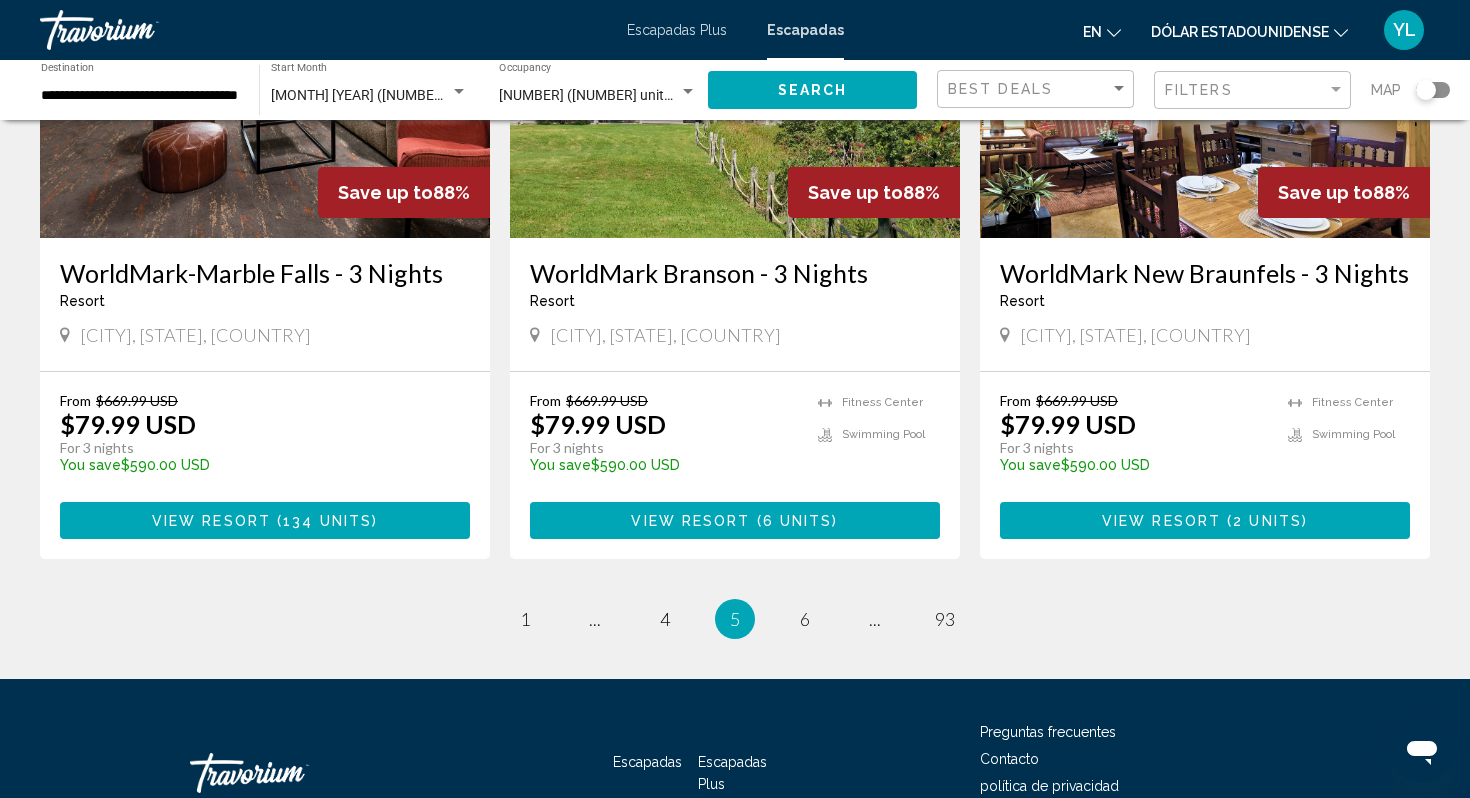 scroll, scrollTop: 2581, scrollLeft: 0, axis: vertical 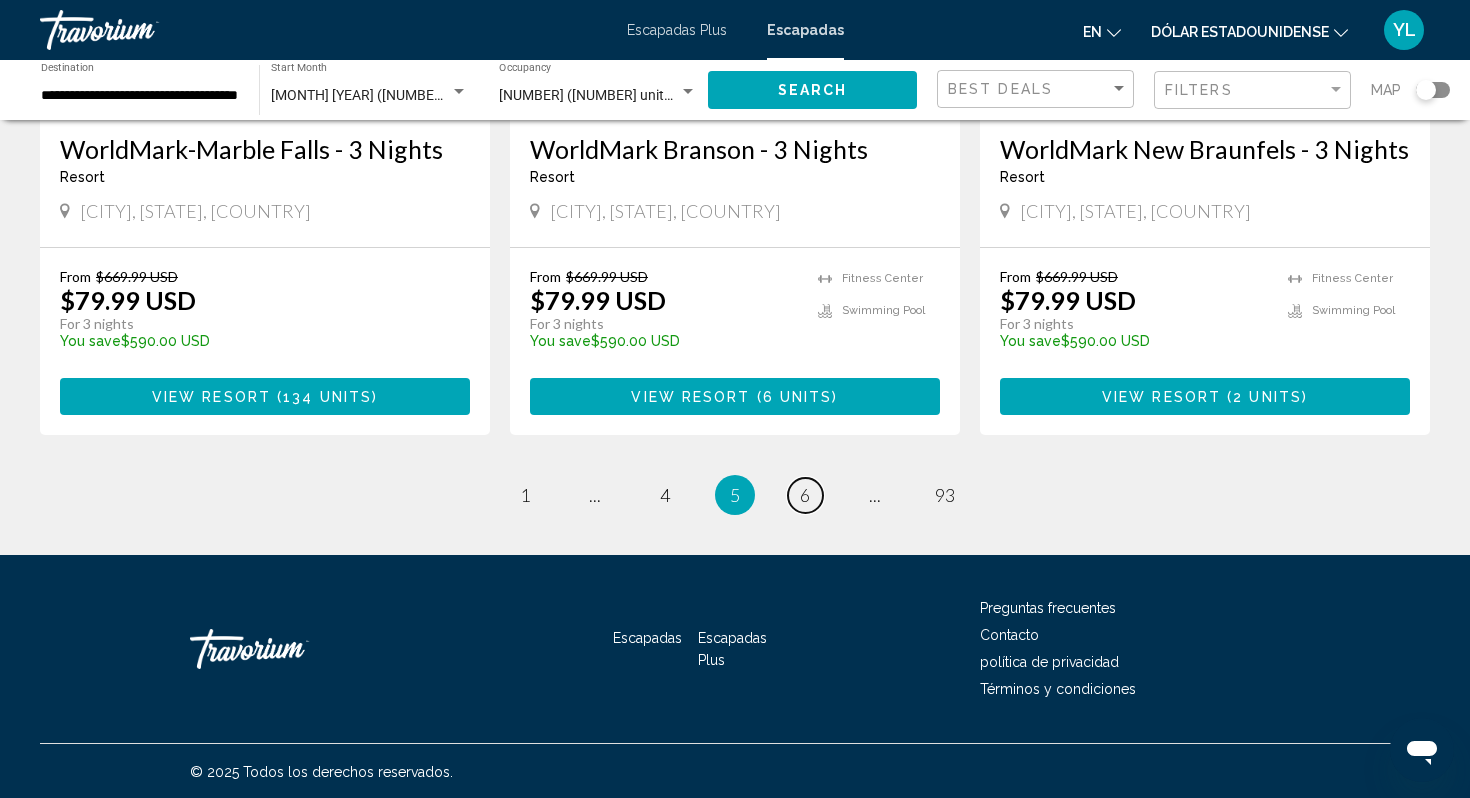 click on "6" at bounding box center (805, 495) 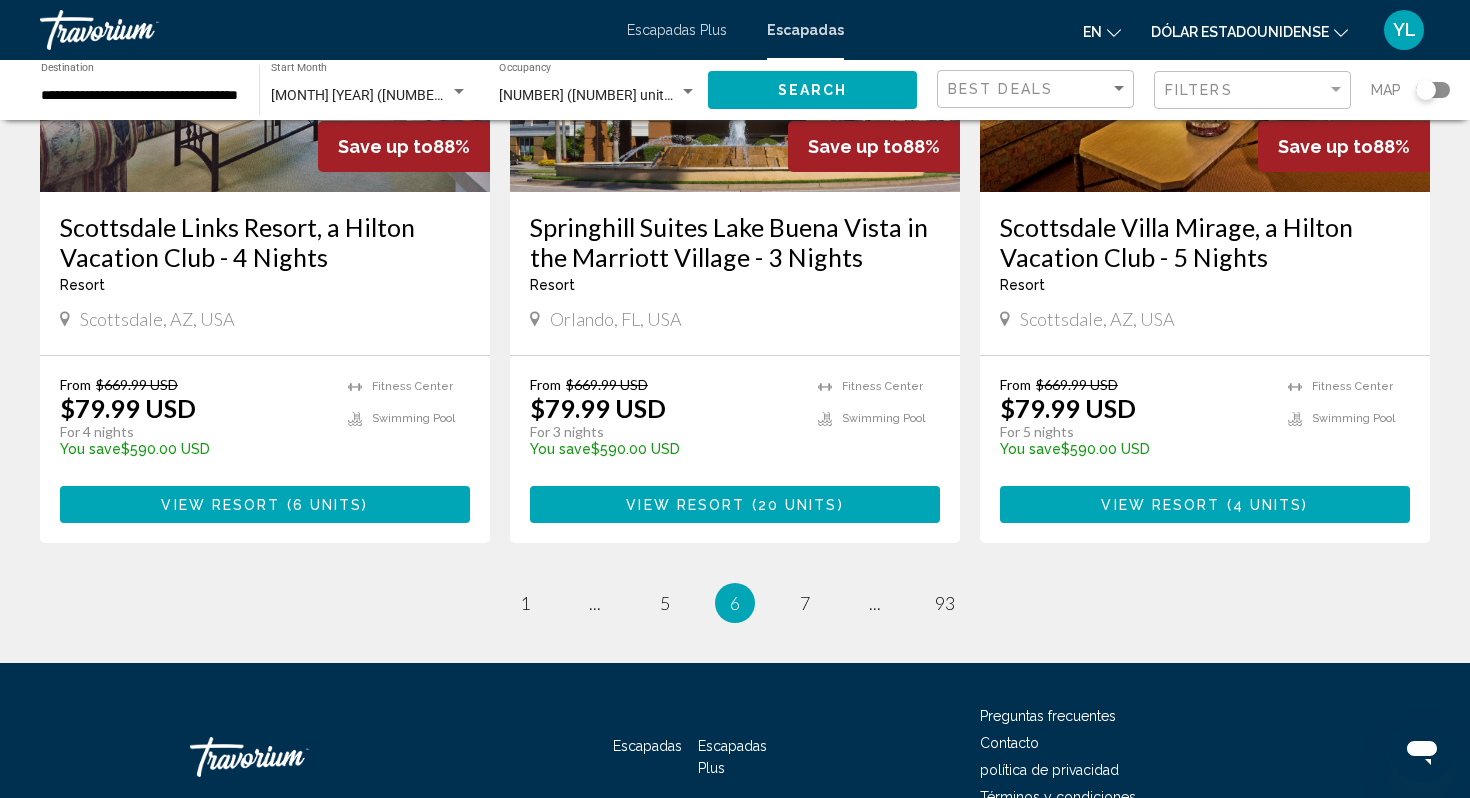 scroll, scrollTop: 2465, scrollLeft: 0, axis: vertical 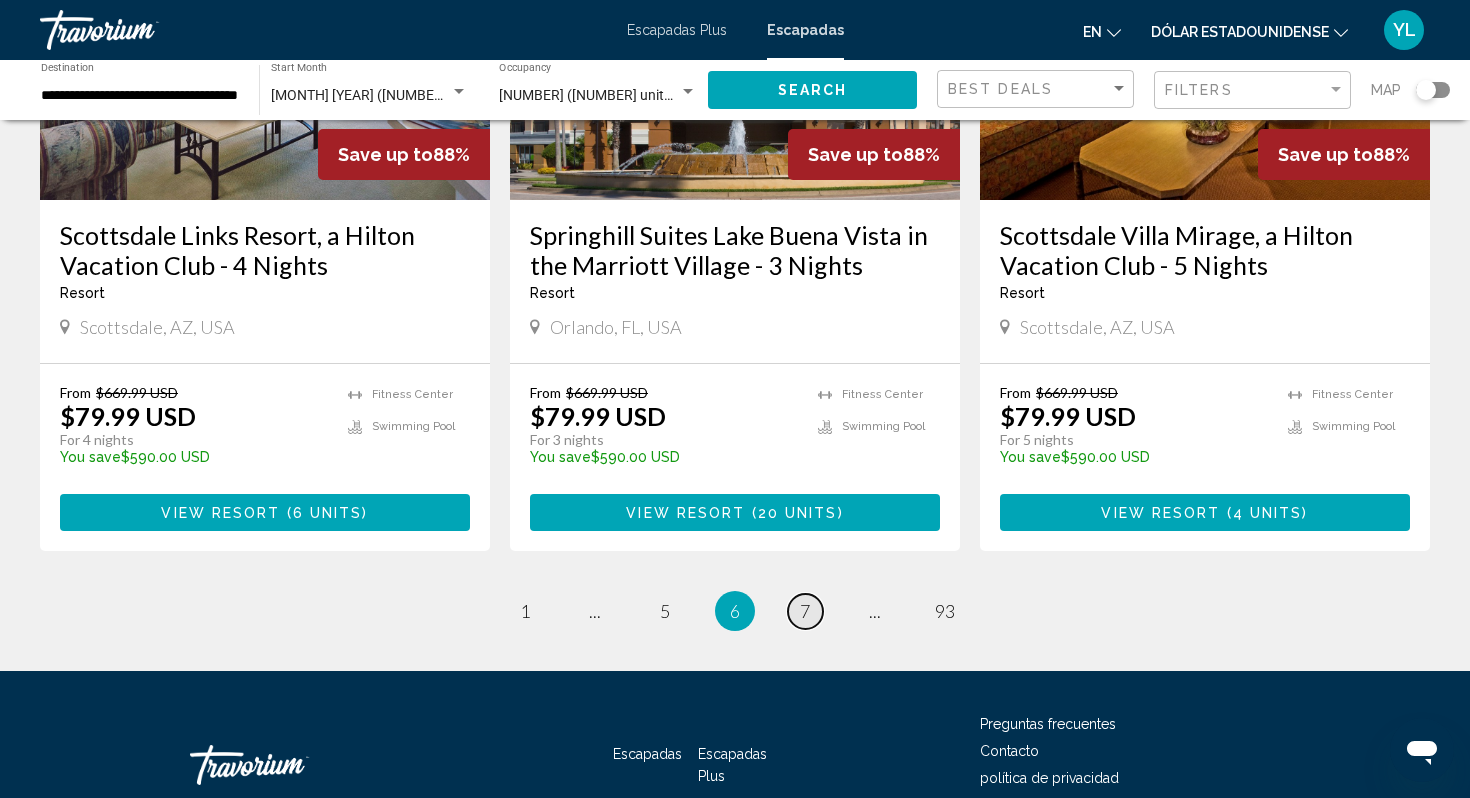 click on "7" at bounding box center (805, 611) 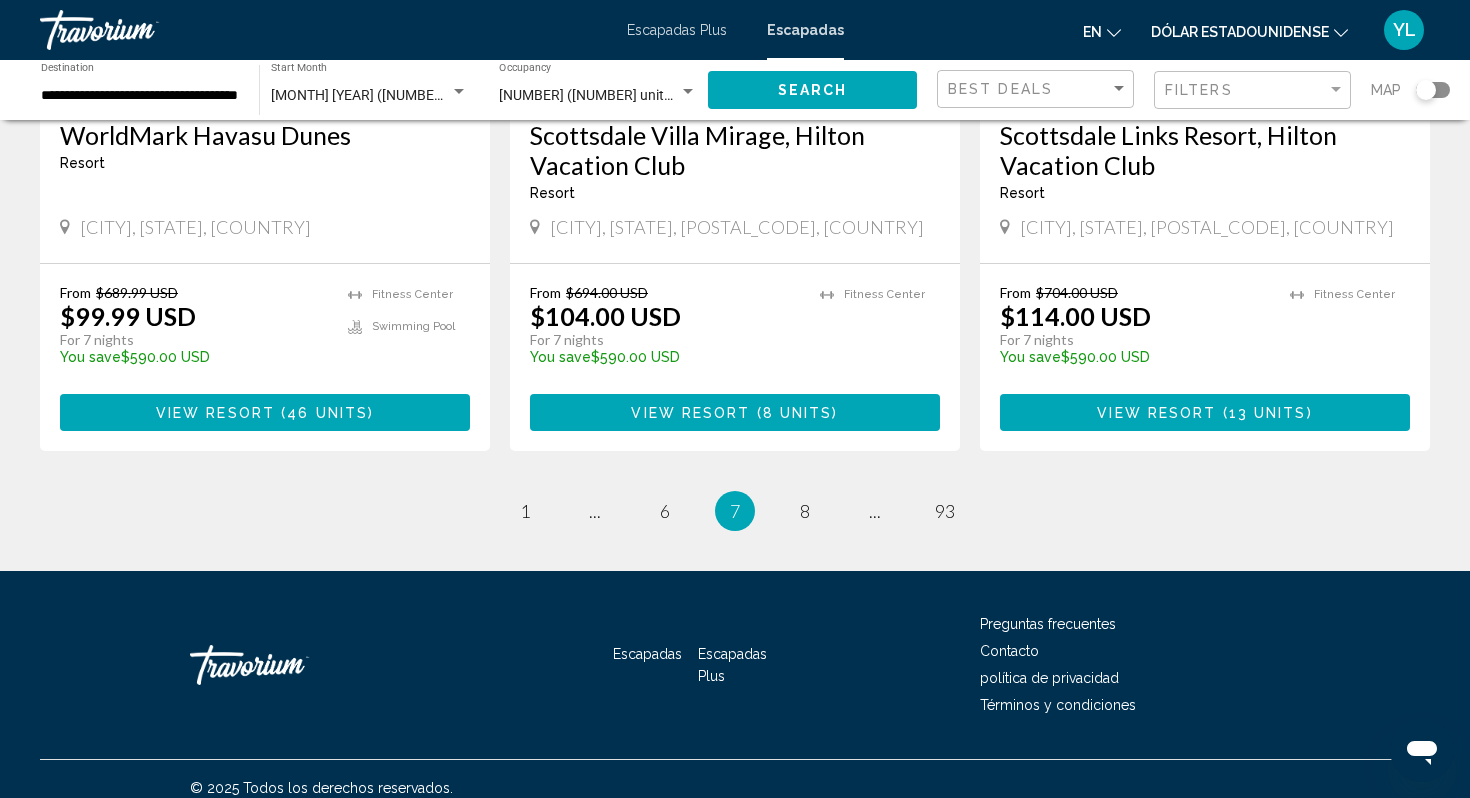 scroll, scrollTop: 2580, scrollLeft: 0, axis: vertical 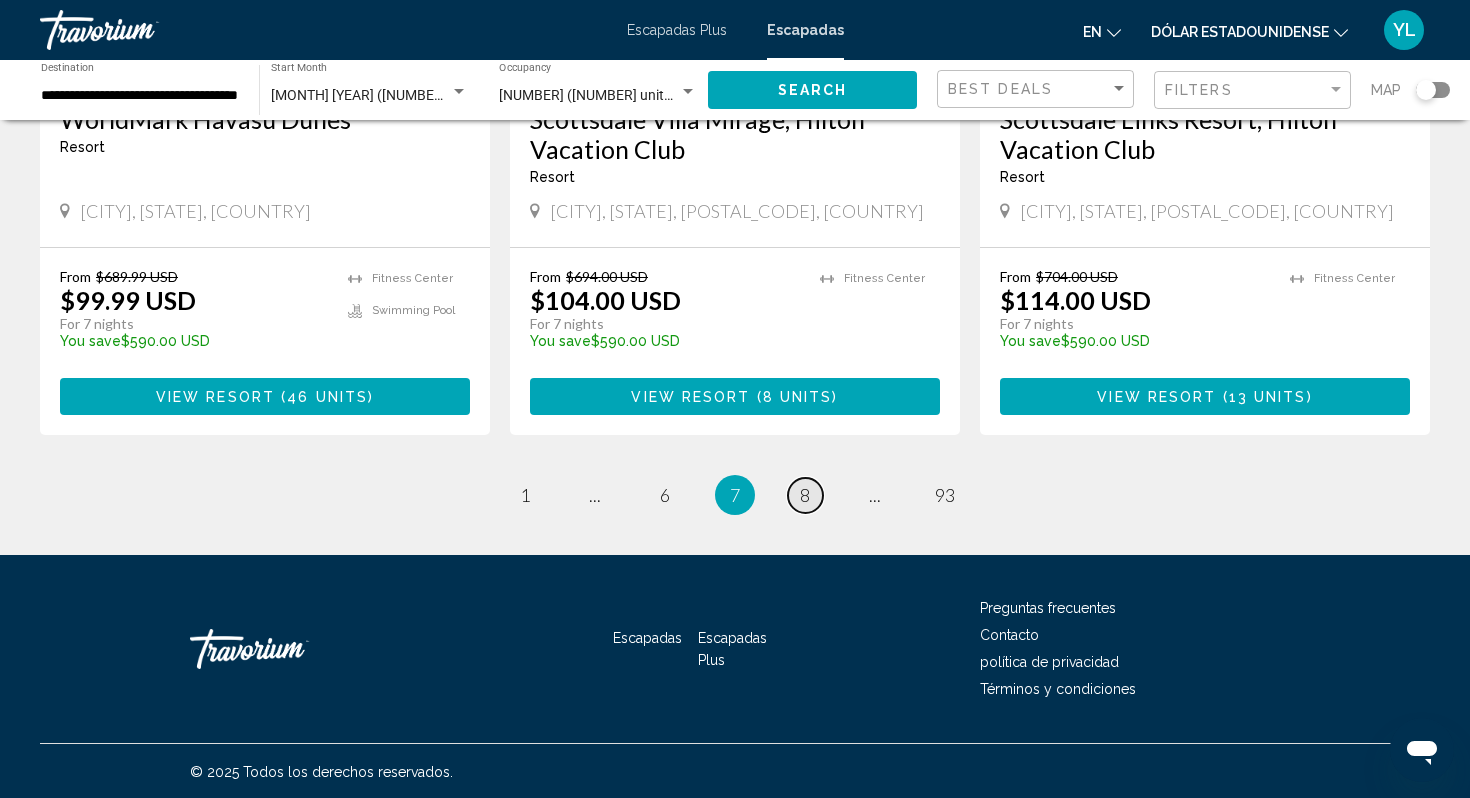 click on "8" at bounding box center [805, 495] 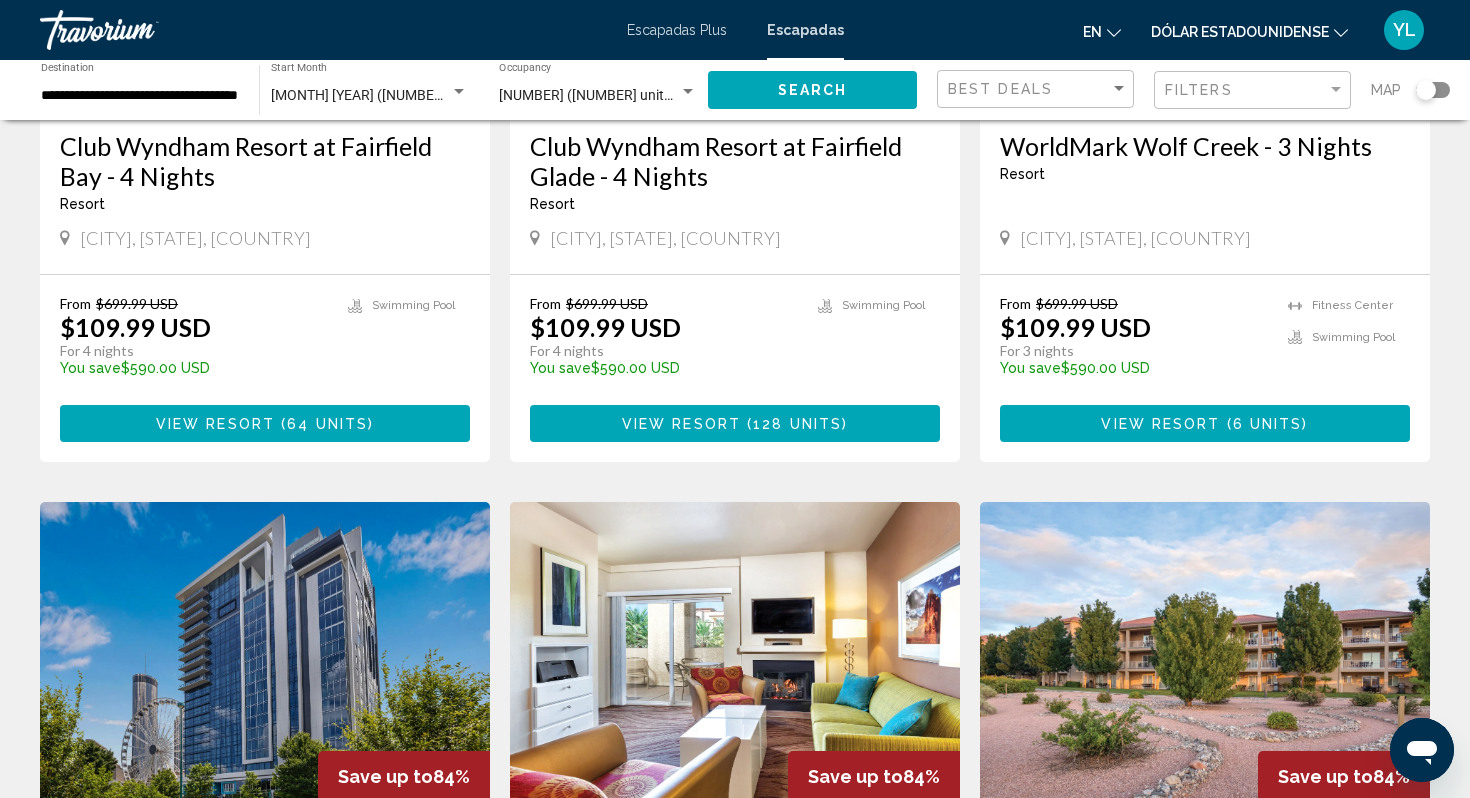scroll, scrollTop: 0, scrollLeft: 0, axis: both 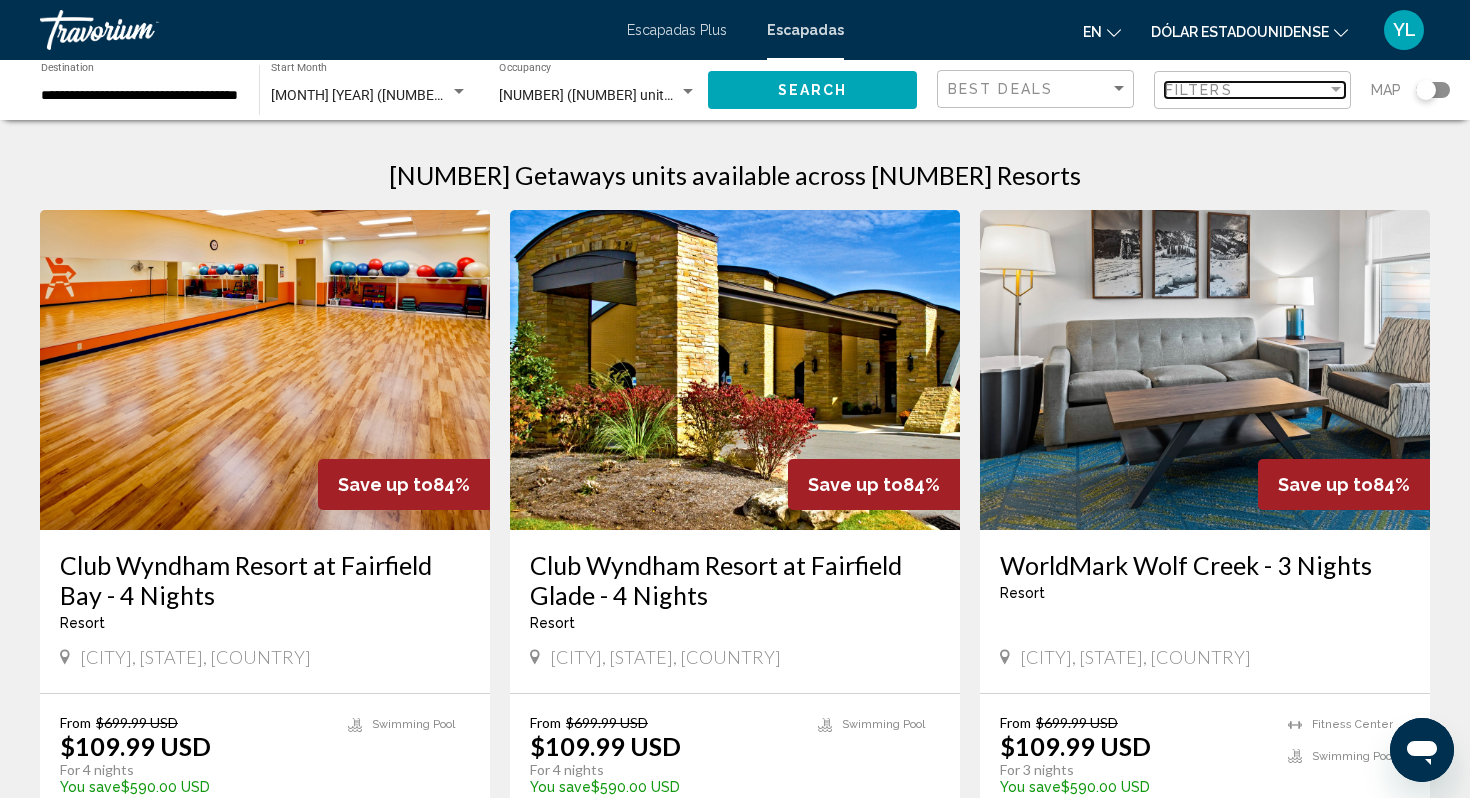 click at bounding box center (1336, 89) 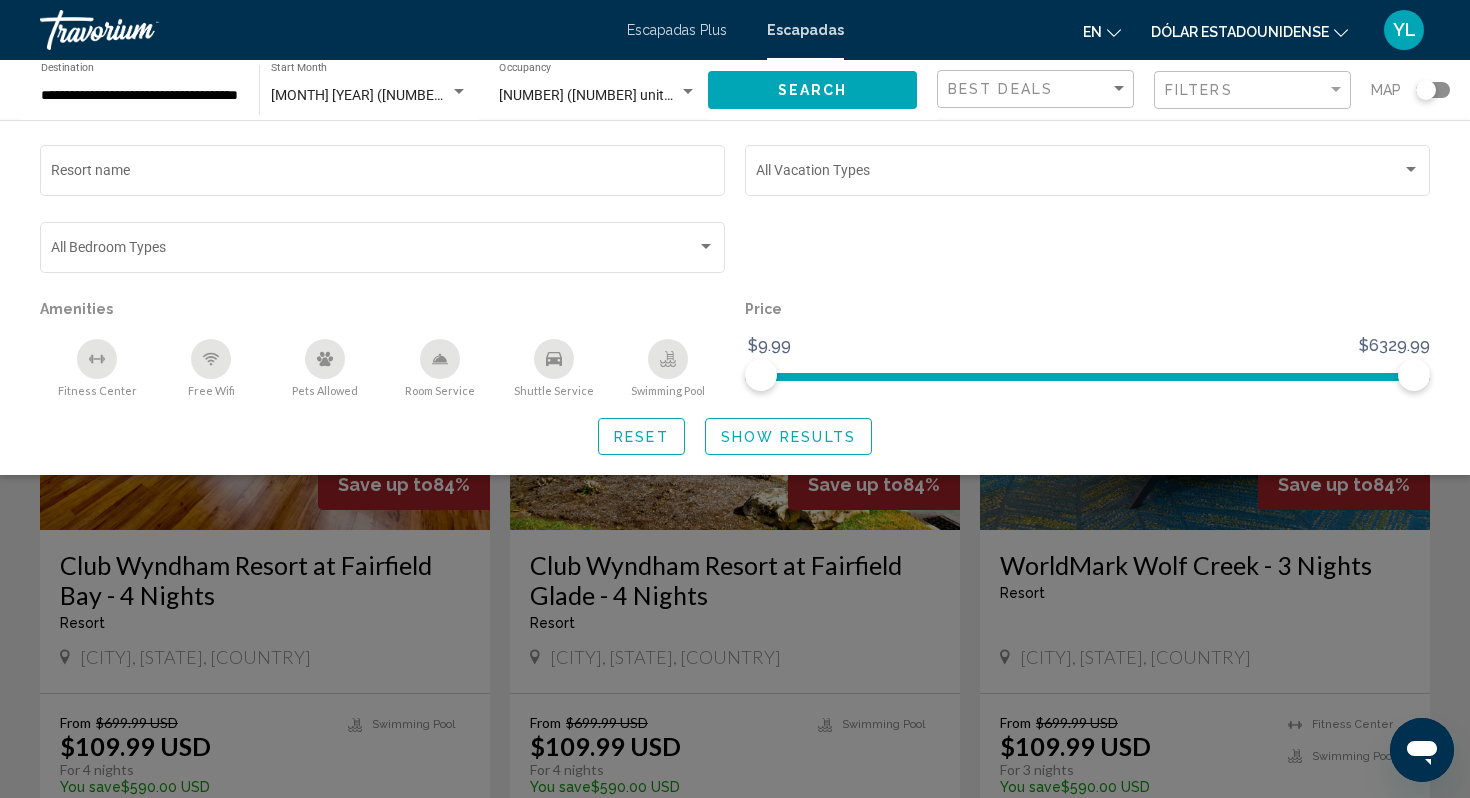click 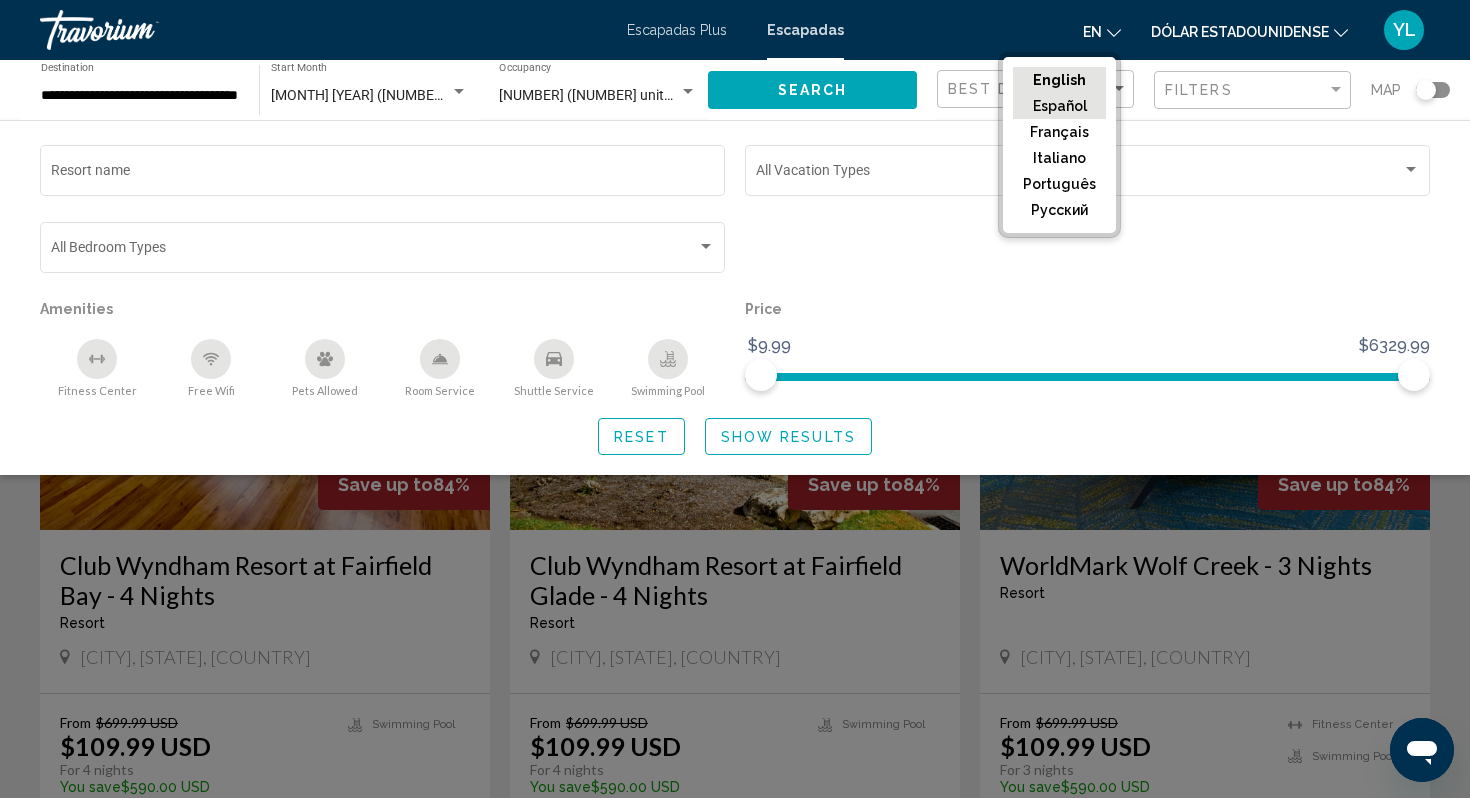 click on "Español" 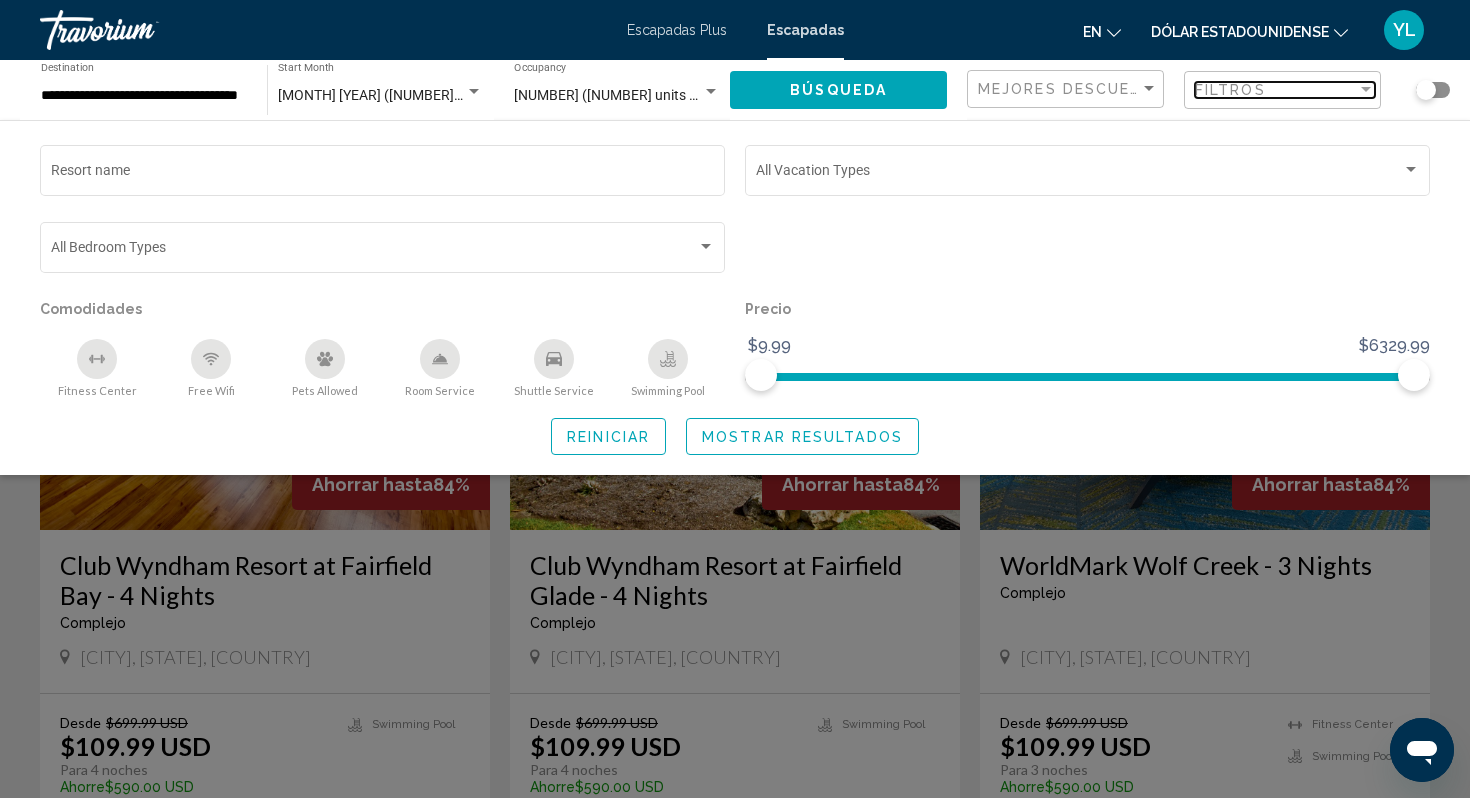 click at bounding box center [1366, 89] 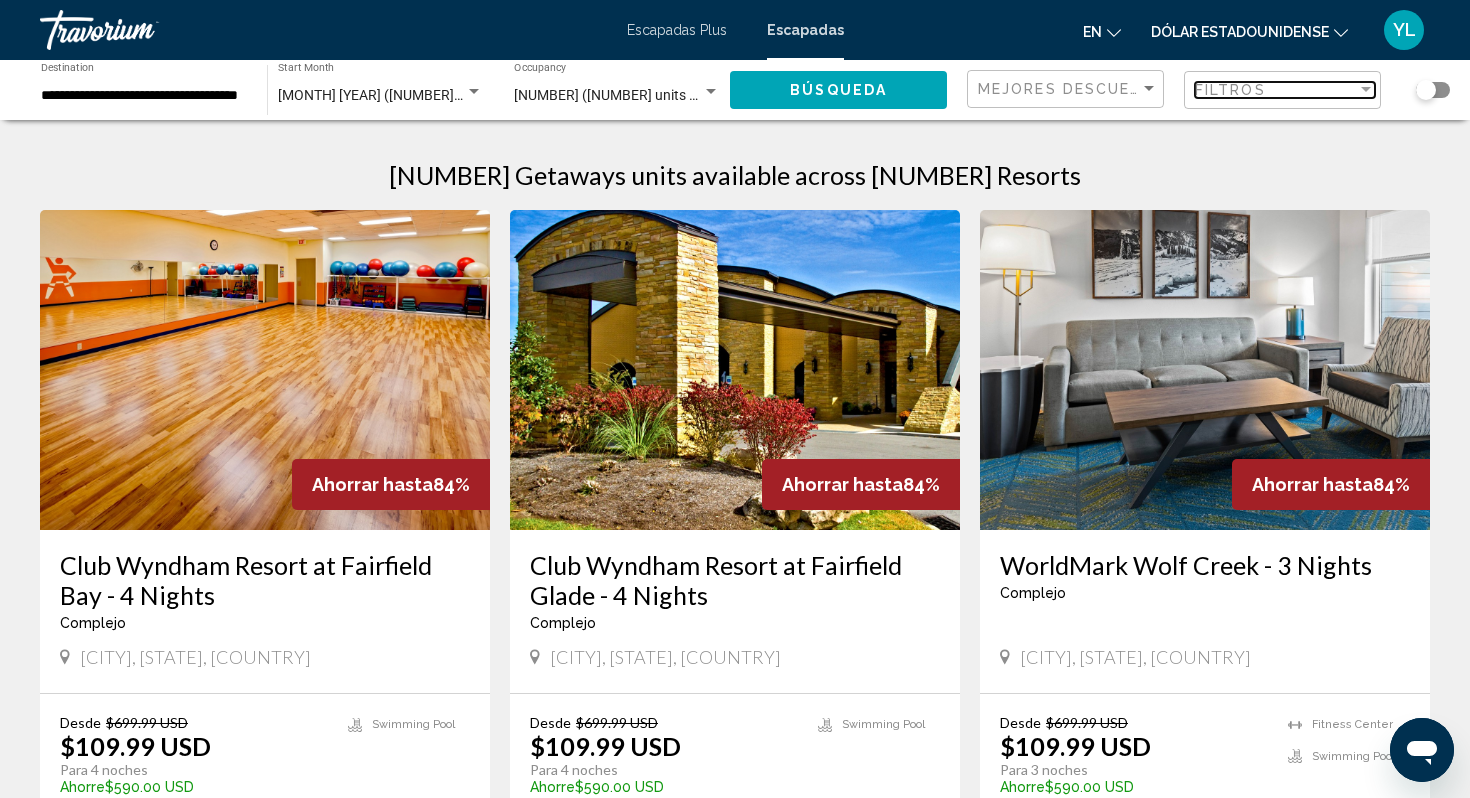 click at bounding box center [1366, 89] 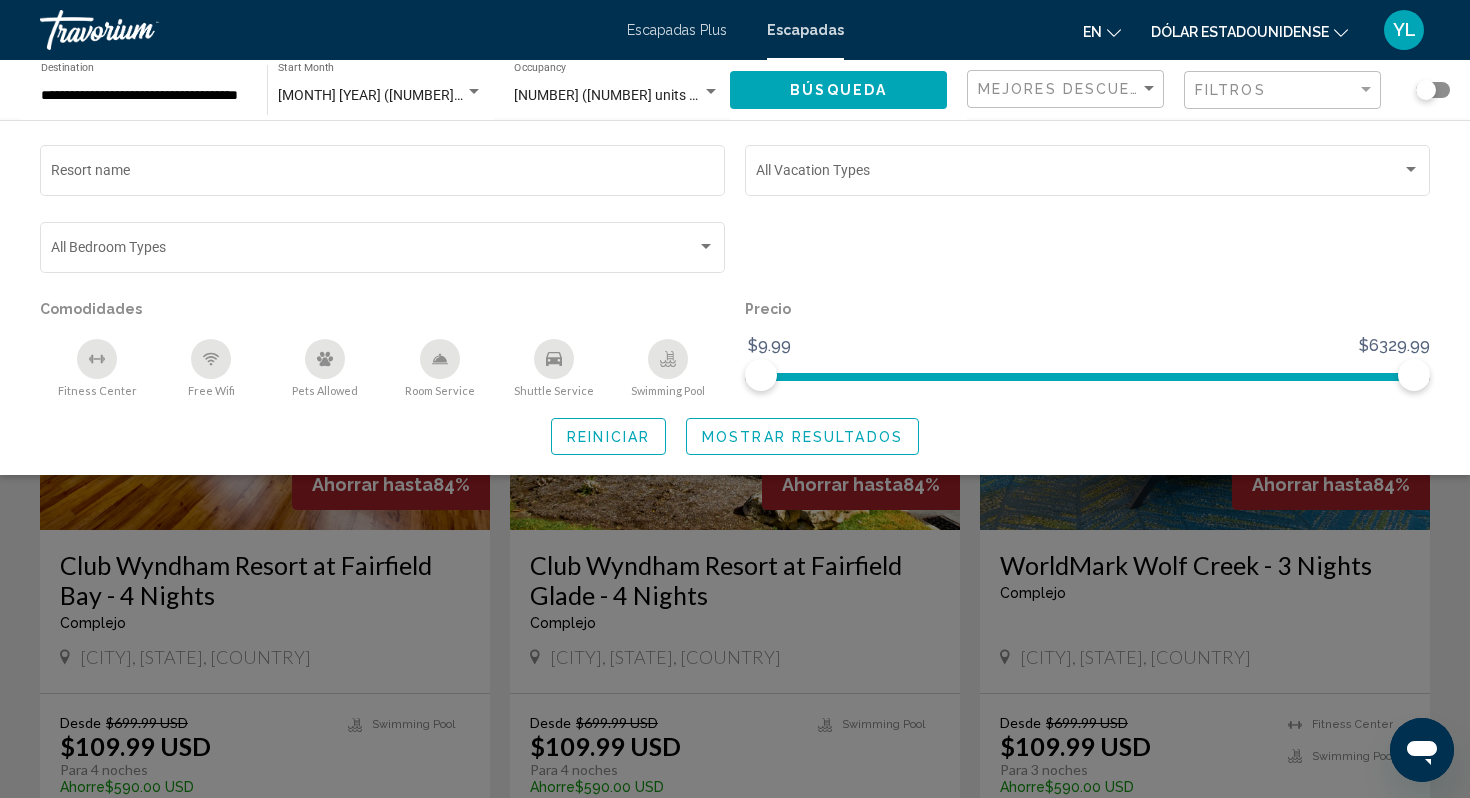 click 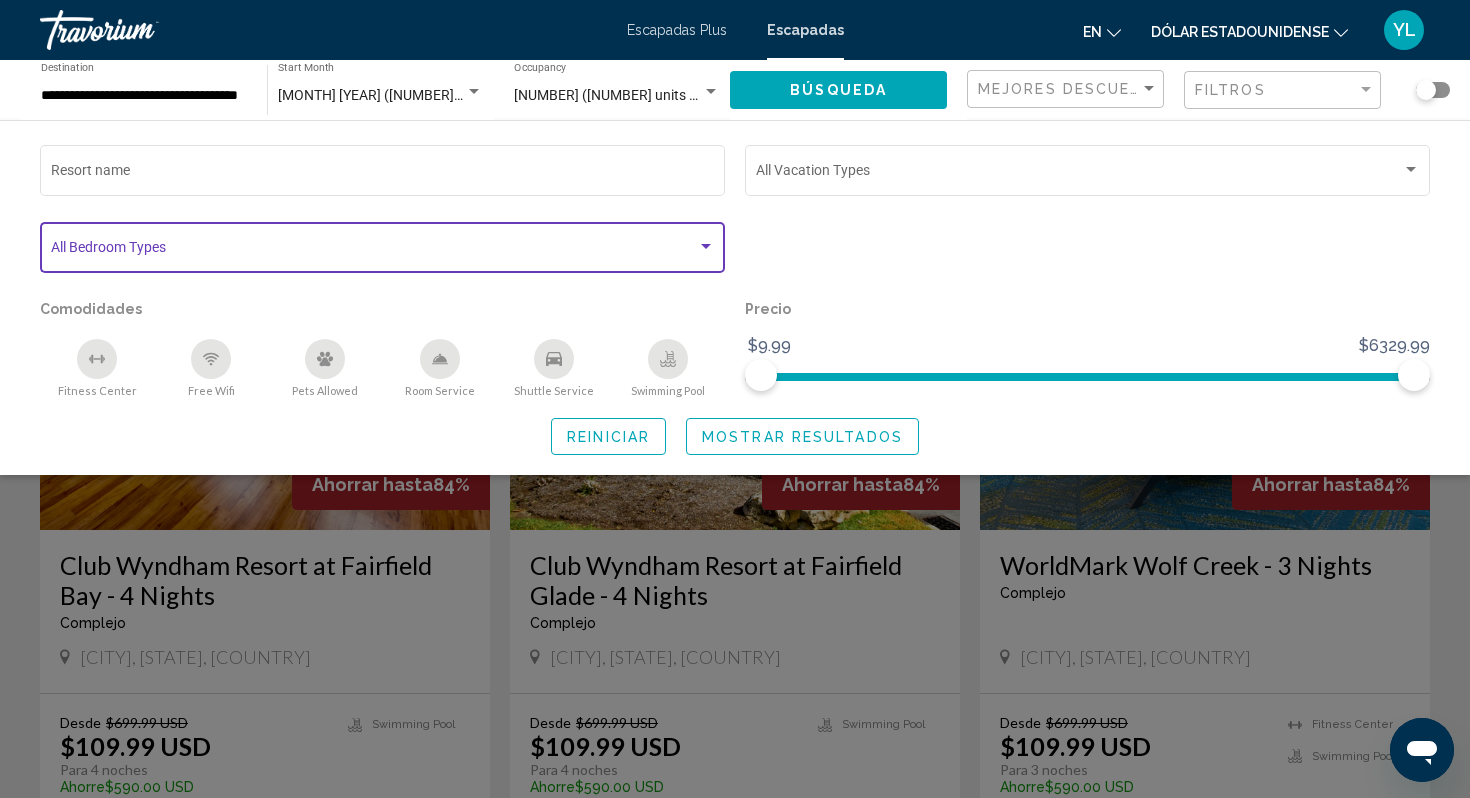 click at bounding box center (706, 247) 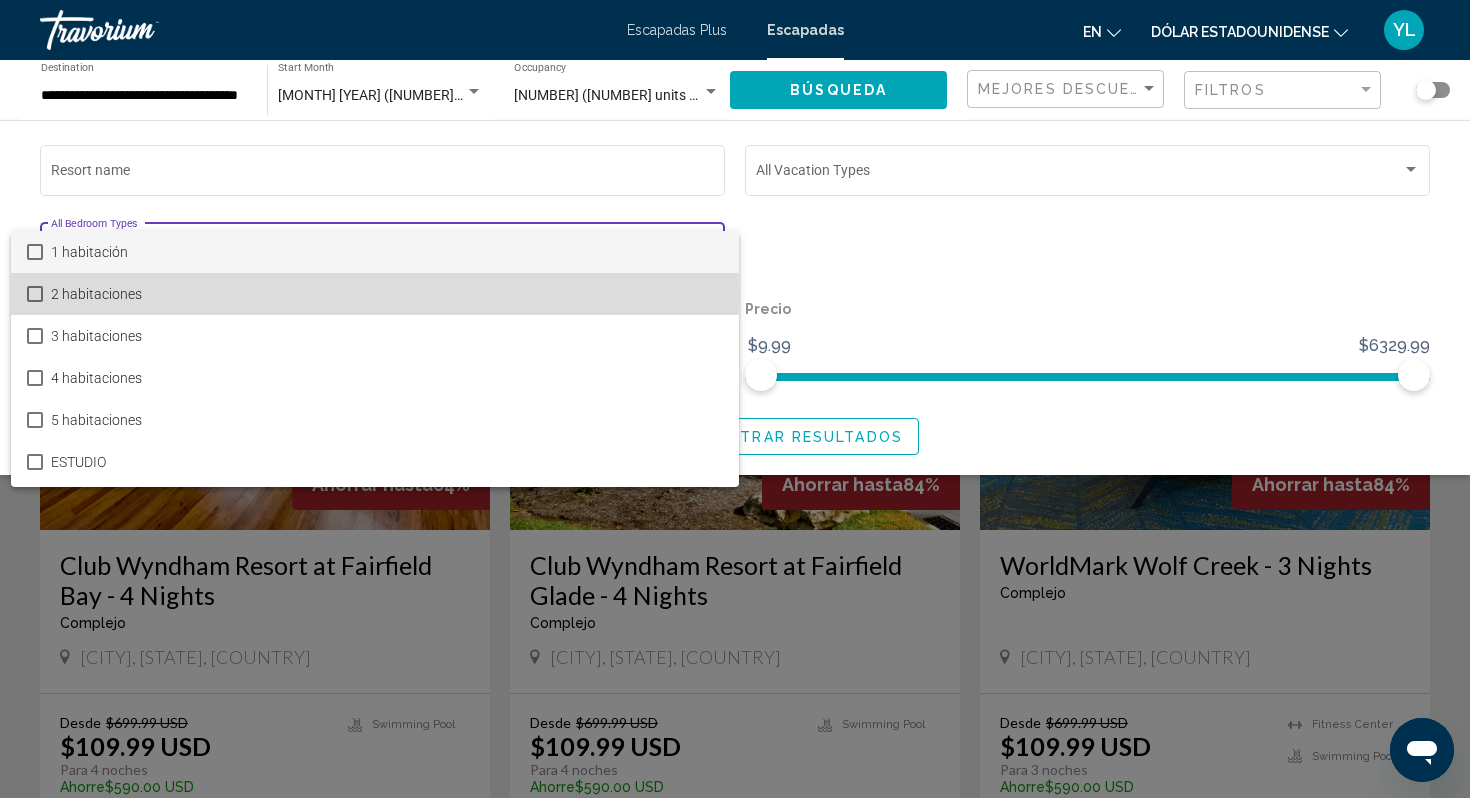 click at bounding box center (35, 294) 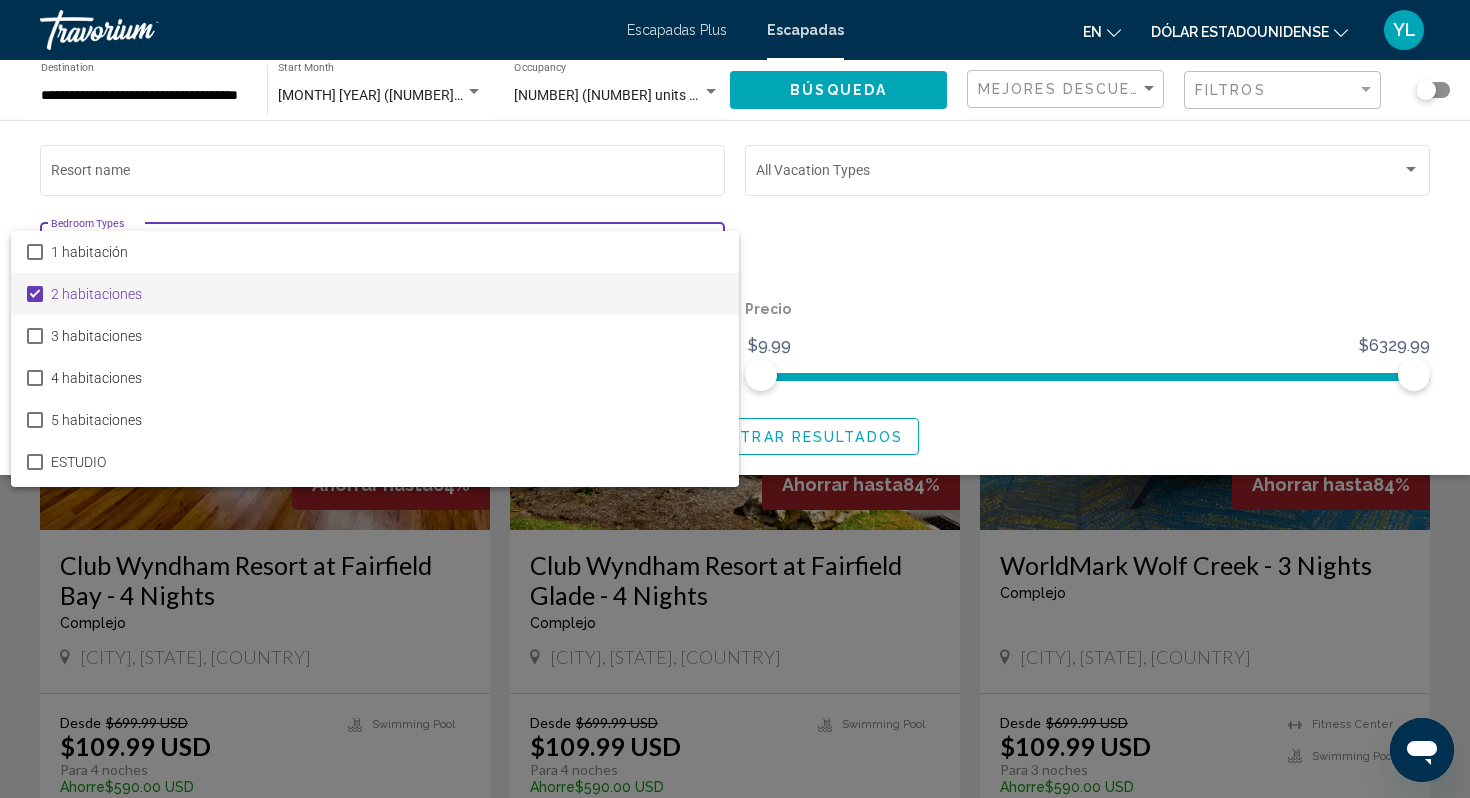 click at bounding box center [735, 399] 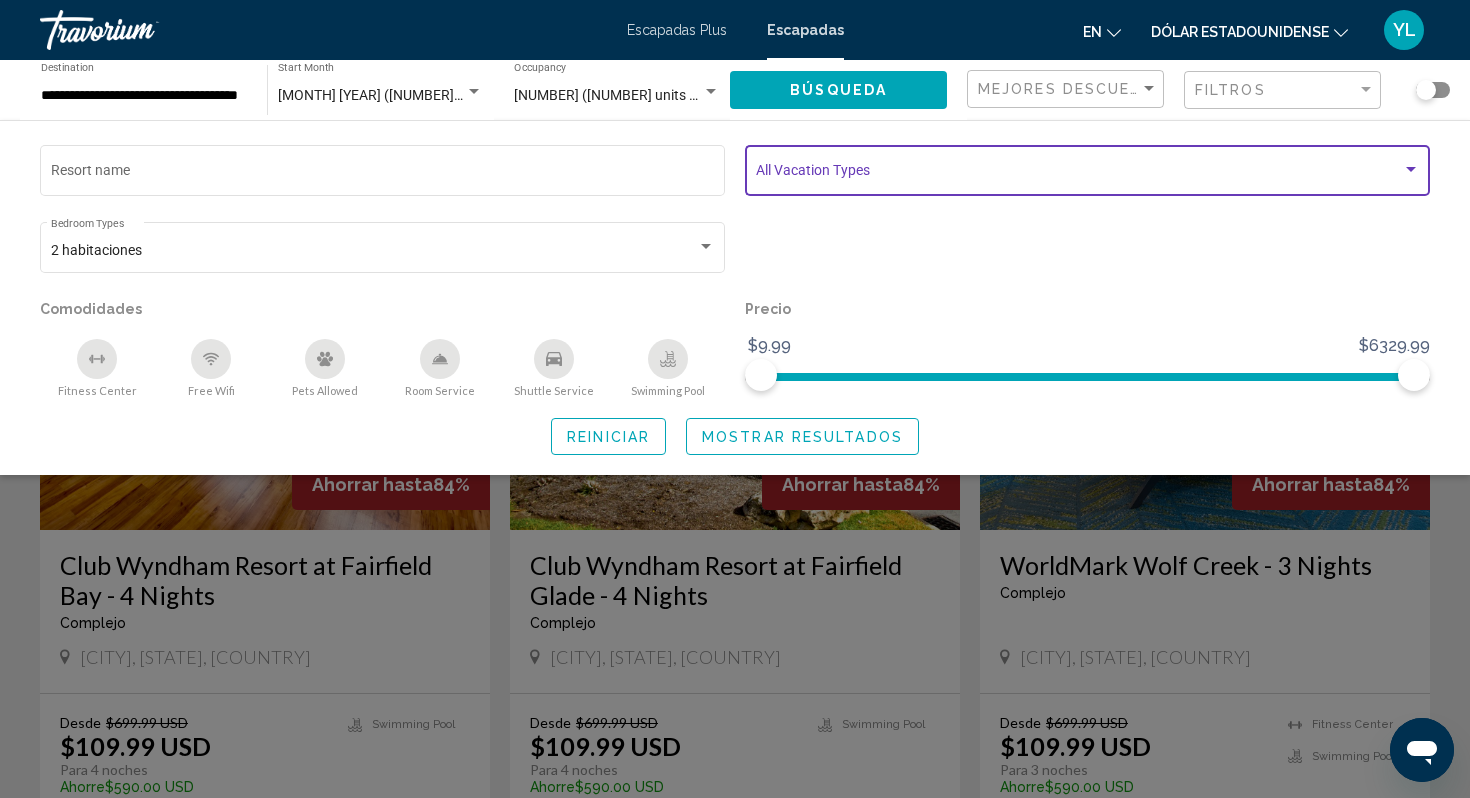 click at bounding box center [1411, 169] 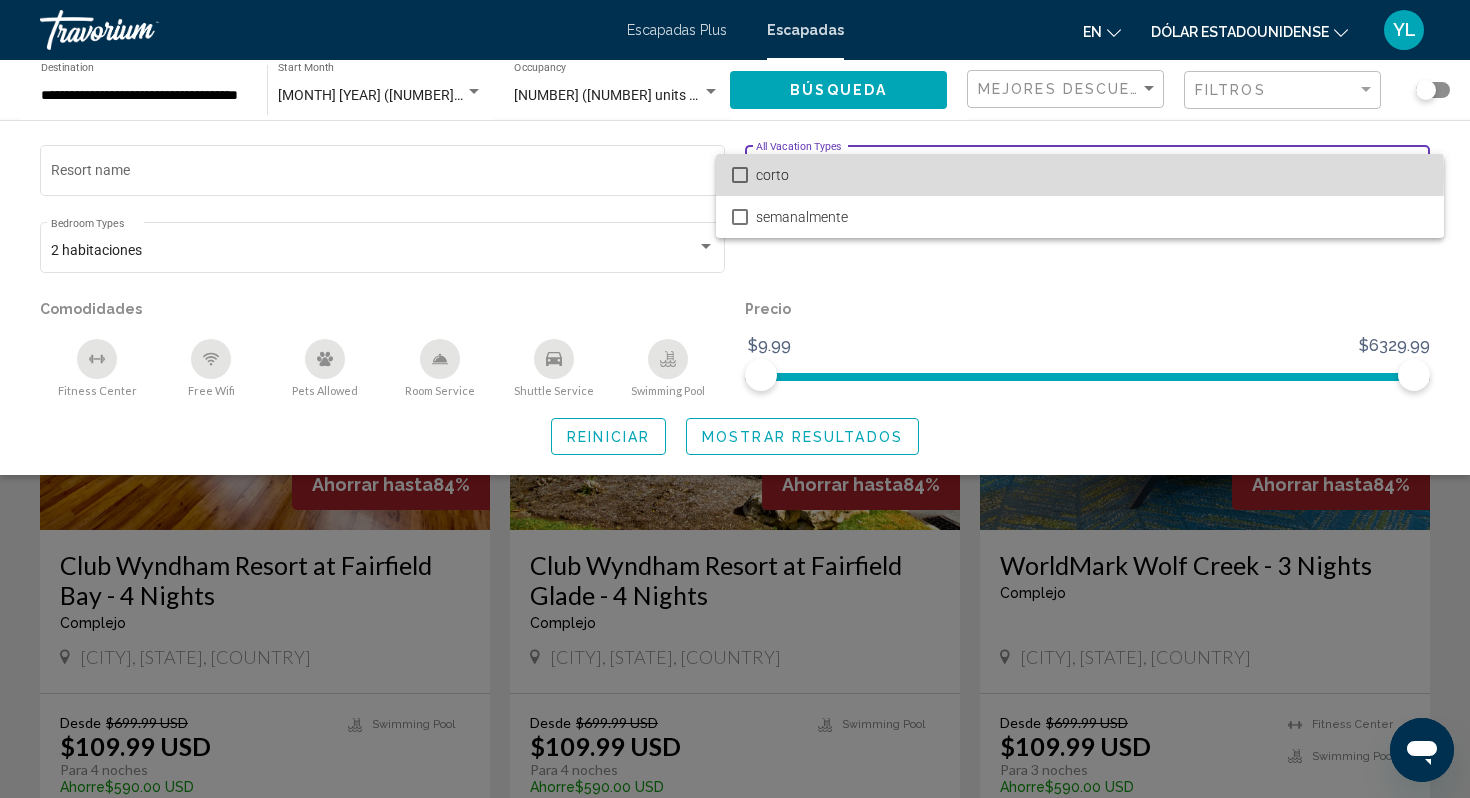 click at bounding box center (740, 175) 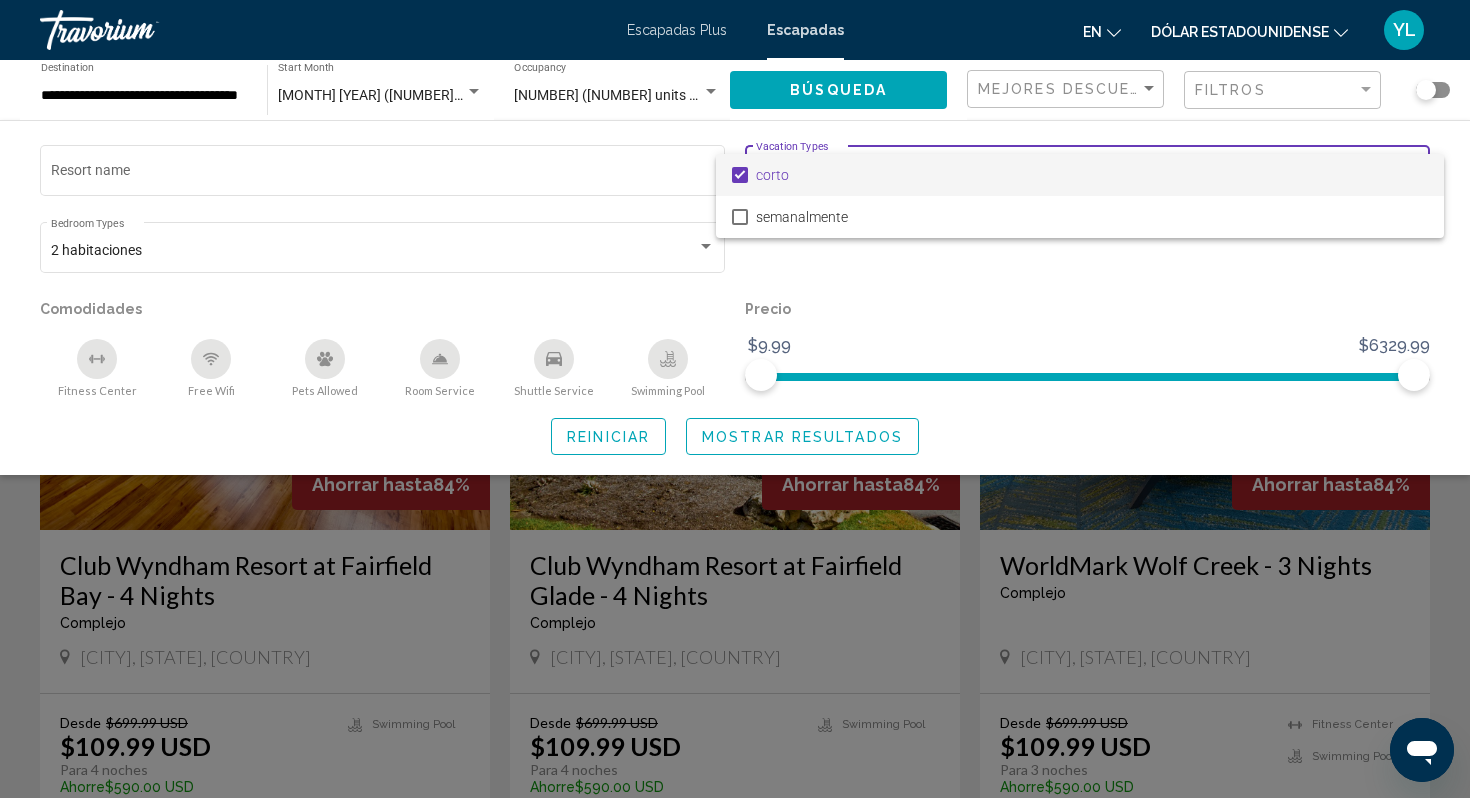 click at bounding box center (735, 399) 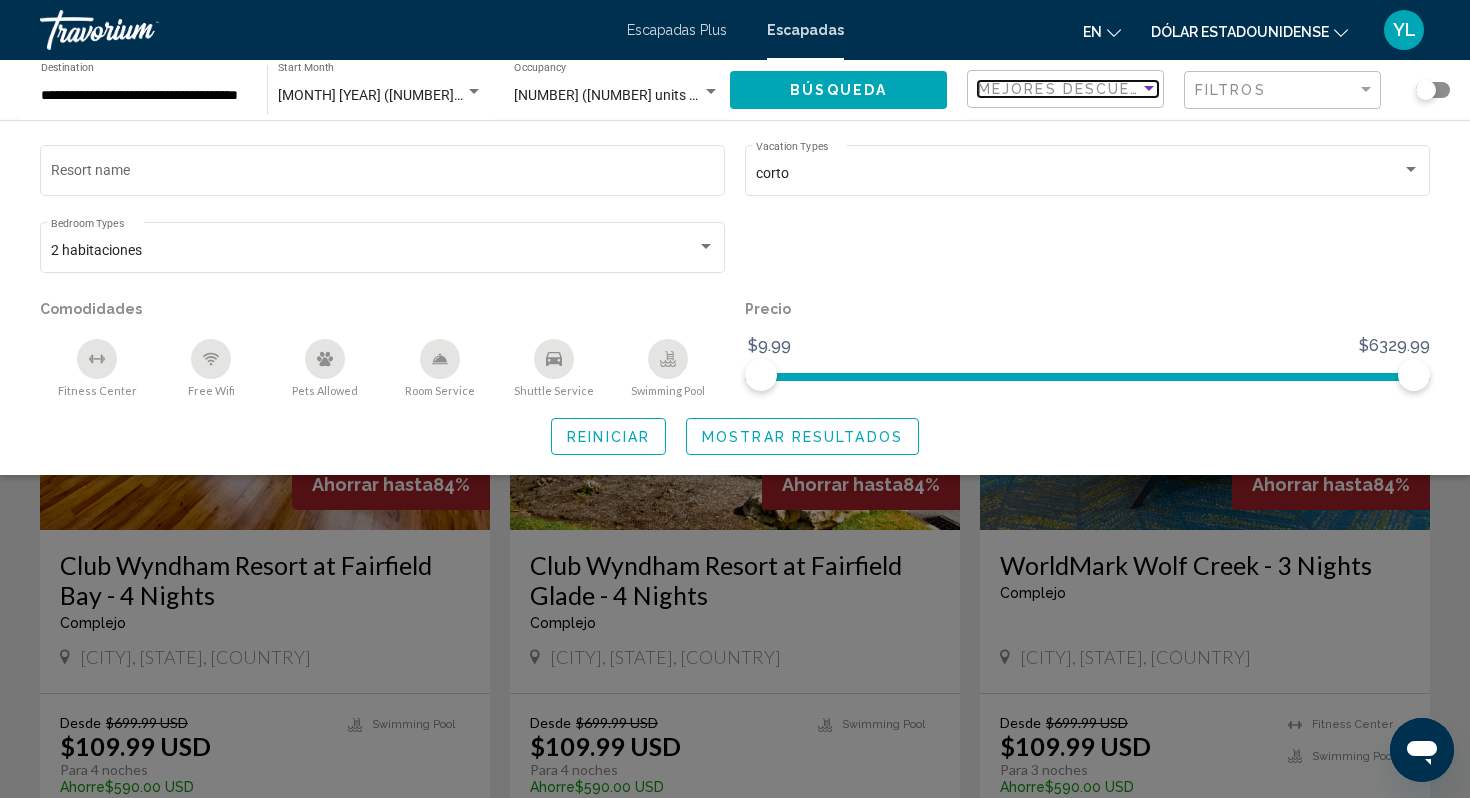 click at bounding box center (1149, 88) 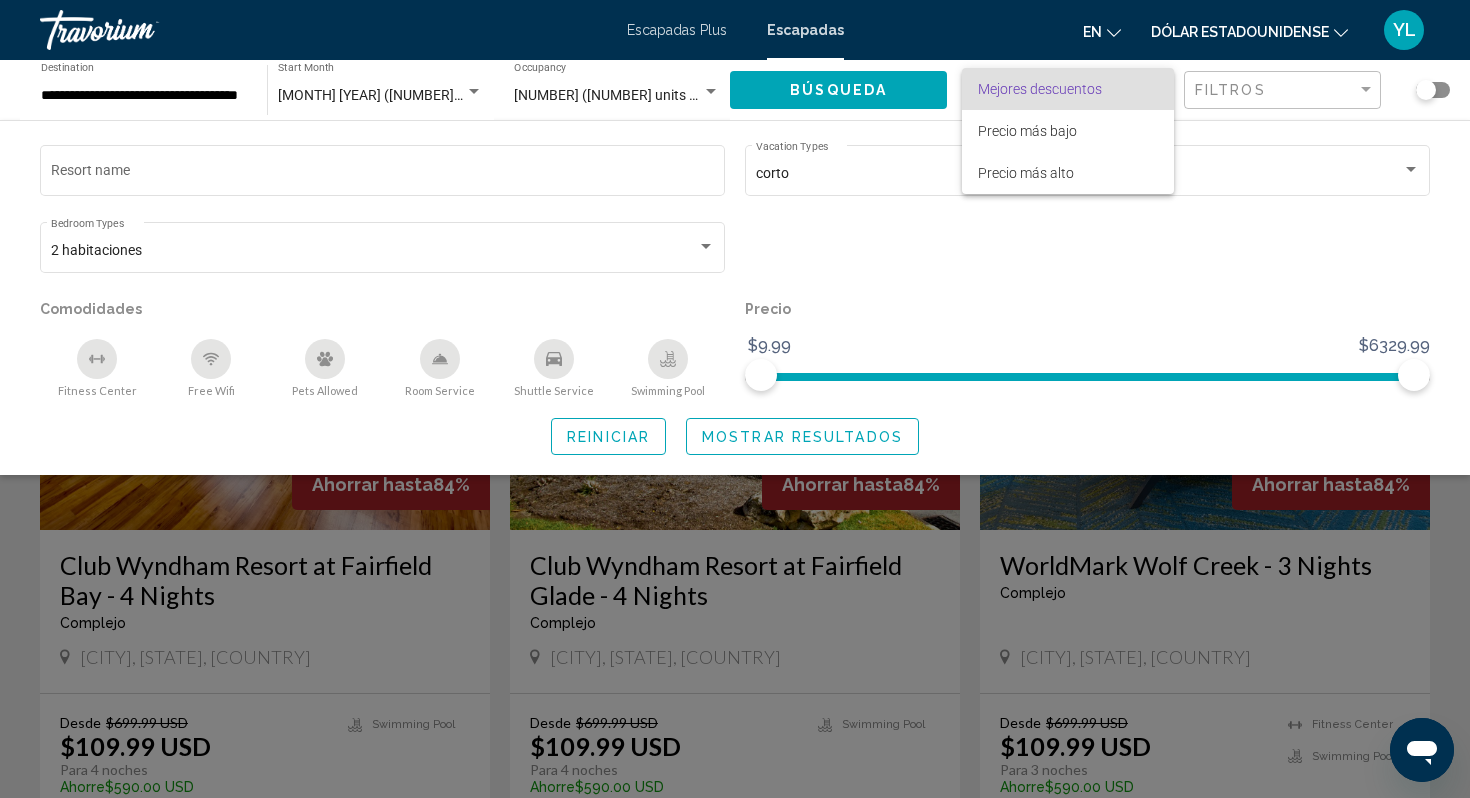 click at bounding box center [735, 399] 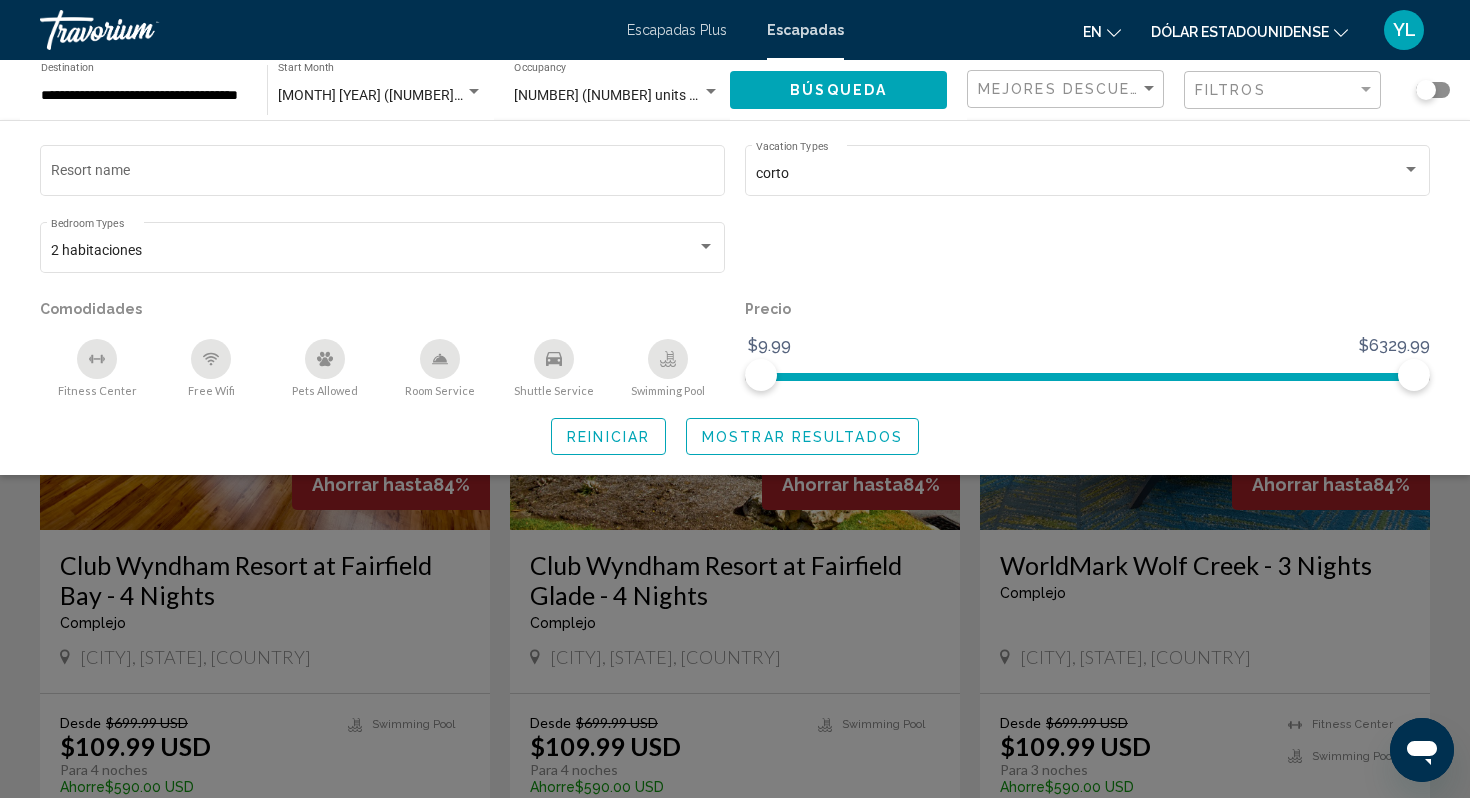 click 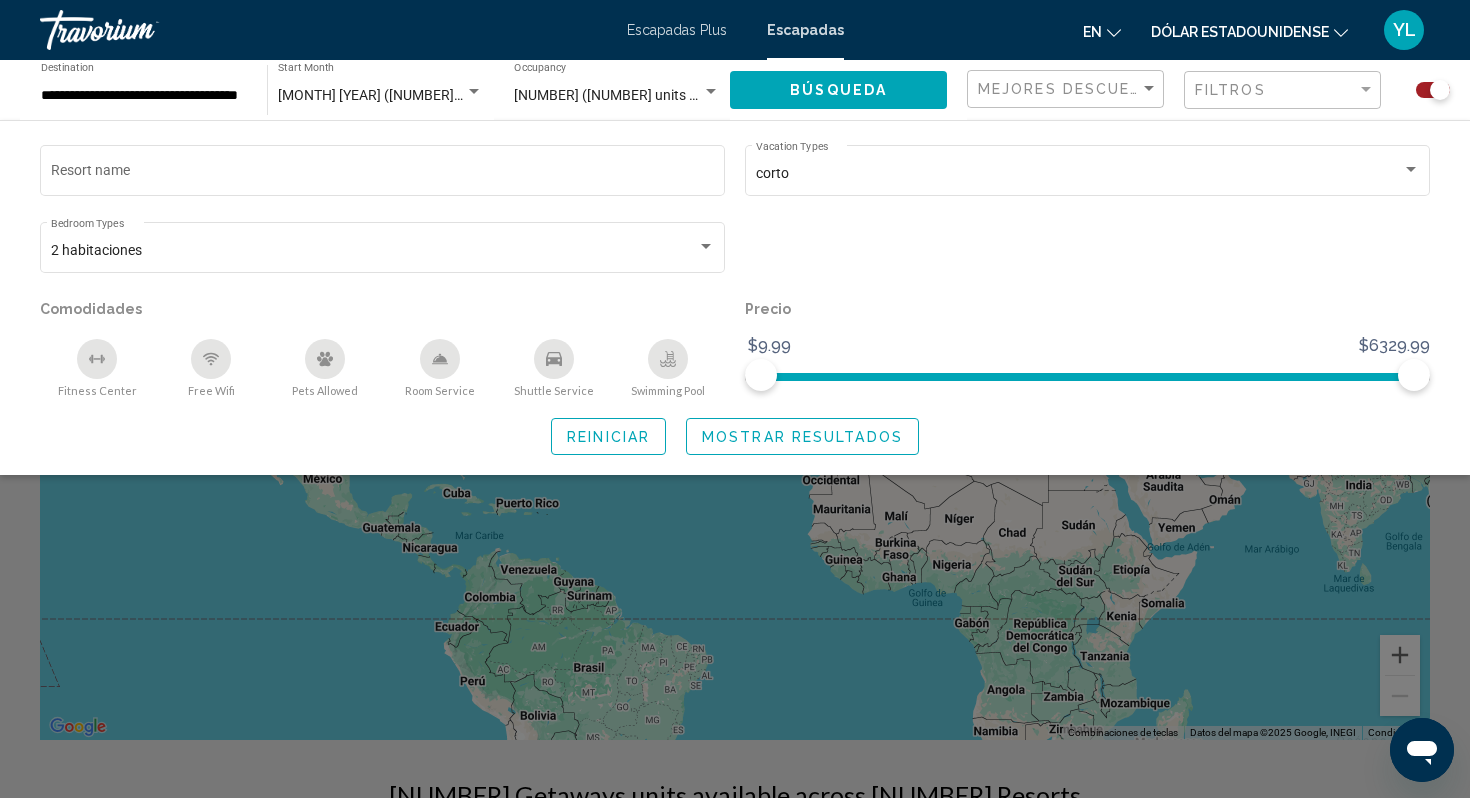 click 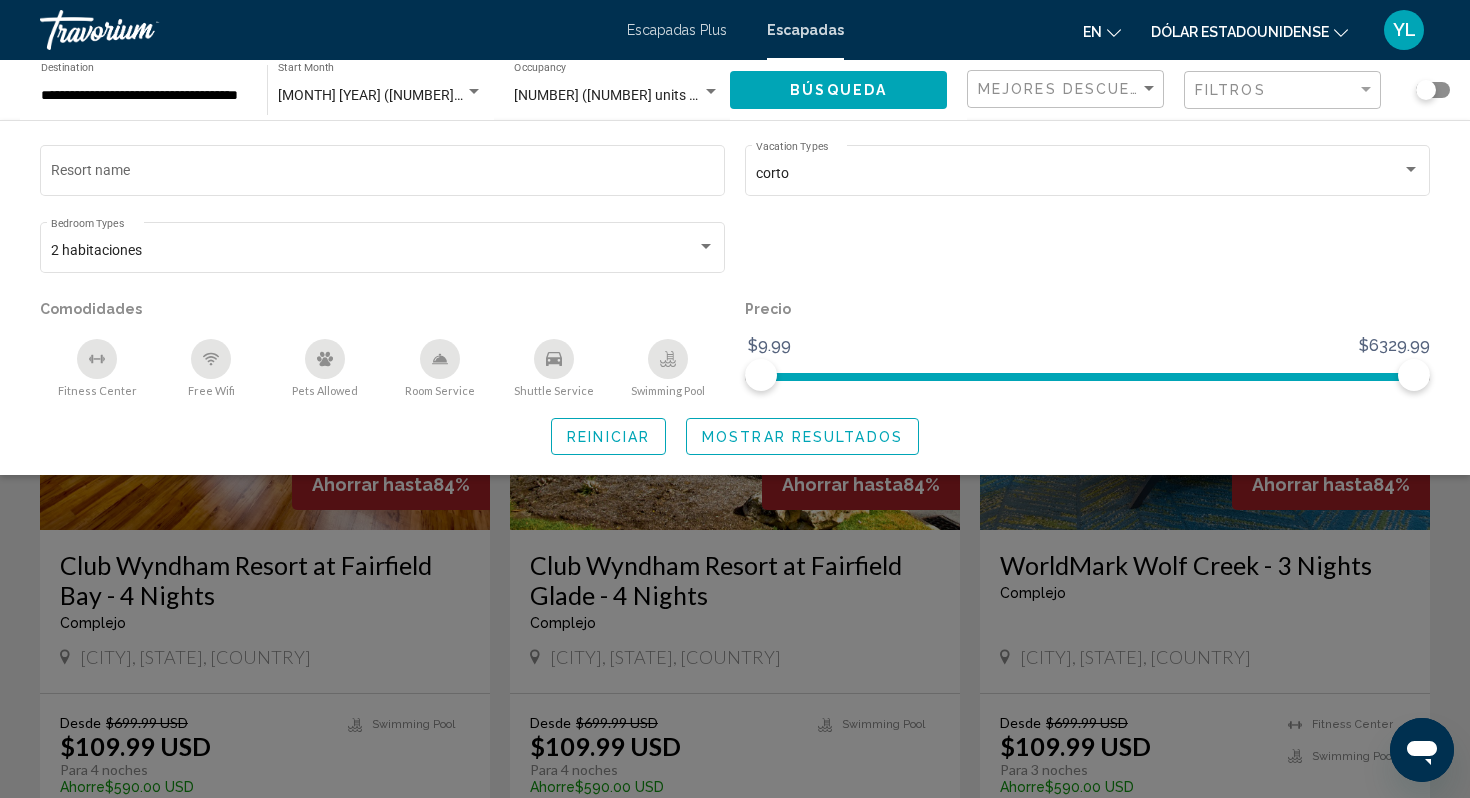 click 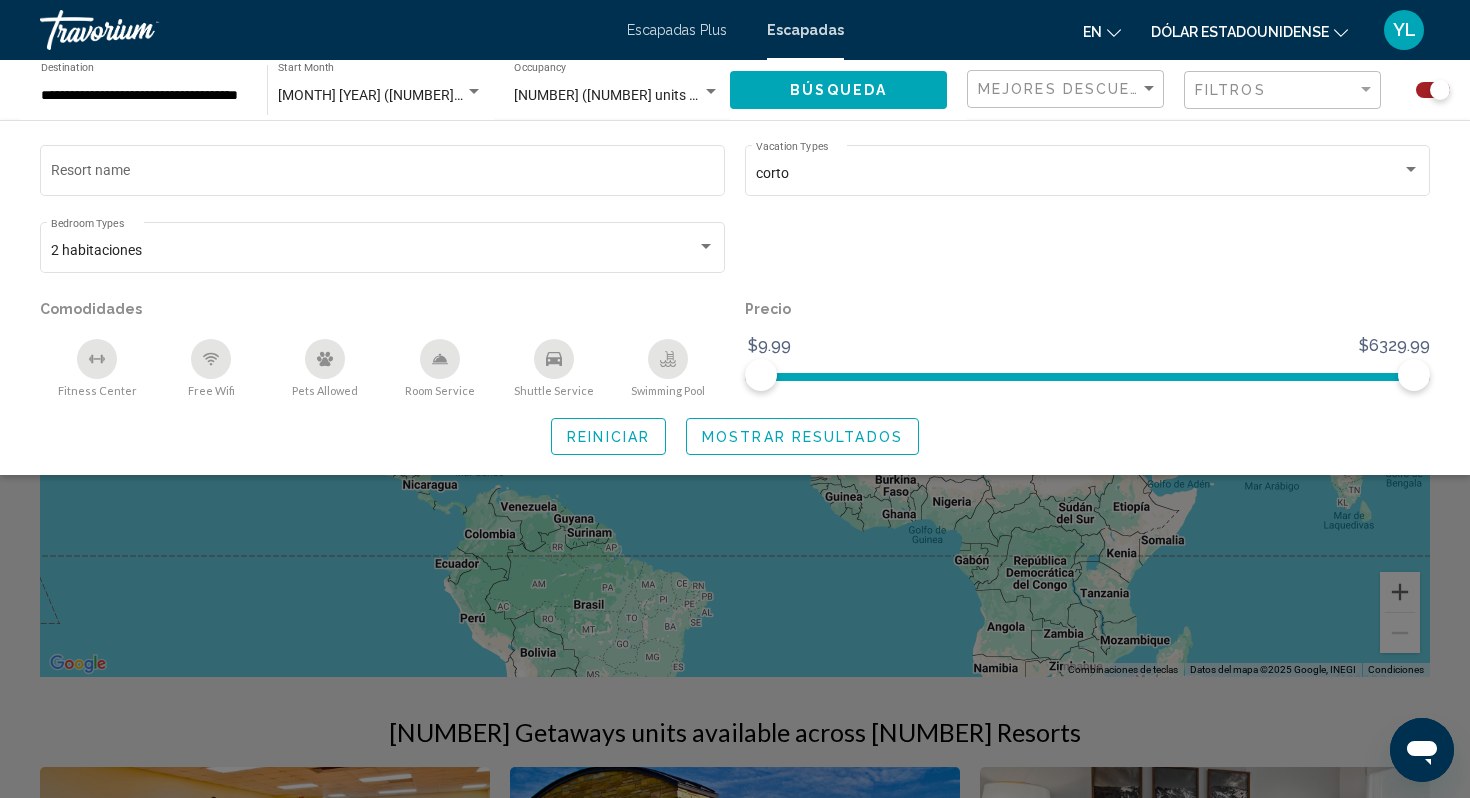 scroll, scrollTop: 0, scrollLeft: 0, axis: both 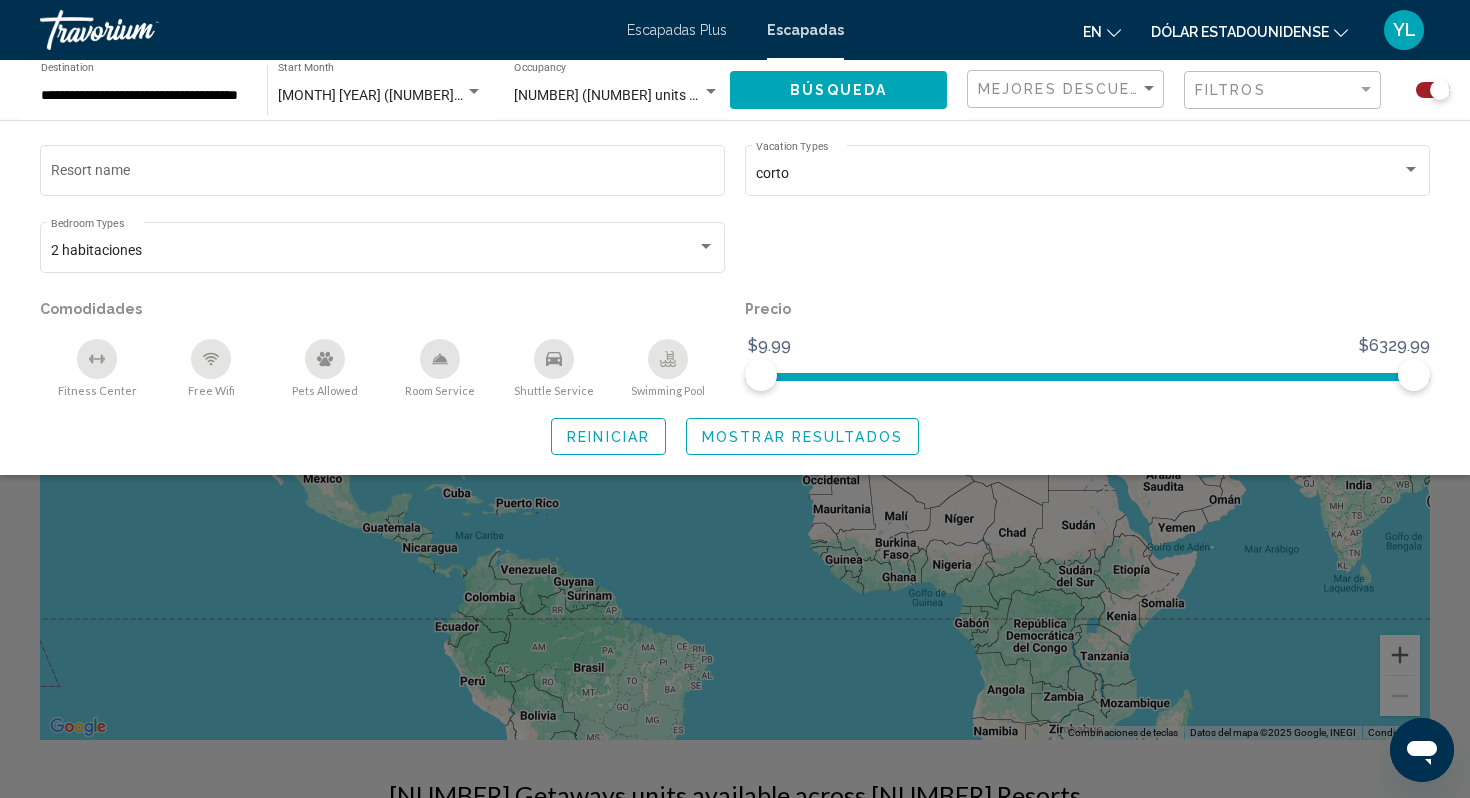 click 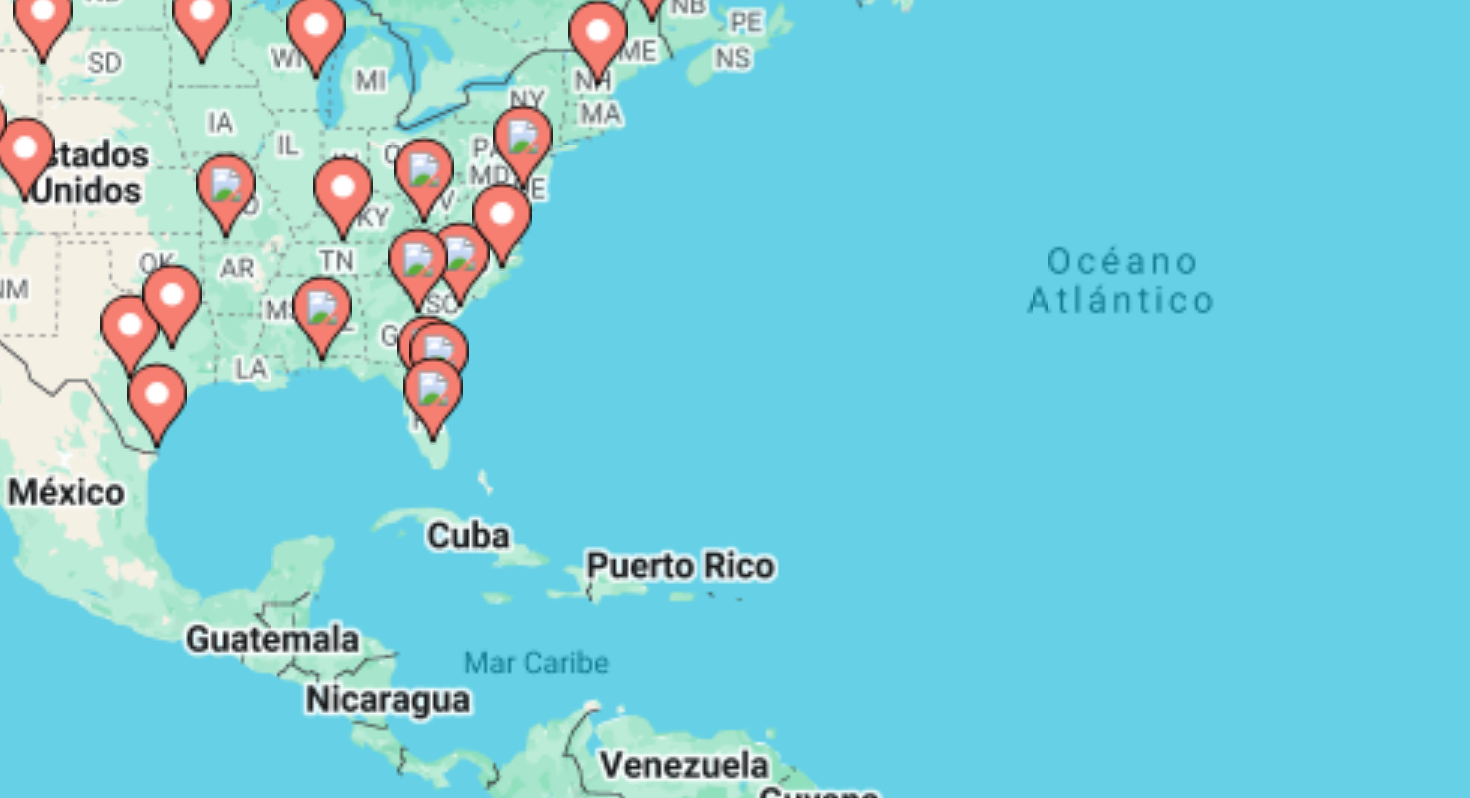 click on "Para activar la función de arrastrar con el teclado, presiona Alt + Intro. Una vez que estés en el estado de arrastrar con el teclado, usa las teclas de flecha para mover el marcador. Para completar la acción, presiona la tecla Intro. Para cancelar, presiona Escape." at bounding box center (735, 440) 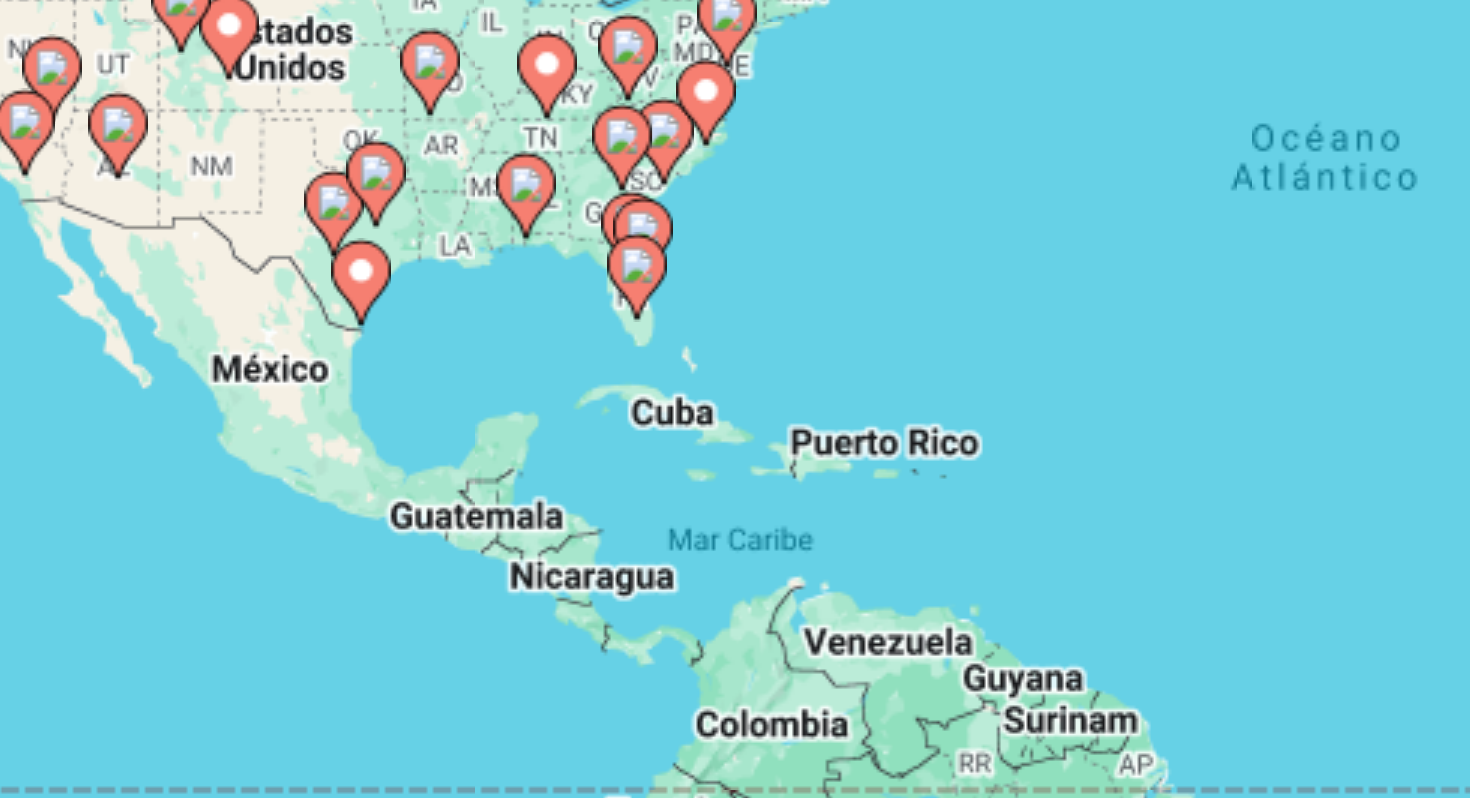 drag, startPoint x: 442, startPoint y: 474, endPoint x: 512, endPoint y: 432, distance: 81.63332 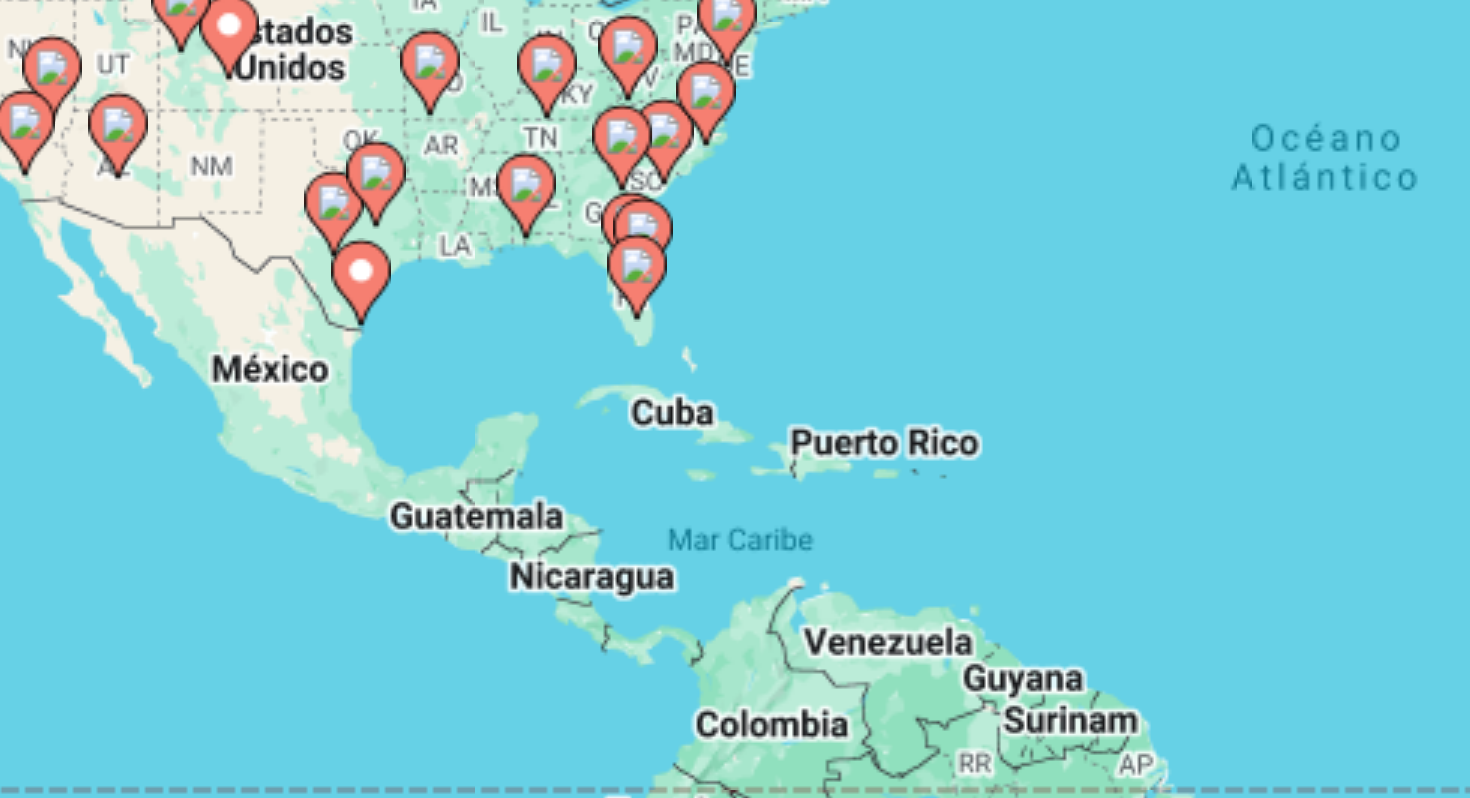 click on "Para activar la función de arrastrar con el teclado, presiona Alt + Intro. Una vez que estés en el estado de arrastrar con el teclado, usa las teclas de flecha para mover el marcador. Para completar la acción, presiona la tecla Intro. Para cancelar, presiona Escape." at bounding box center [735, 440] 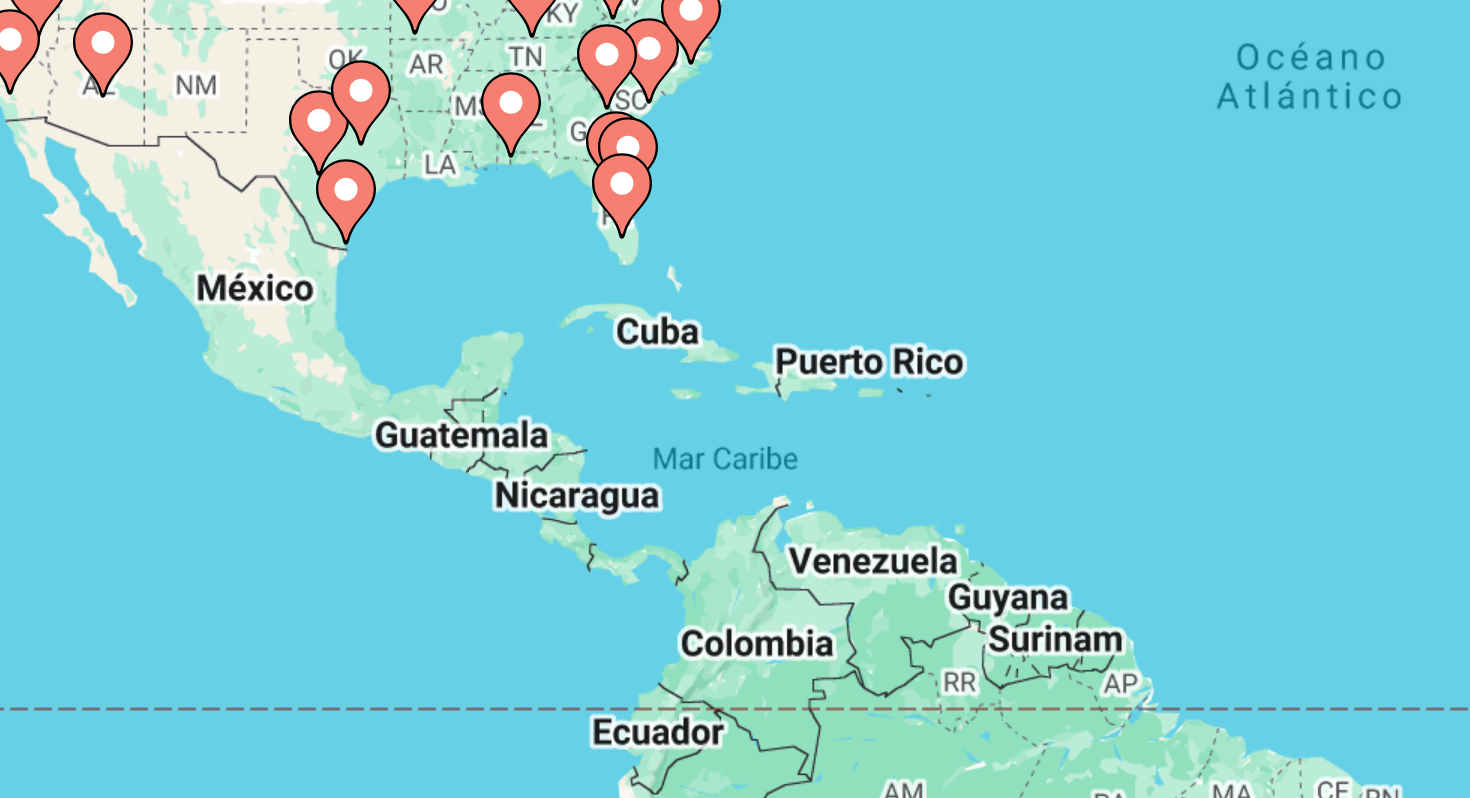 drag, startPoint x: 512, startPoint y: 432, endPoint x: 506, endPoint y: 397, distance: 35.510563 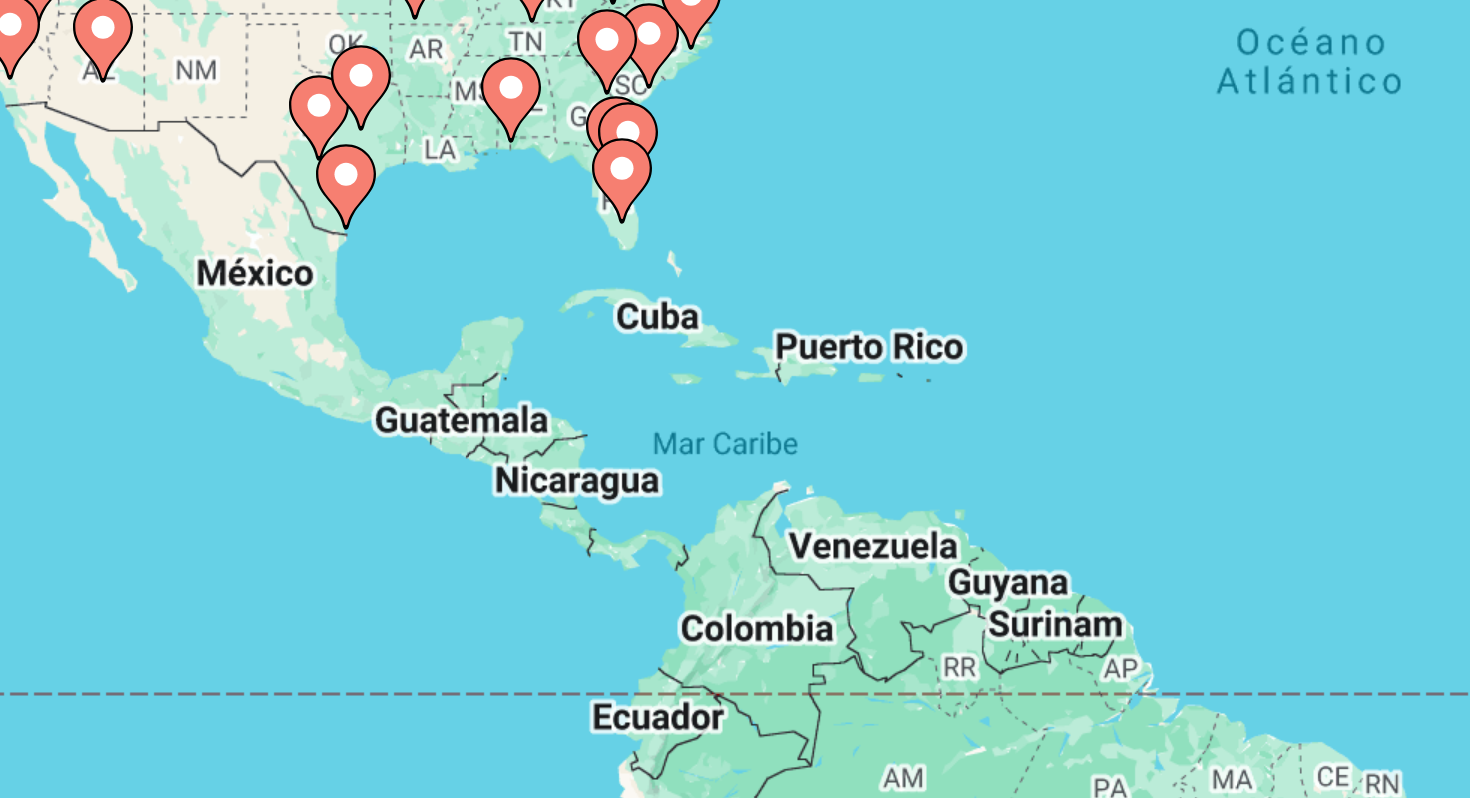 click on "Para activar la función de arrastrar con el teclado, presiona Alt + Intro. Una vez que estés en el estado de arrastrar con el teclado, usa las teclas de flecha para mover el marcador. Para completar la acción, presiona la tecla Intro. Para cancelar, presiona Escape." at bounding box center (735, 440) 